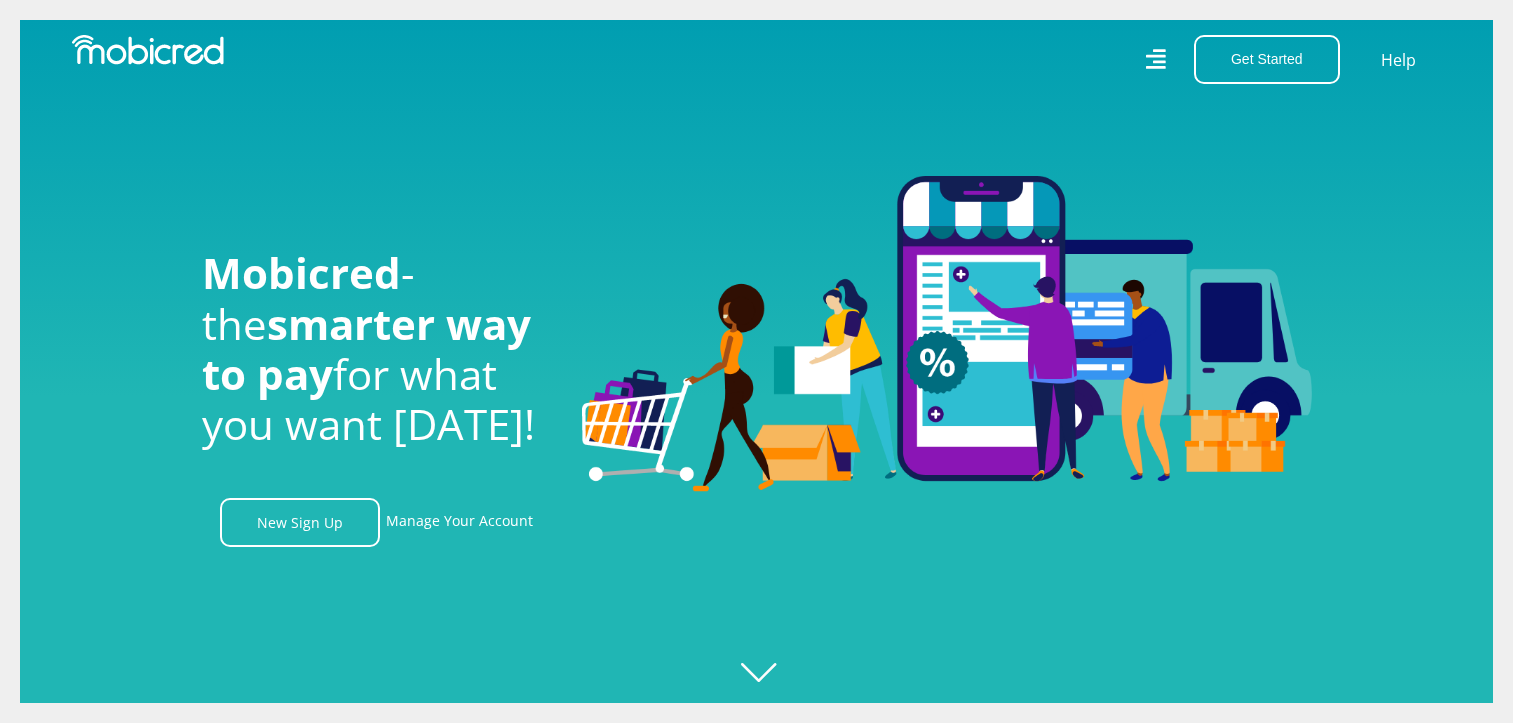 scroll, scrollTop: 0, scrollLeft: 0, axis: both 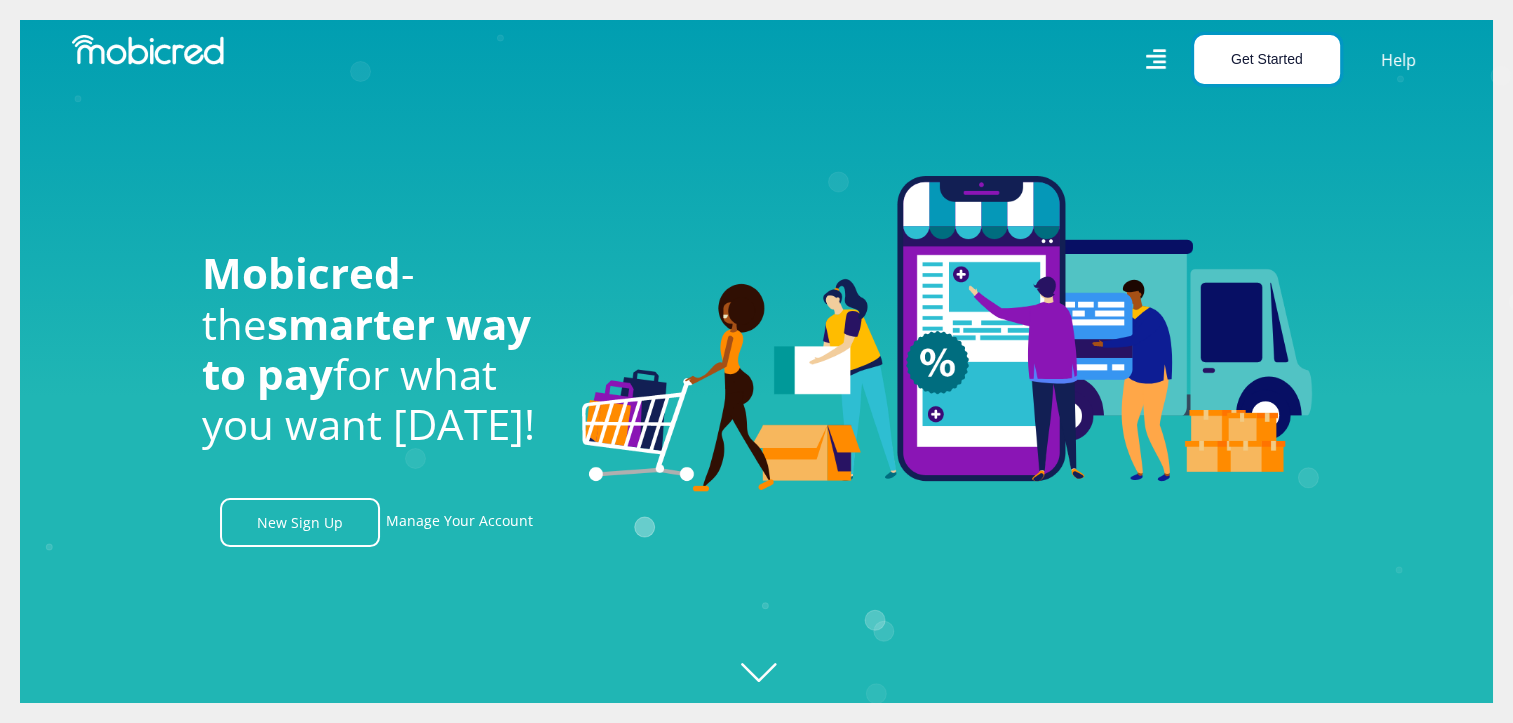 click on "Get Started" at bounding box center [1267, 59] 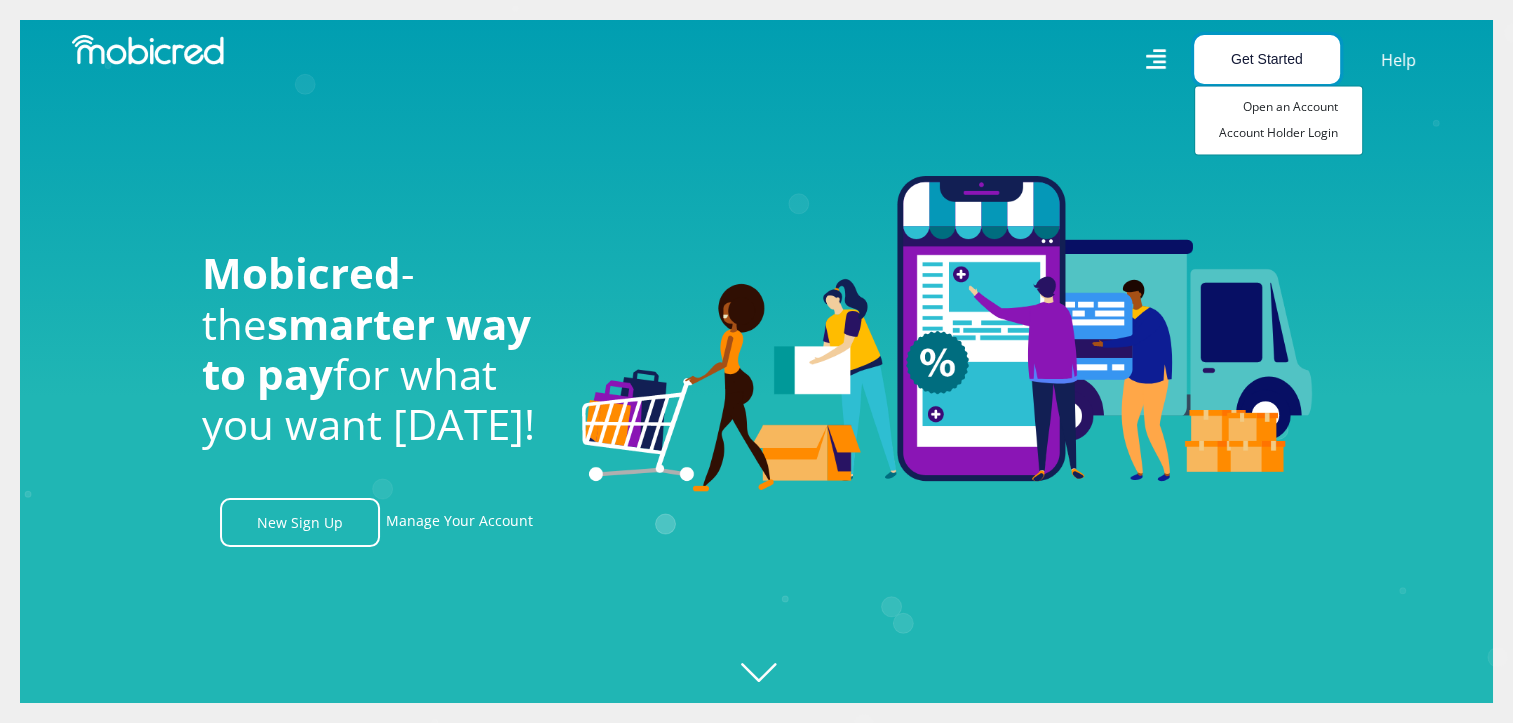 scroll, scrollTop: 0, scrollLeft: 2564, axis: horizontal 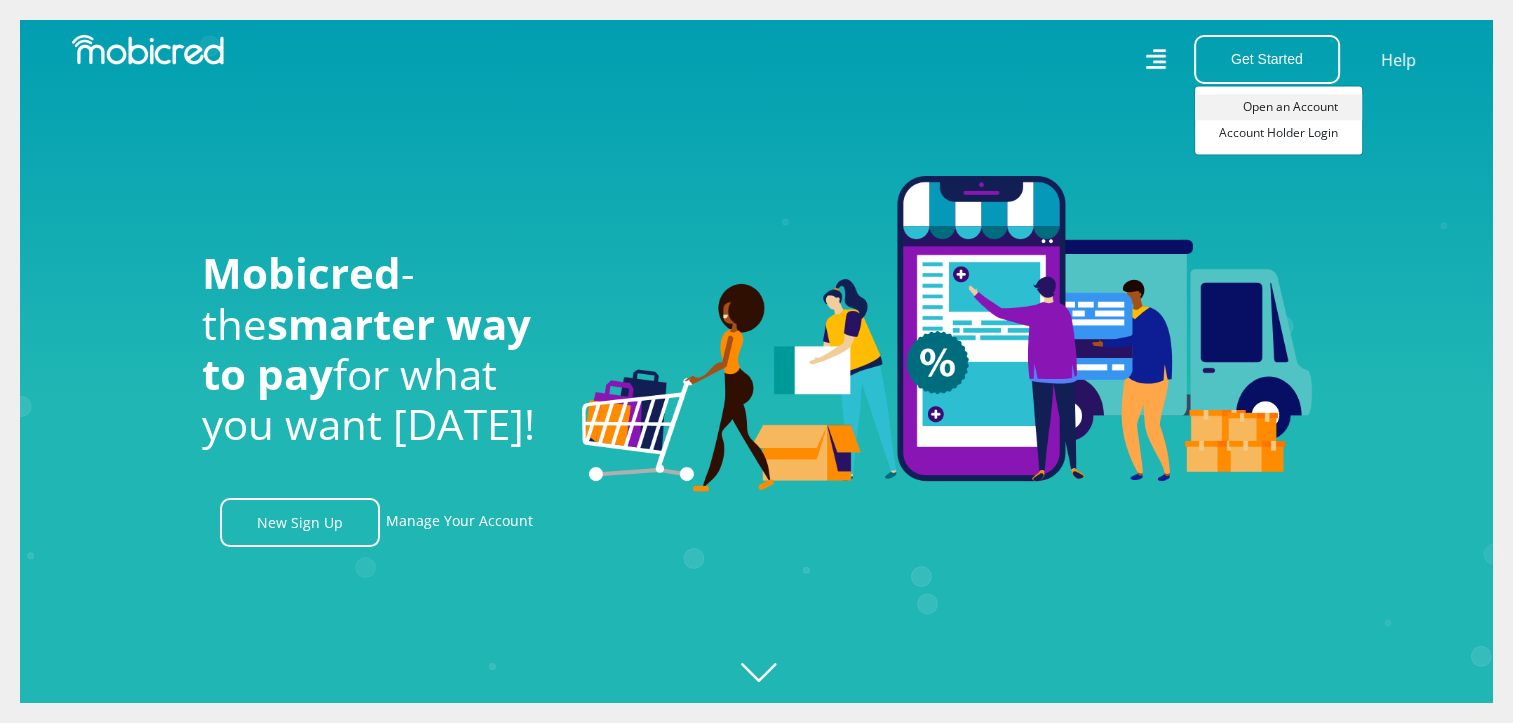 click on "Open an Account" at bounding box center [1278, 107] 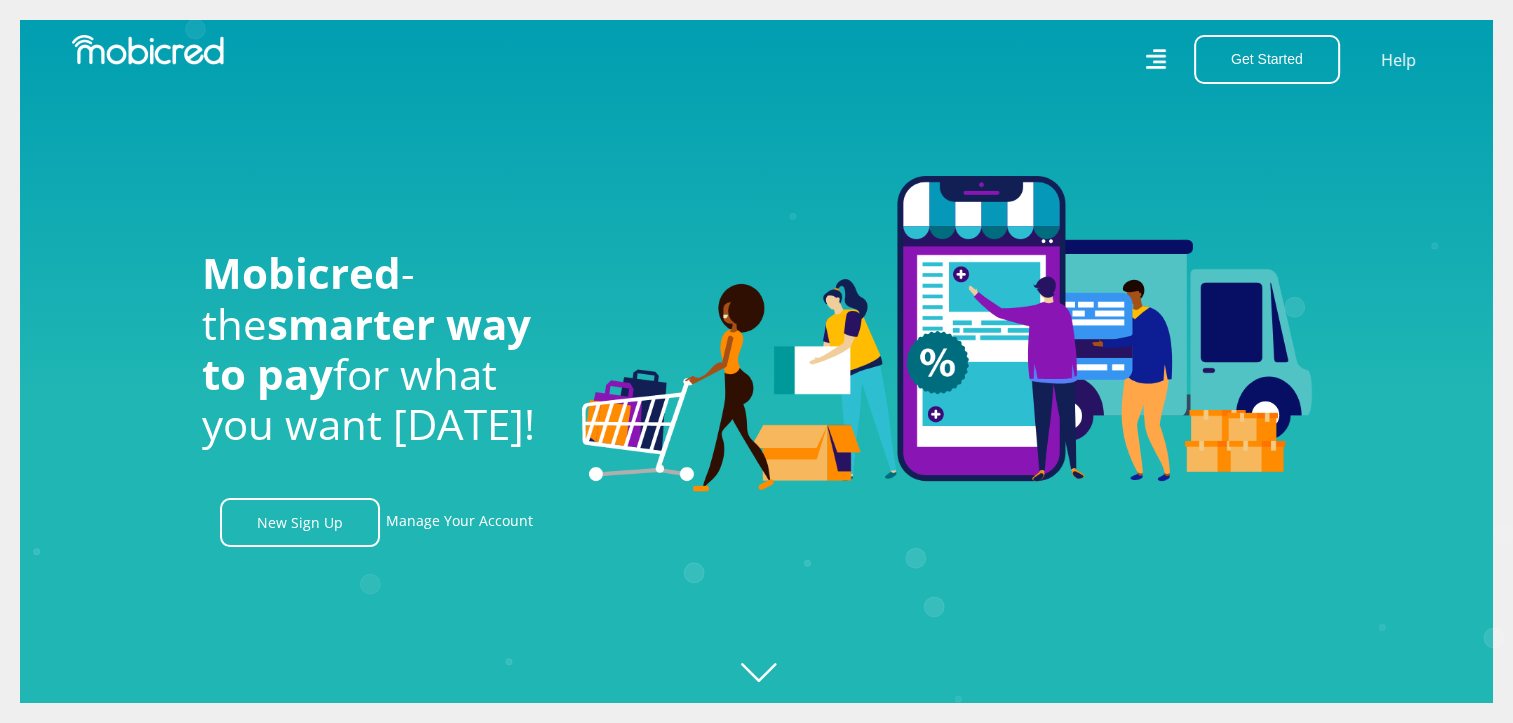 scroll, scrollTop: 0, scrollLeft: 3584, axis: horizontal 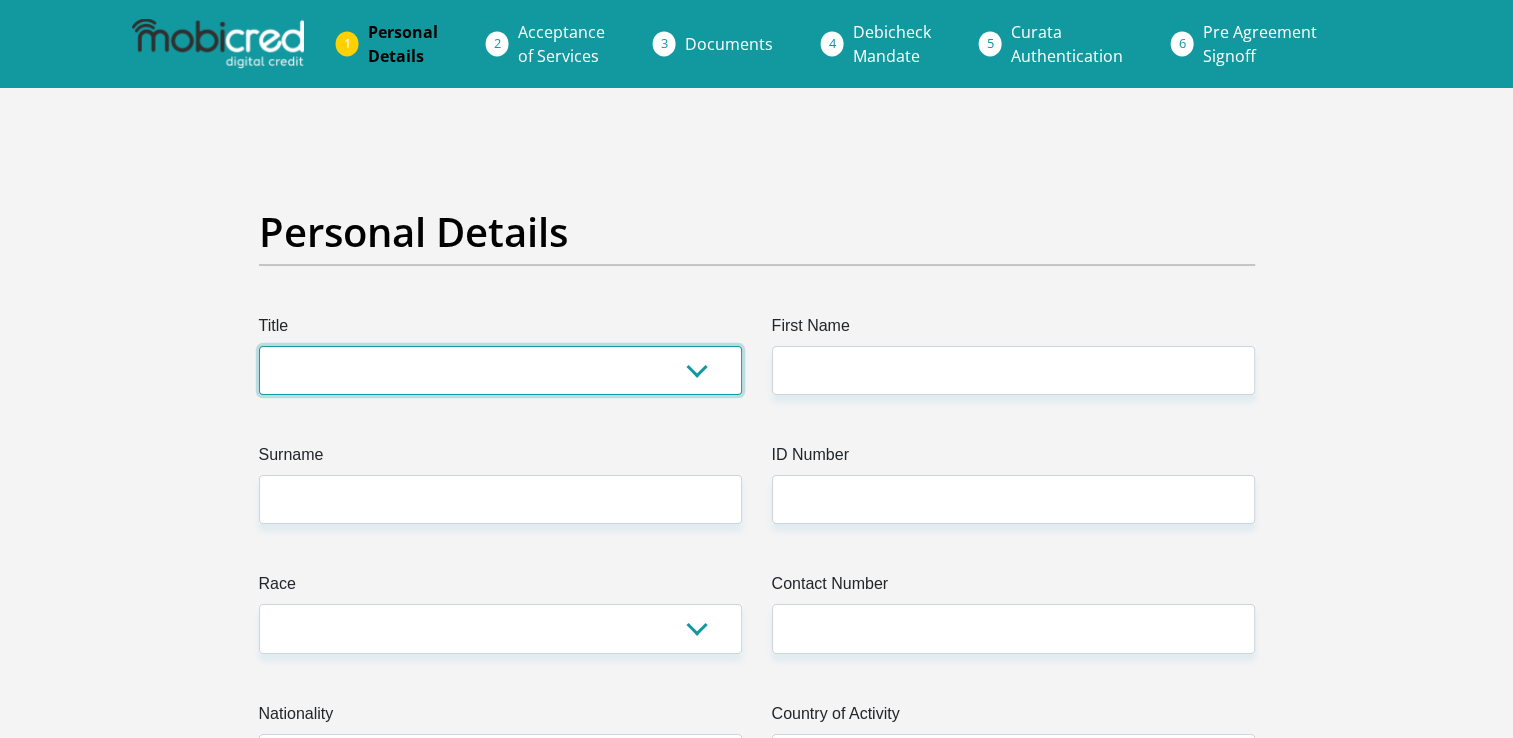 click on "Mr
Ms
Mrs
Dr
Other" at bounding box center [500, 370] 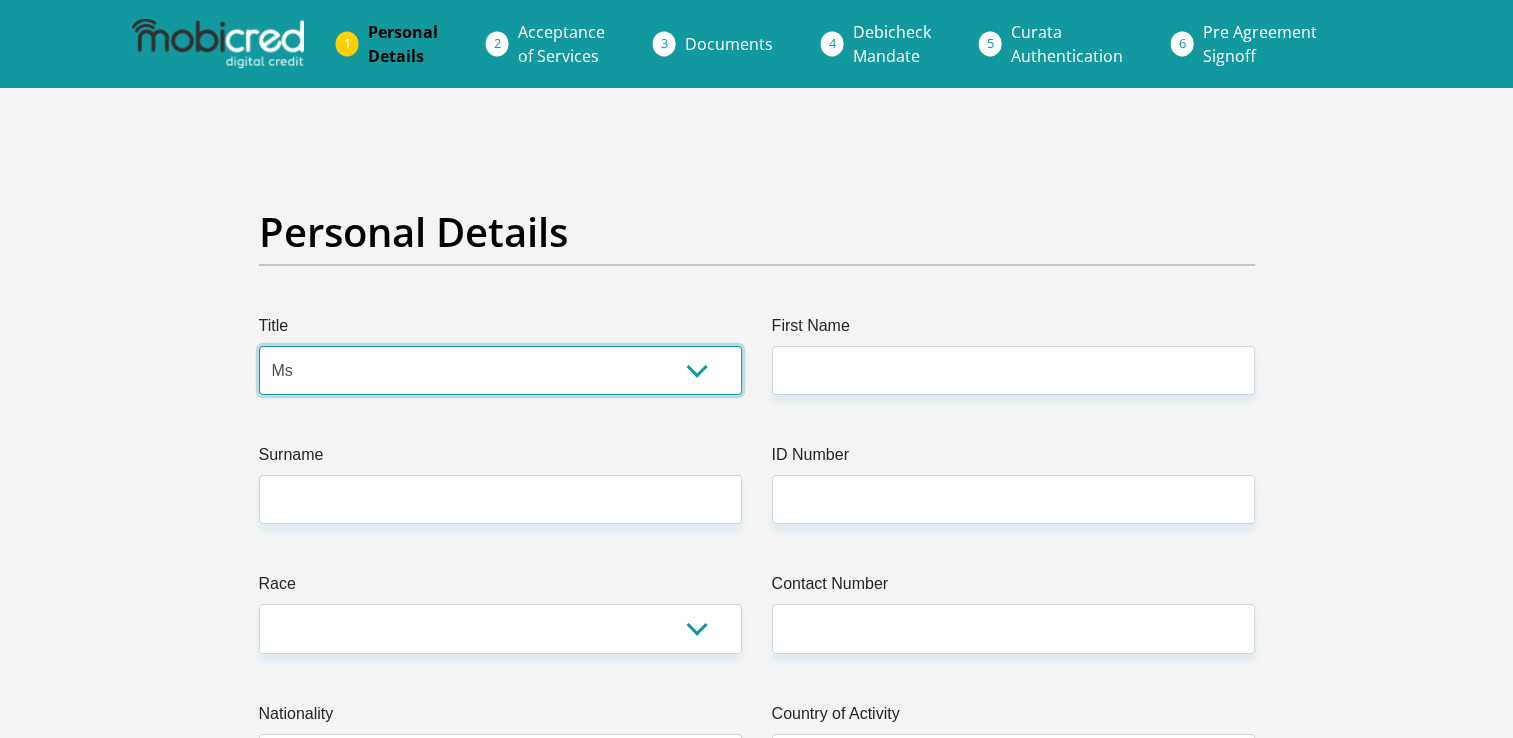 click on "Mr
Ms
Mrs
Dr
Other" at bounding box center (500, 370) 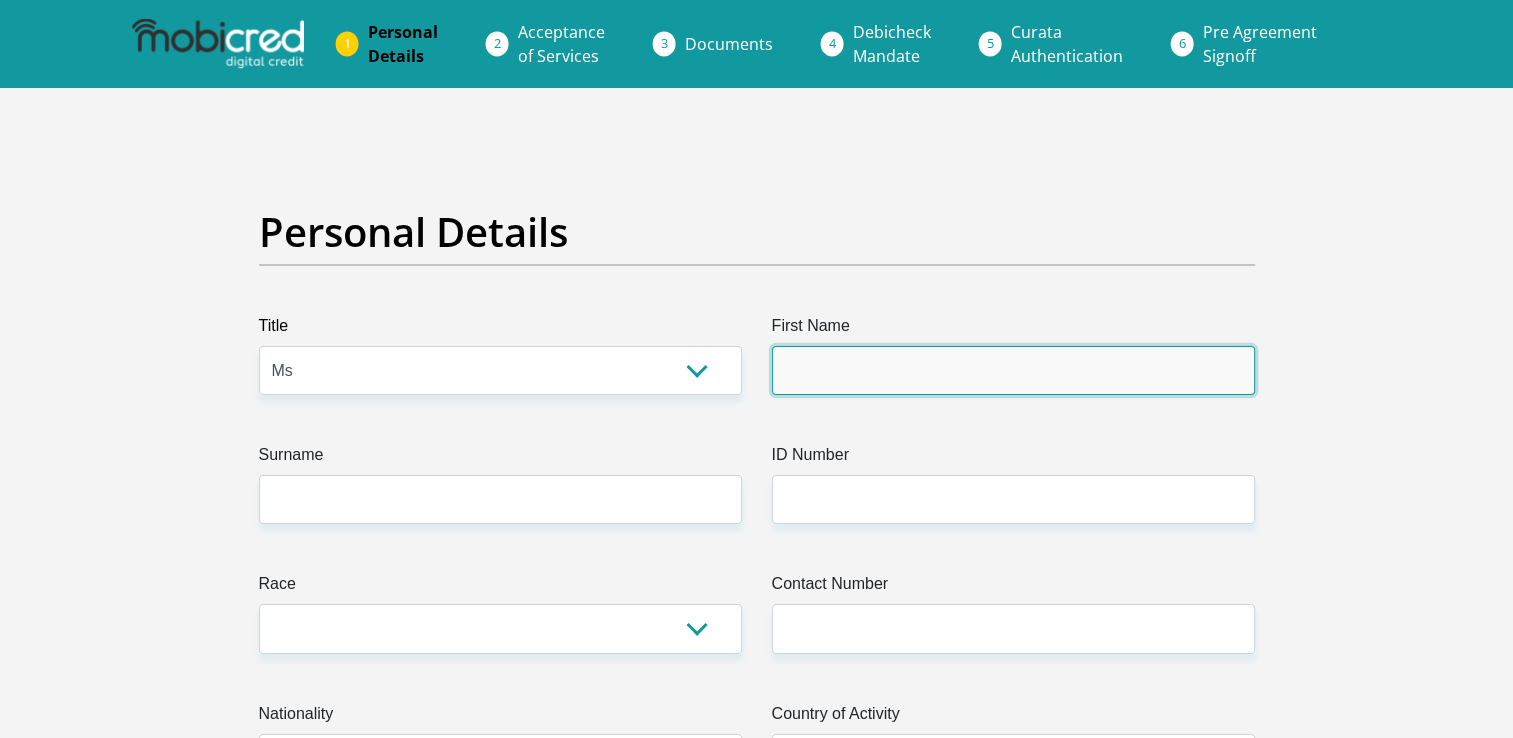 click on "First Name" at bounding box center (1013, 370) 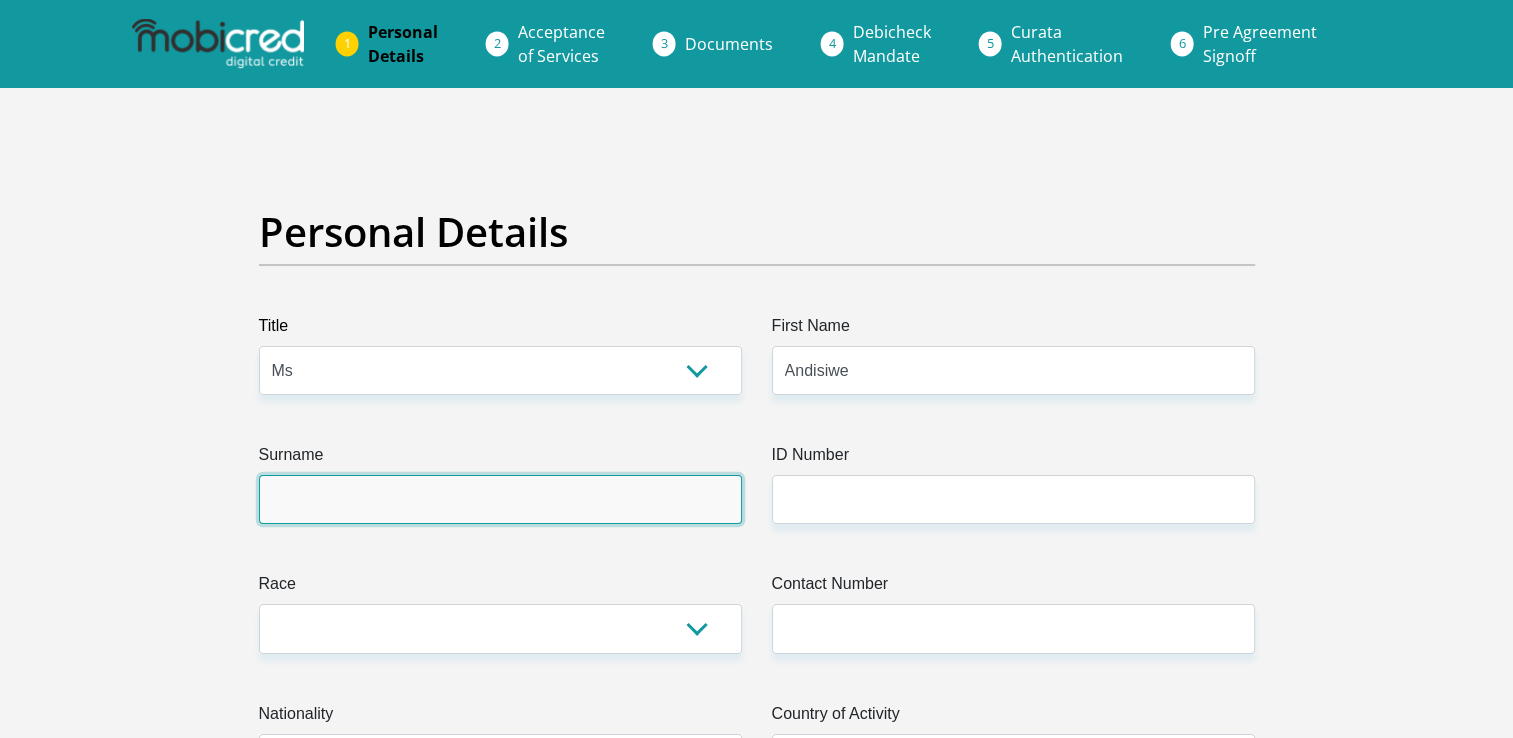 type on "Dlwati" 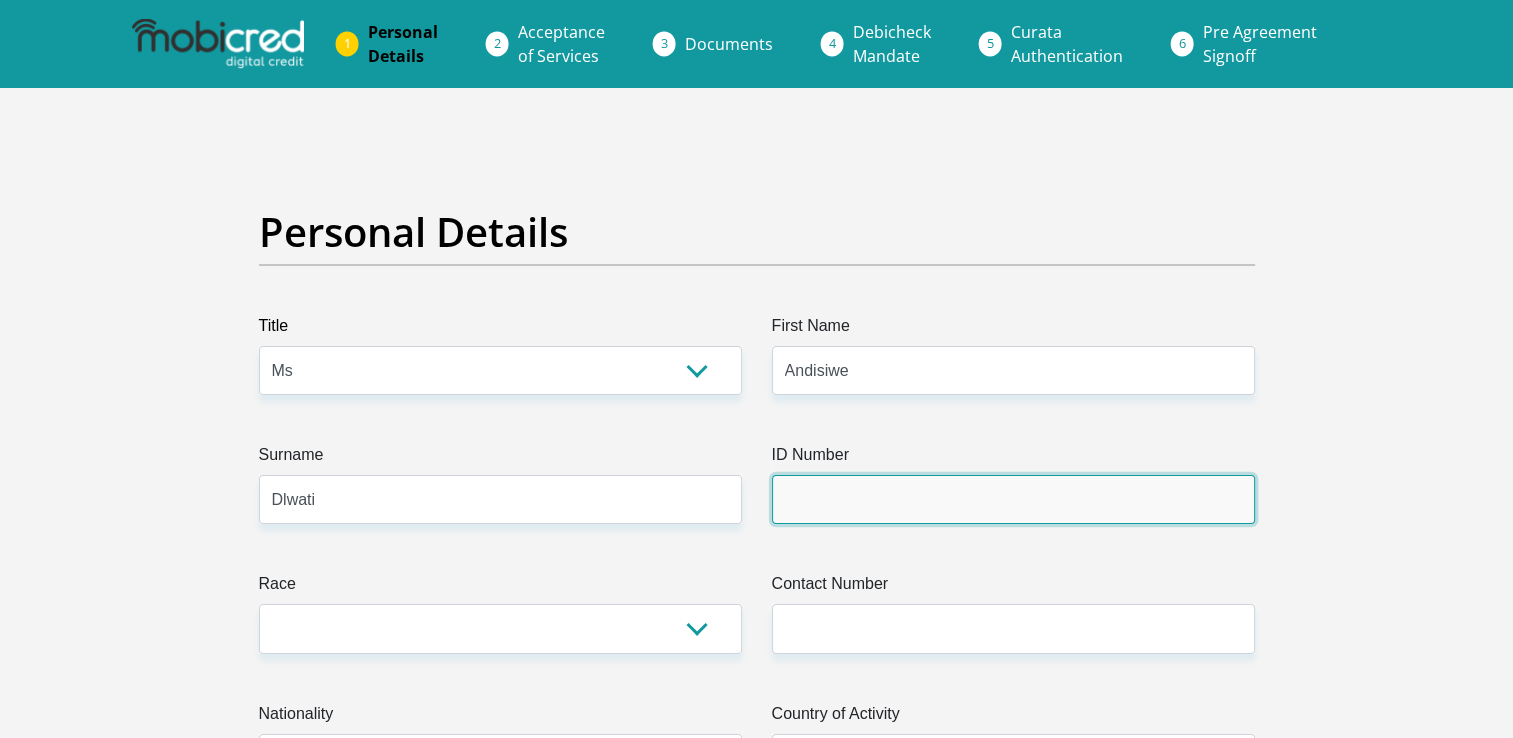type on "8704120793087" 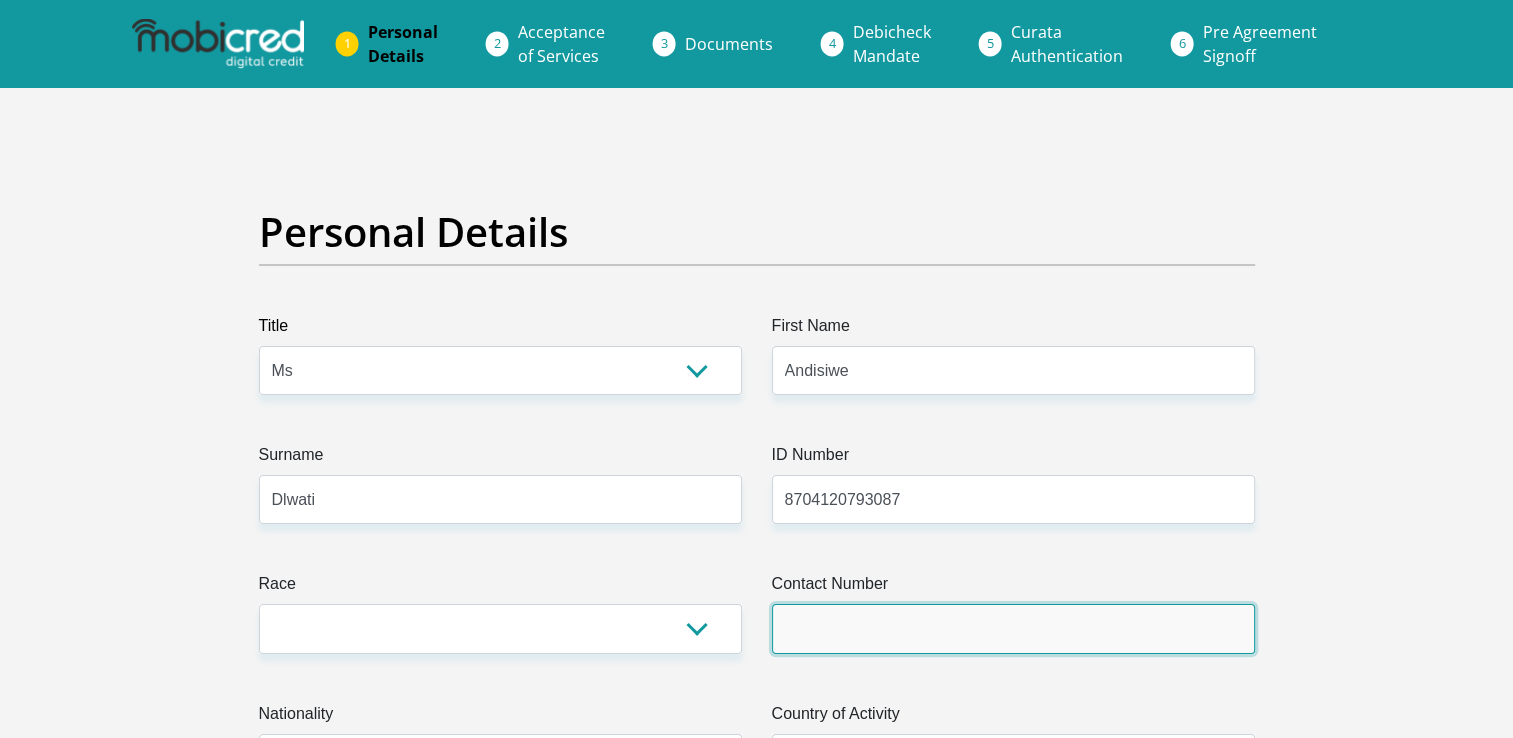 type on "0763716870" 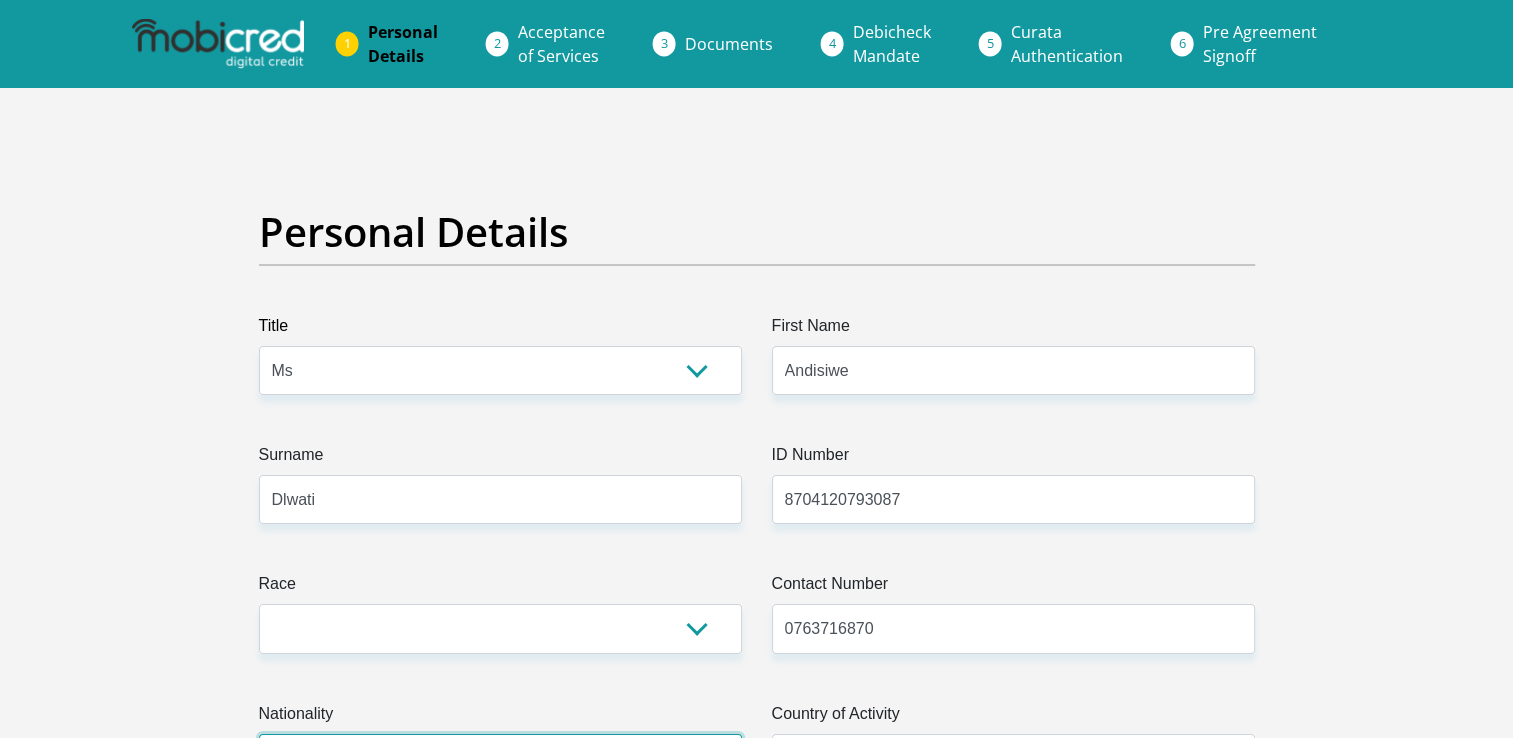 select on "ZAF" 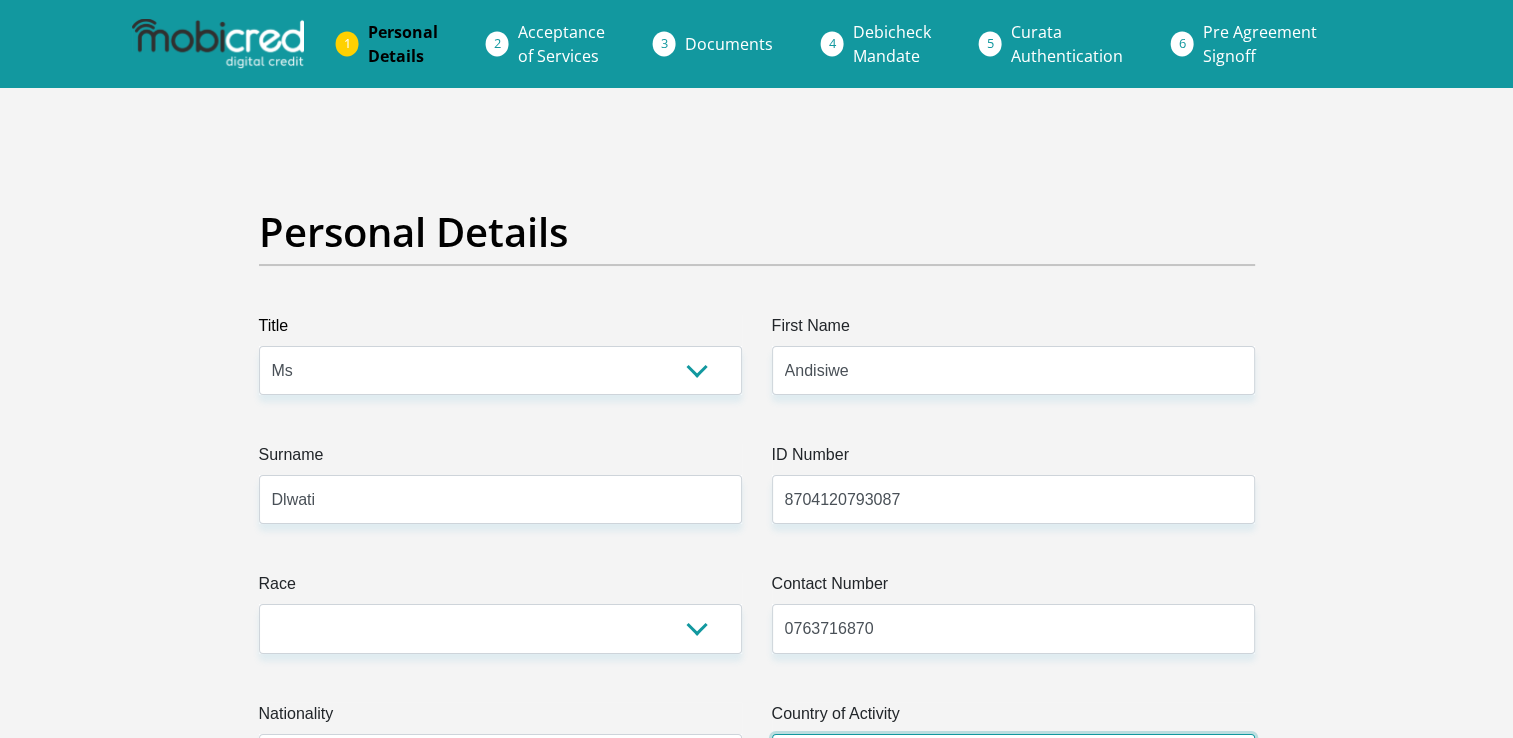 select on "ZAF" 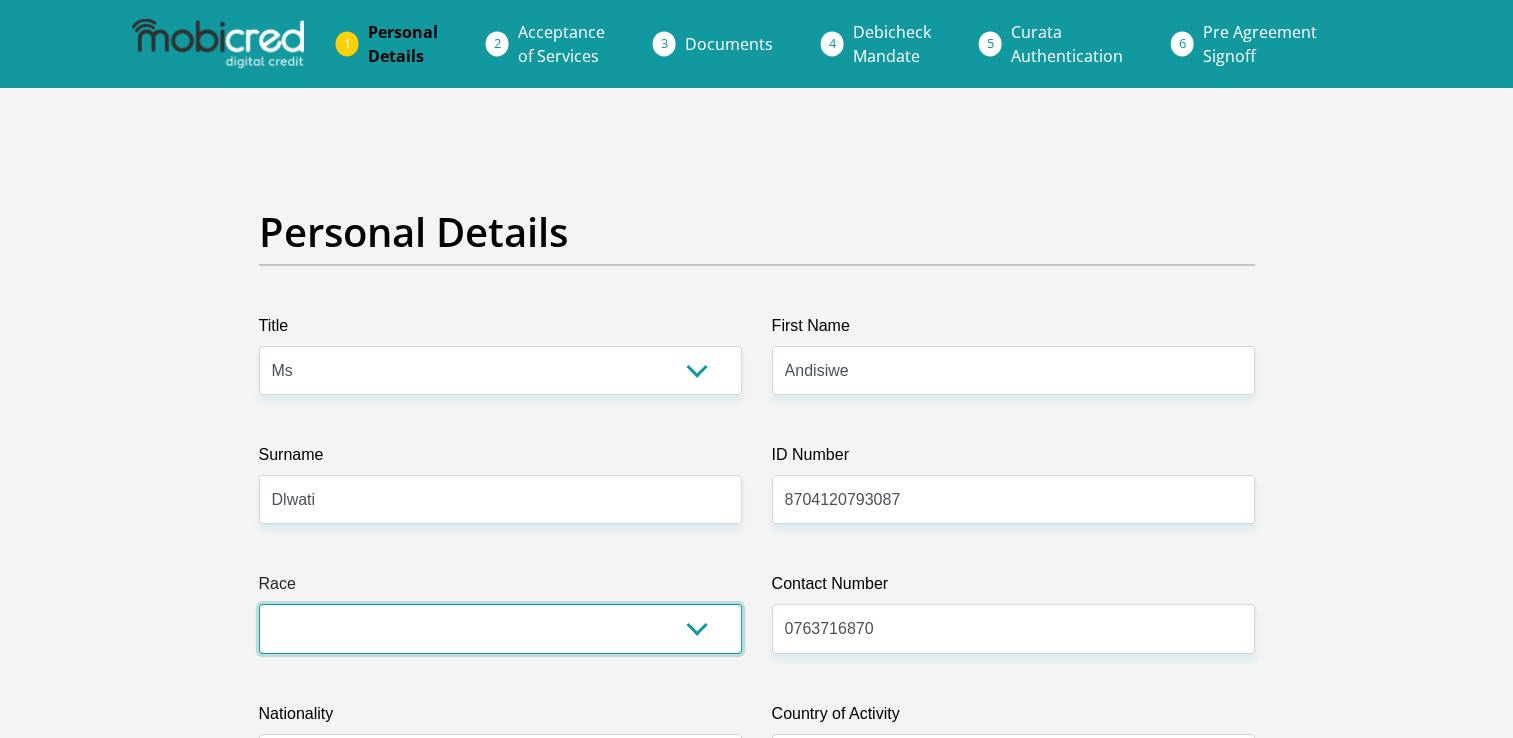 click on "Black
Coloured
Indian
White
Other" at bounding box center (500, 628) 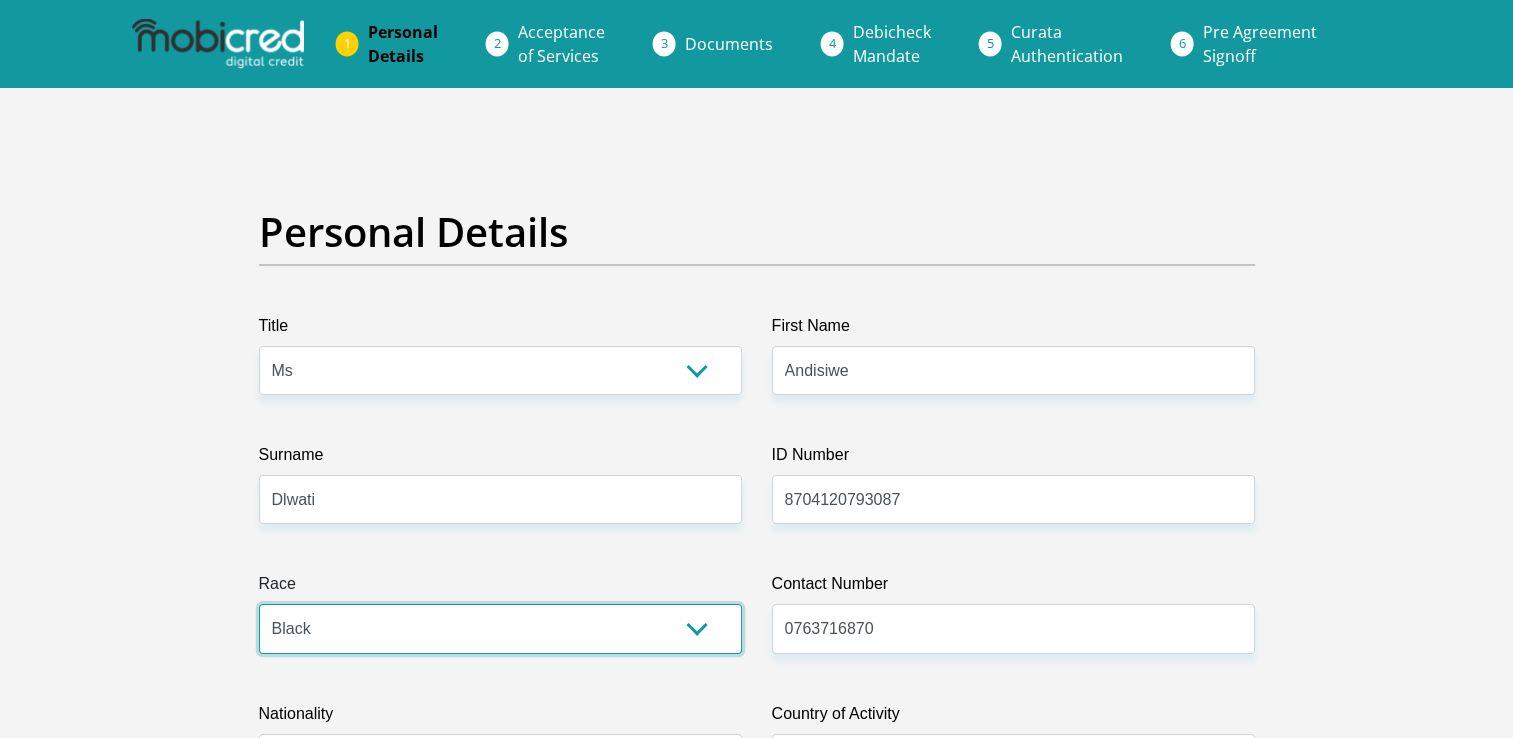 click on "Black
Coloured
Indian
White
Other" at bounding box center [500, 628] 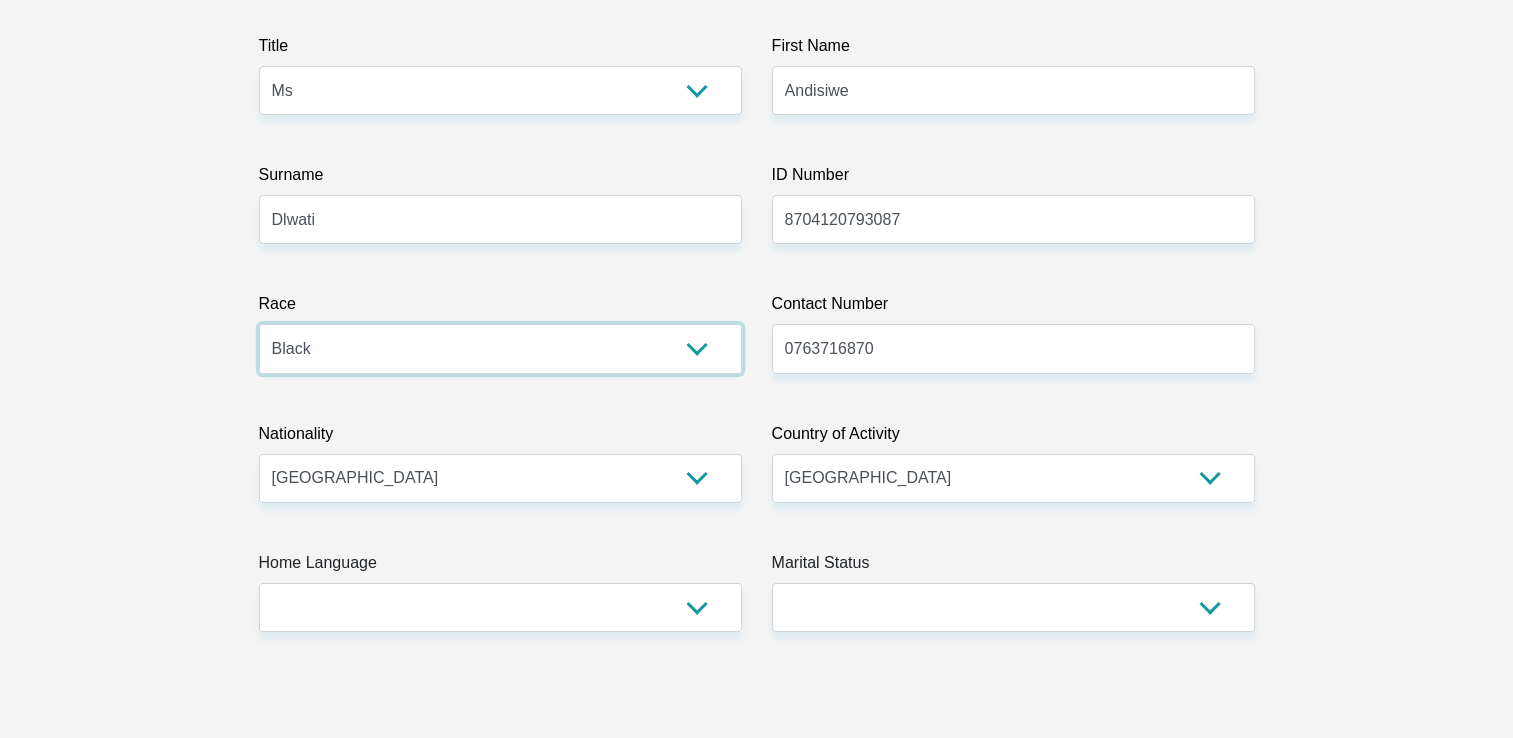 scroll, scrollTop: 320, scrollLeft: 0, axis: vertical 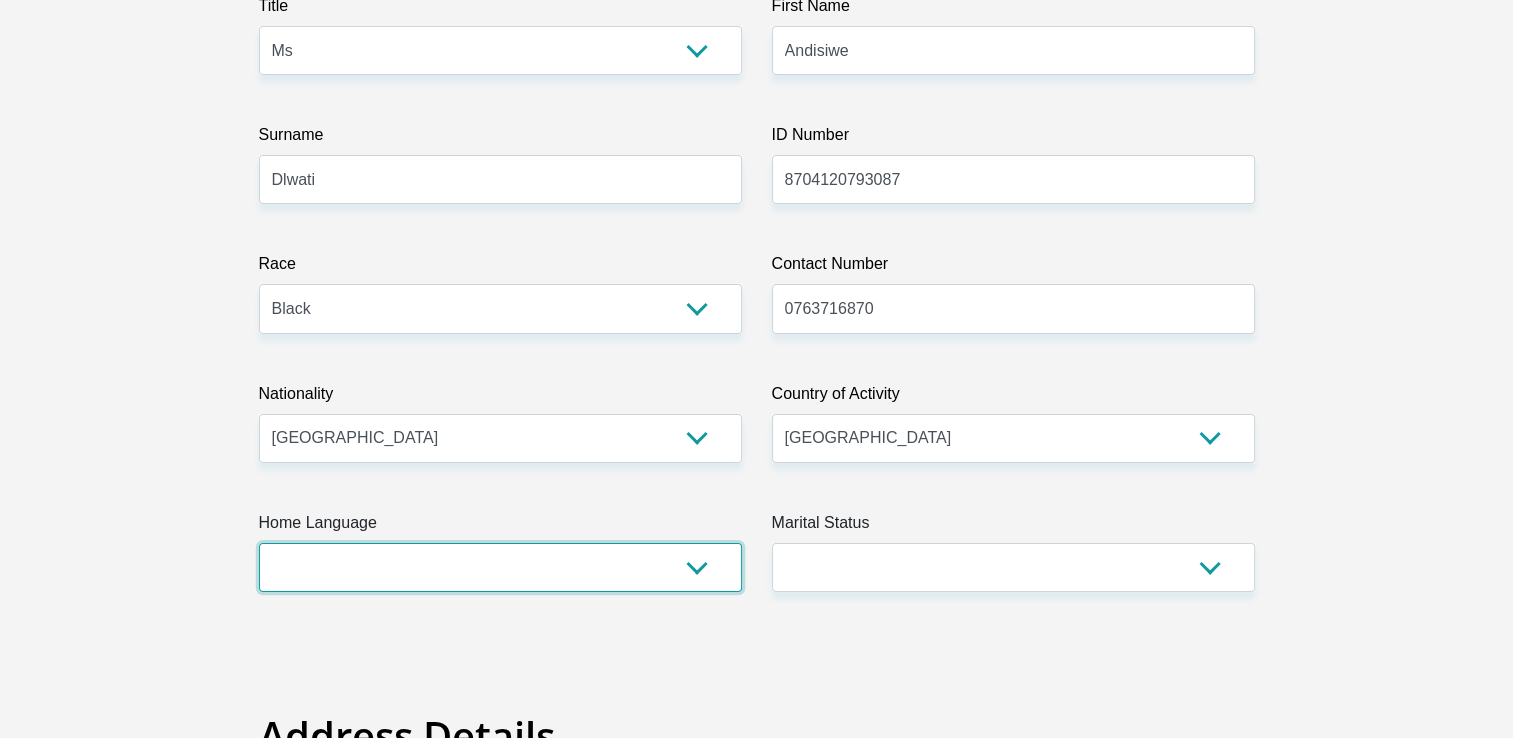 click on "Afrikaans
English
Sepedi
South Ndebele
Southern Sotho
Swati
Tsonga
Tswana
Venda
Xhosa
Zulu
Other" at bounding box center [500, 567] 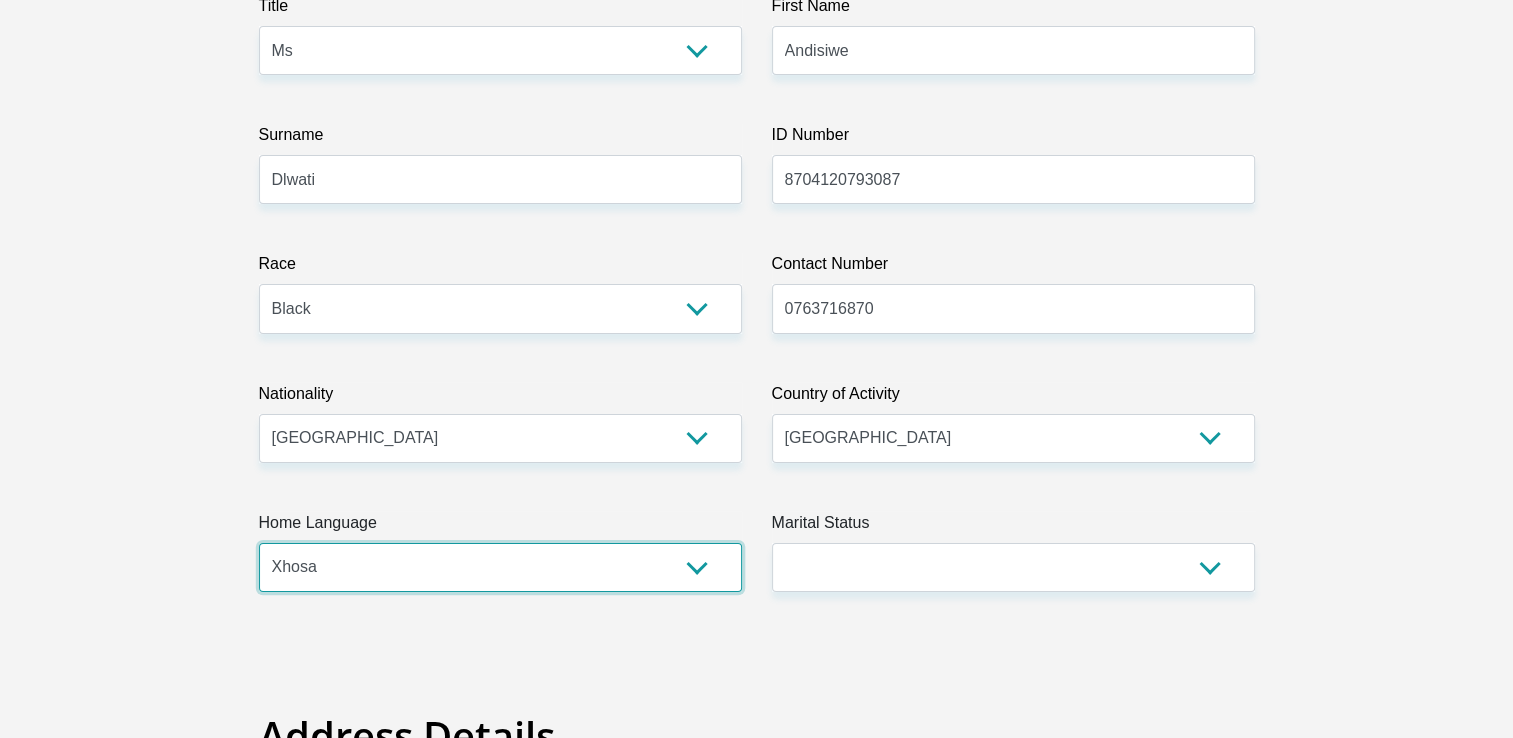 click on "Afrikaans
English
Sepedi
South Ndebele
Southern Sotho
Swati
Tsonga
Tswana
Venda
Xhosa
Zulu
Other" at bounding box center (500, 567) 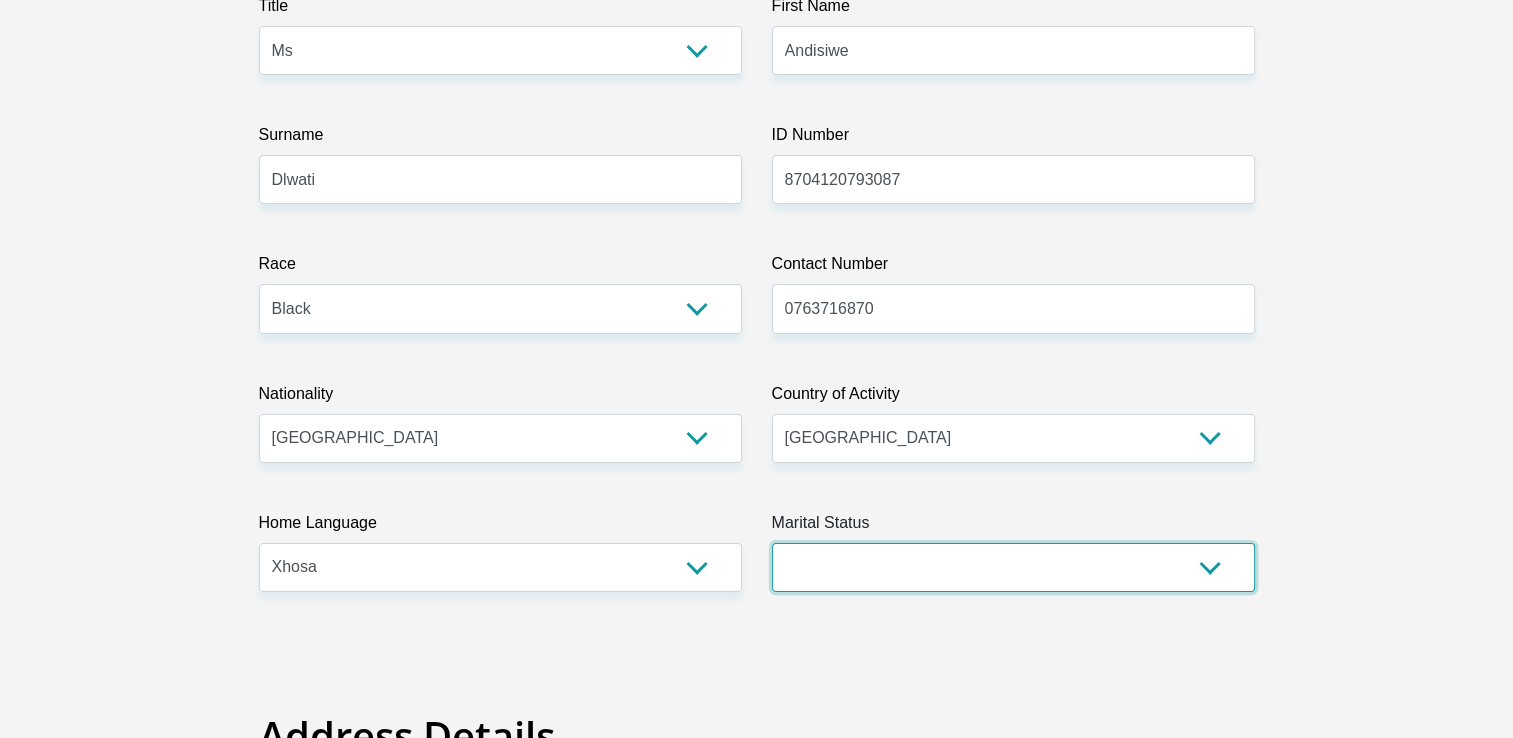 click on "Married ANC
Single
Divorced
Widowed
Married COP or Customary Law" at bounding box center (1013, 567) 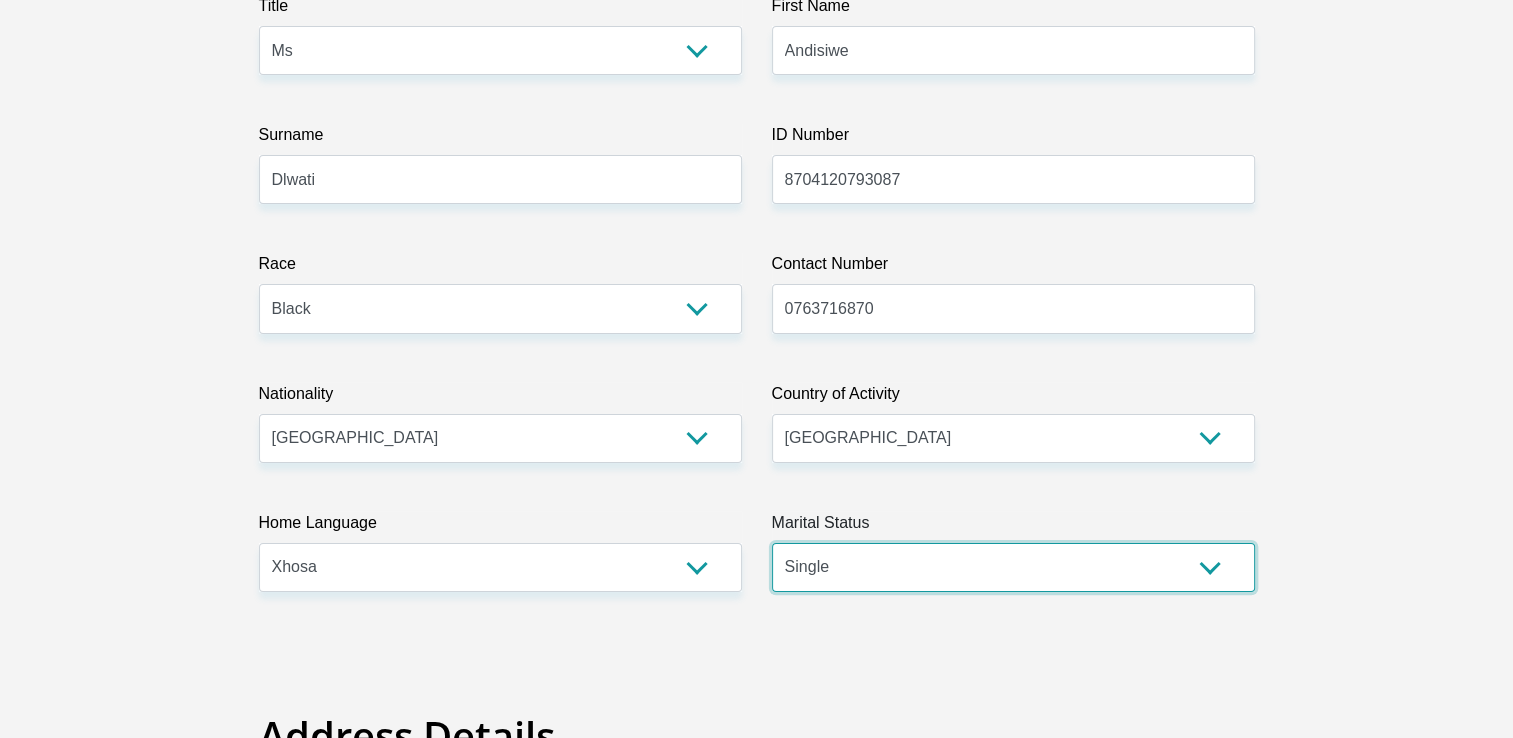click on "Married ANC
Single
Divorced
Widowed
Married COP or Customary Law" at bounding box center (1013, 567) 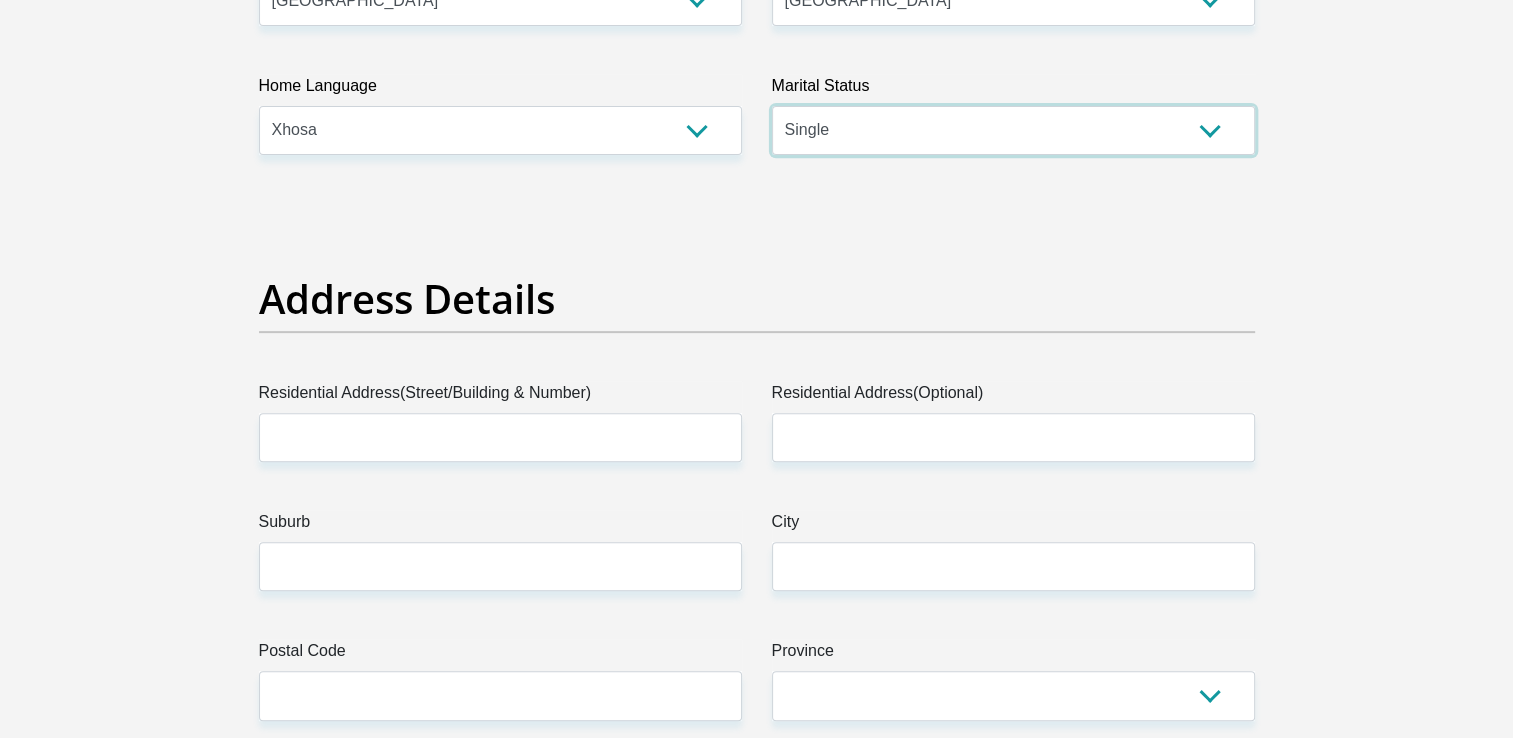 scroll, scrollTop: 760, scrollLeft: 0, axis: vertical 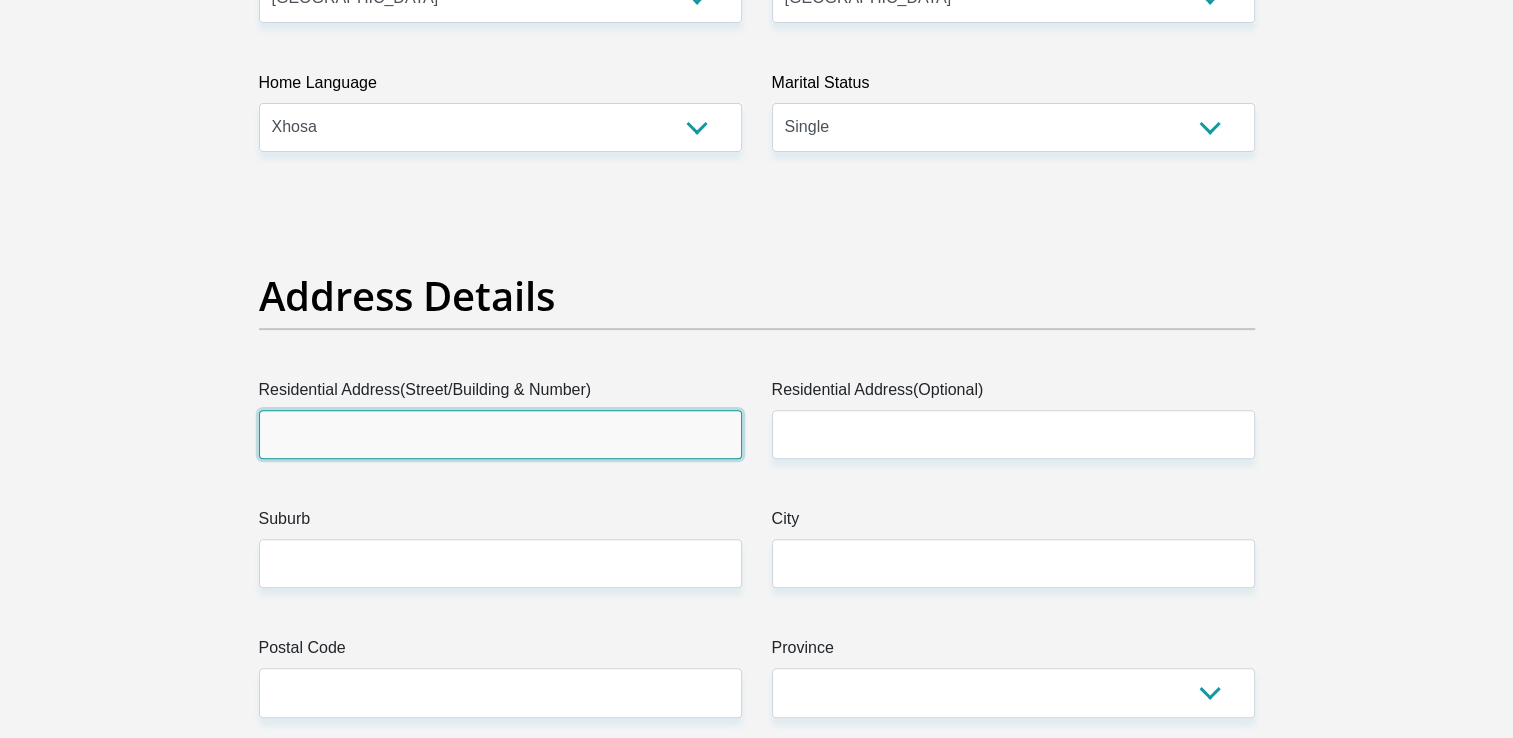 click on "Residential Address(Street/Building & Number)" at bounding box center (500, 434) 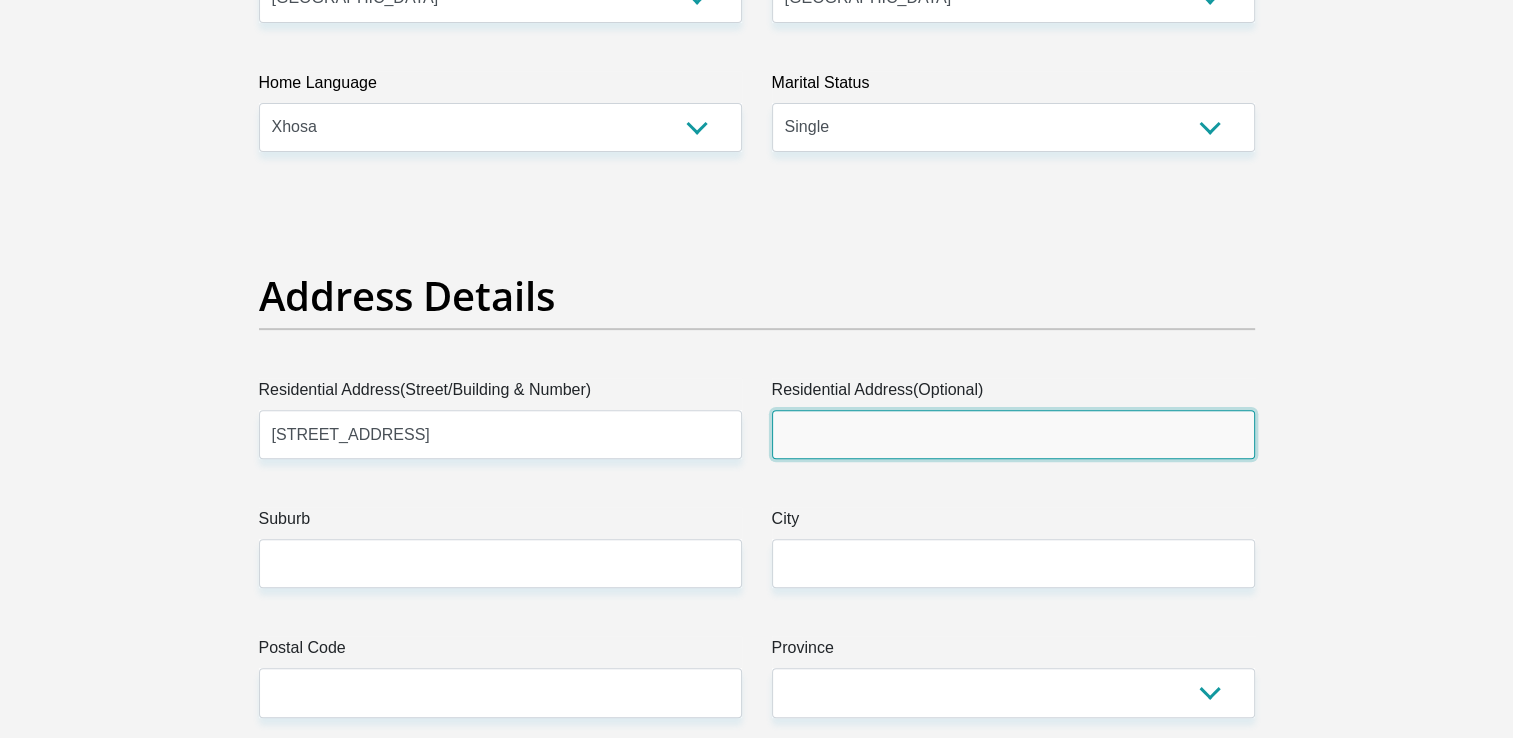 type on "Amalinda" 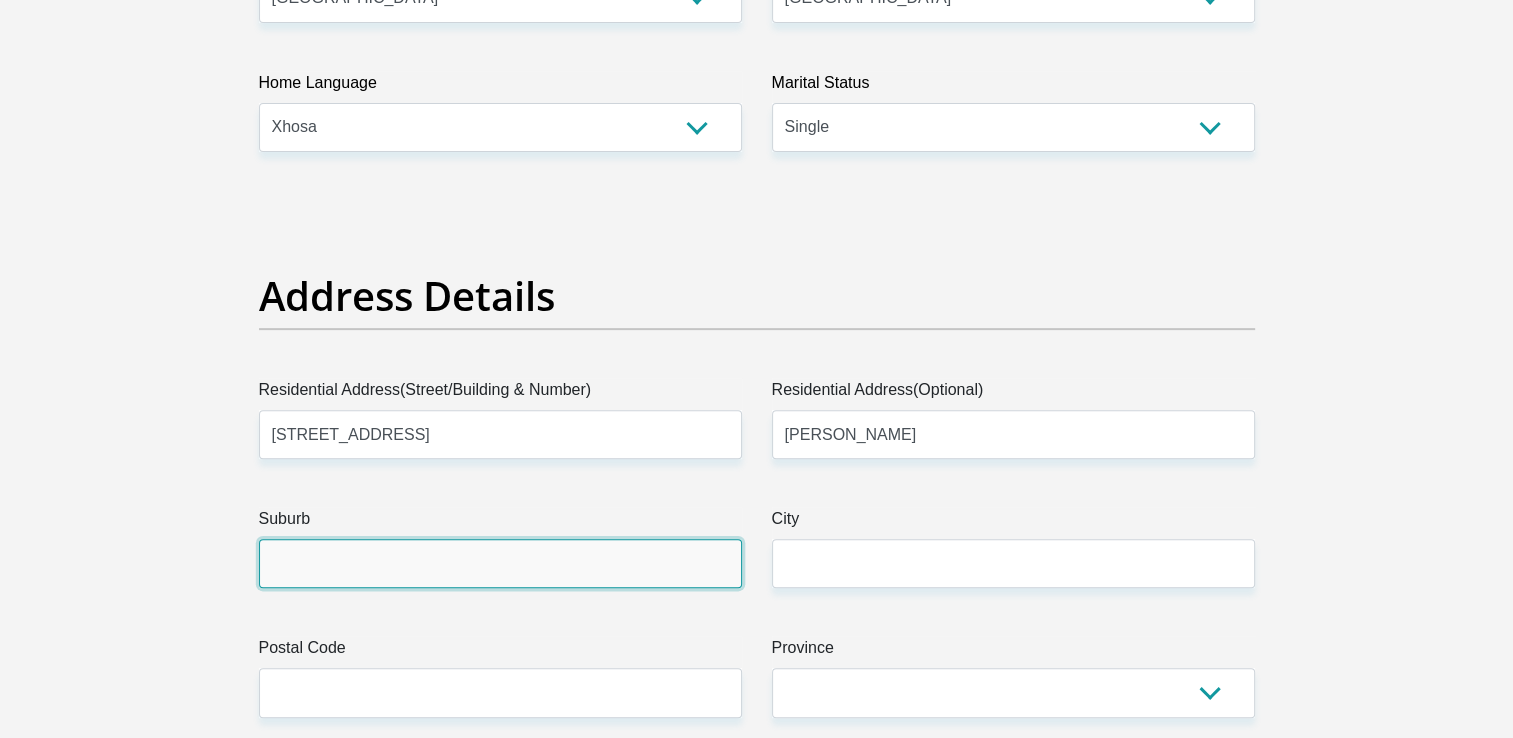 type on "Black" 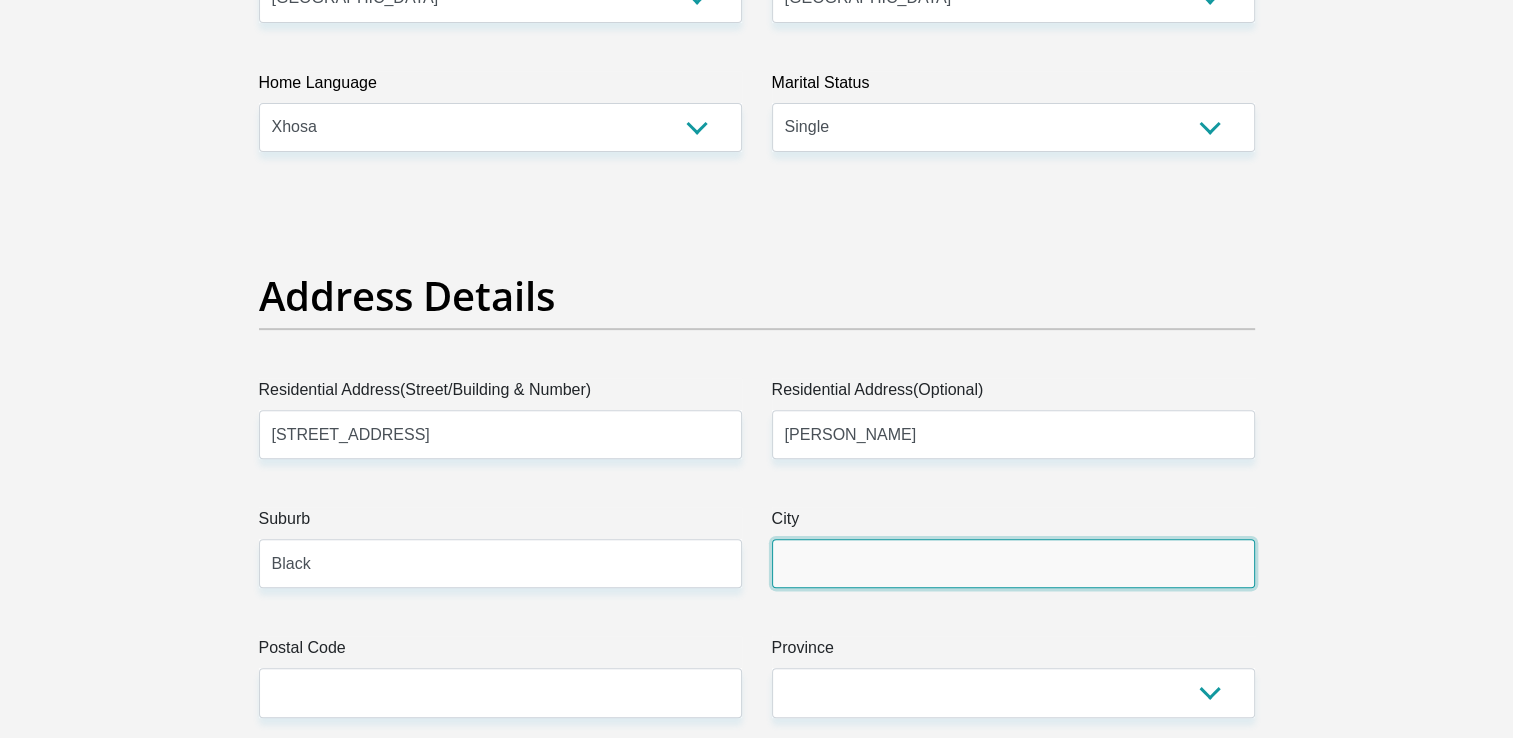 type on "Black" 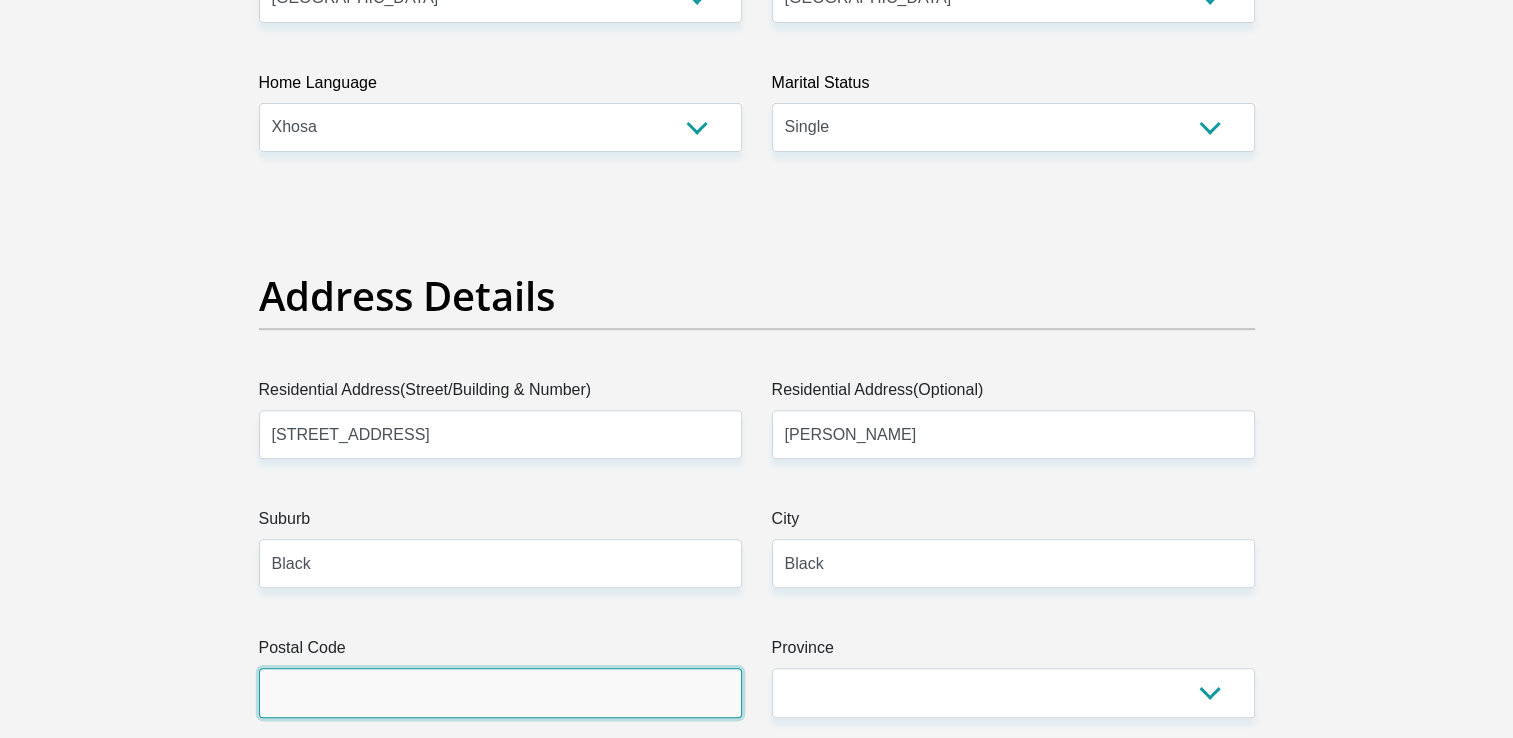 type on "5200" 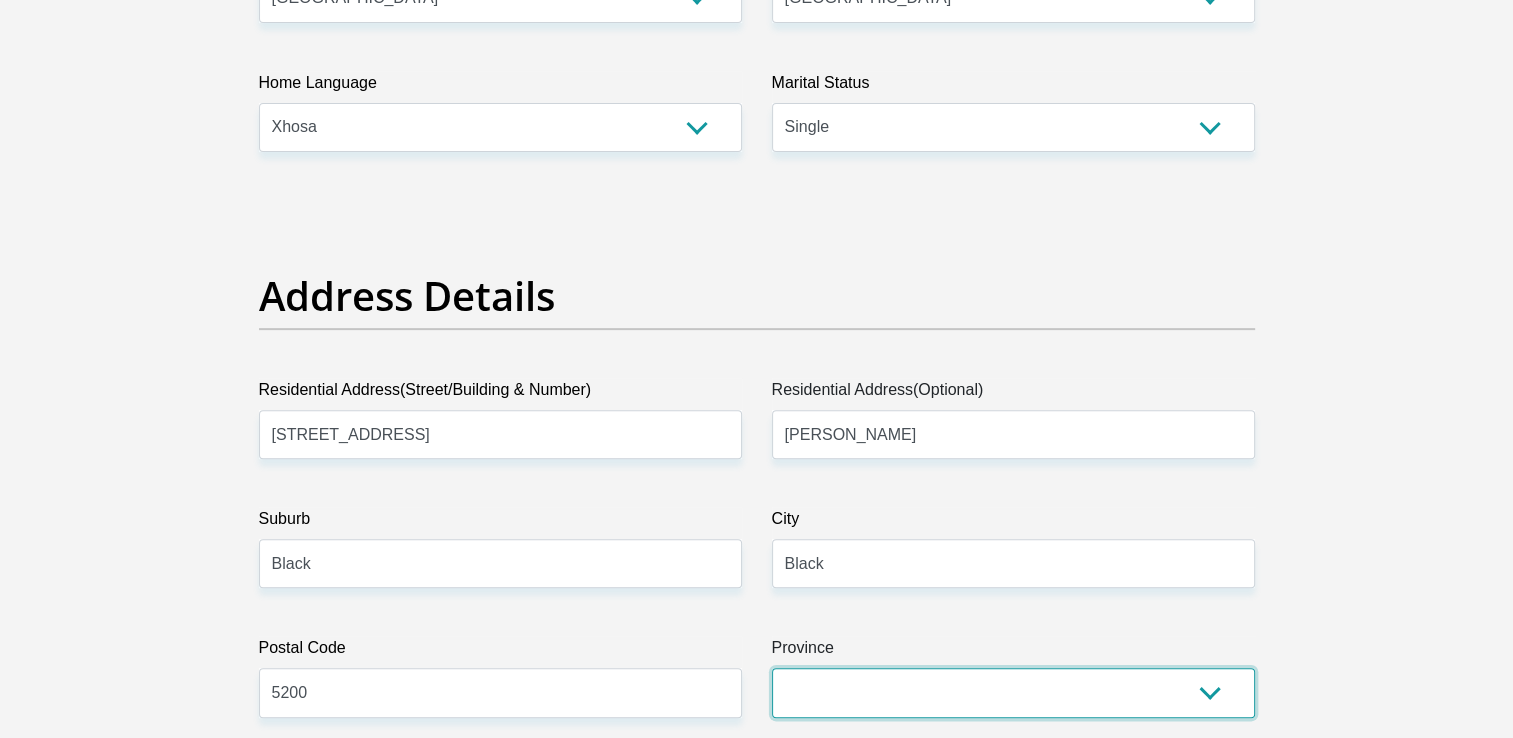 click on "Eastern Cape
Free State
Gauteng
KwaZulu-Natal
Limpopo
Mpumalanga
Northern Cape
North West
Western Cape" at bounding box center (1013, 692) 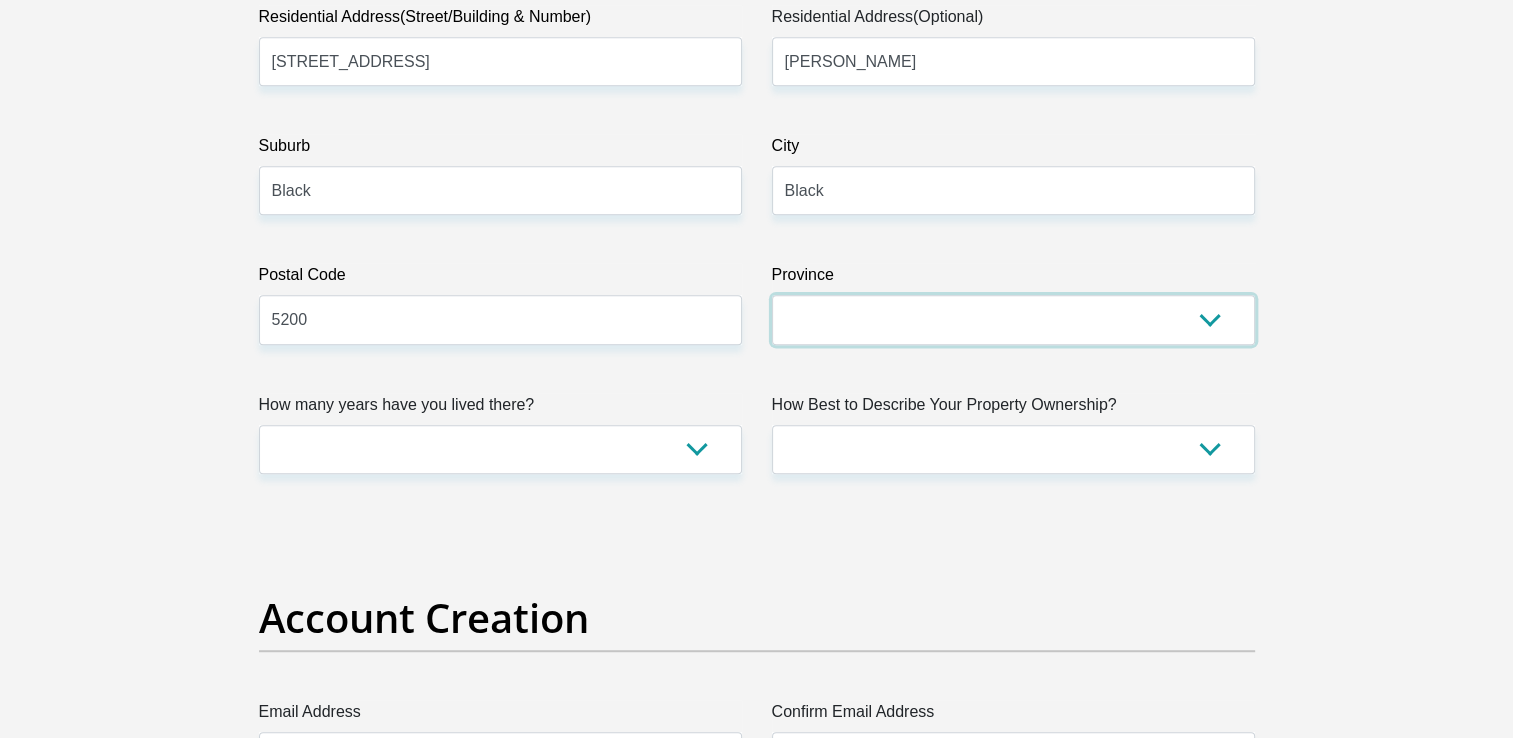 scroll, scrollTop: 1173, scrollLeft: 0, axis: vertical 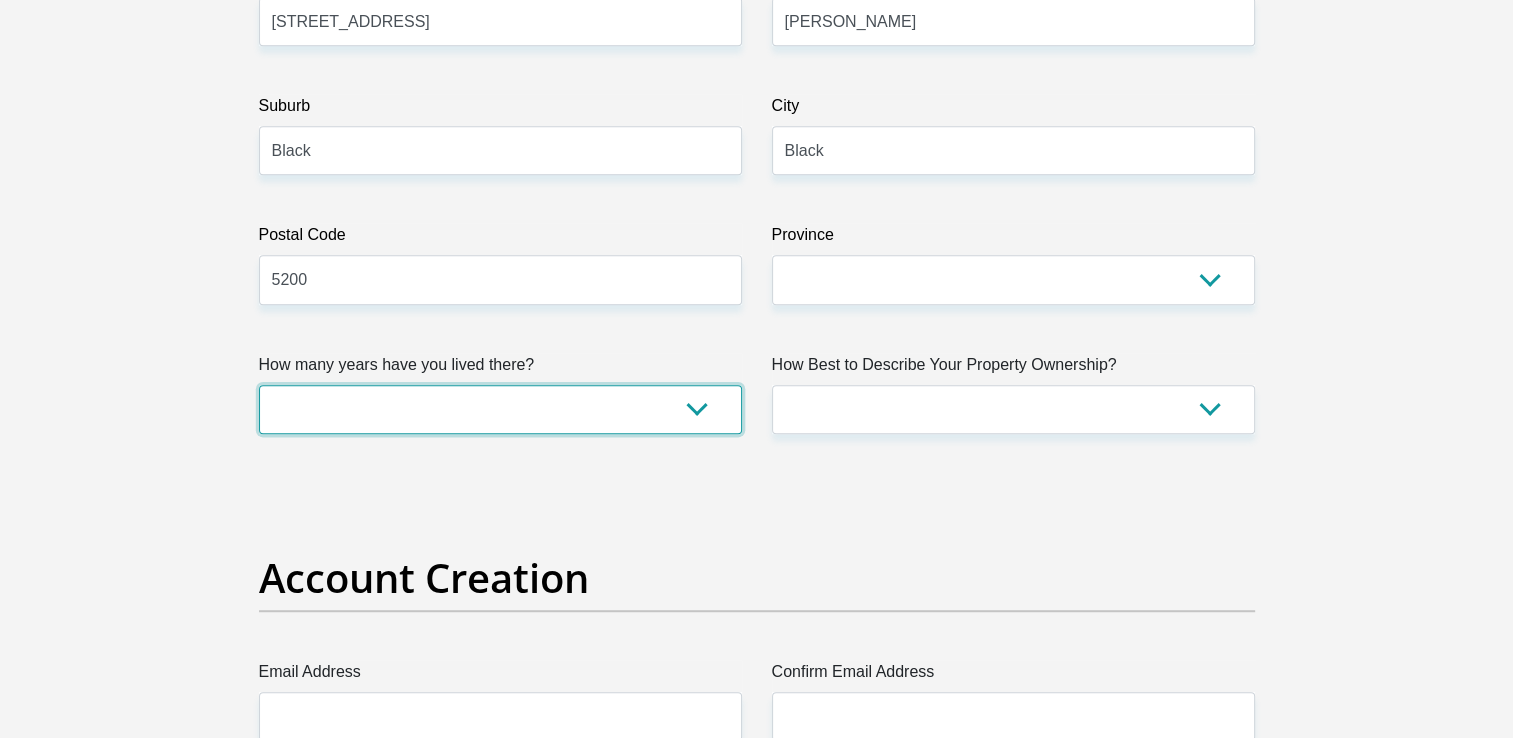 click on "less than 1 year
1-3 years
3-5 years
5+ years" at bounding box center (500, 409) 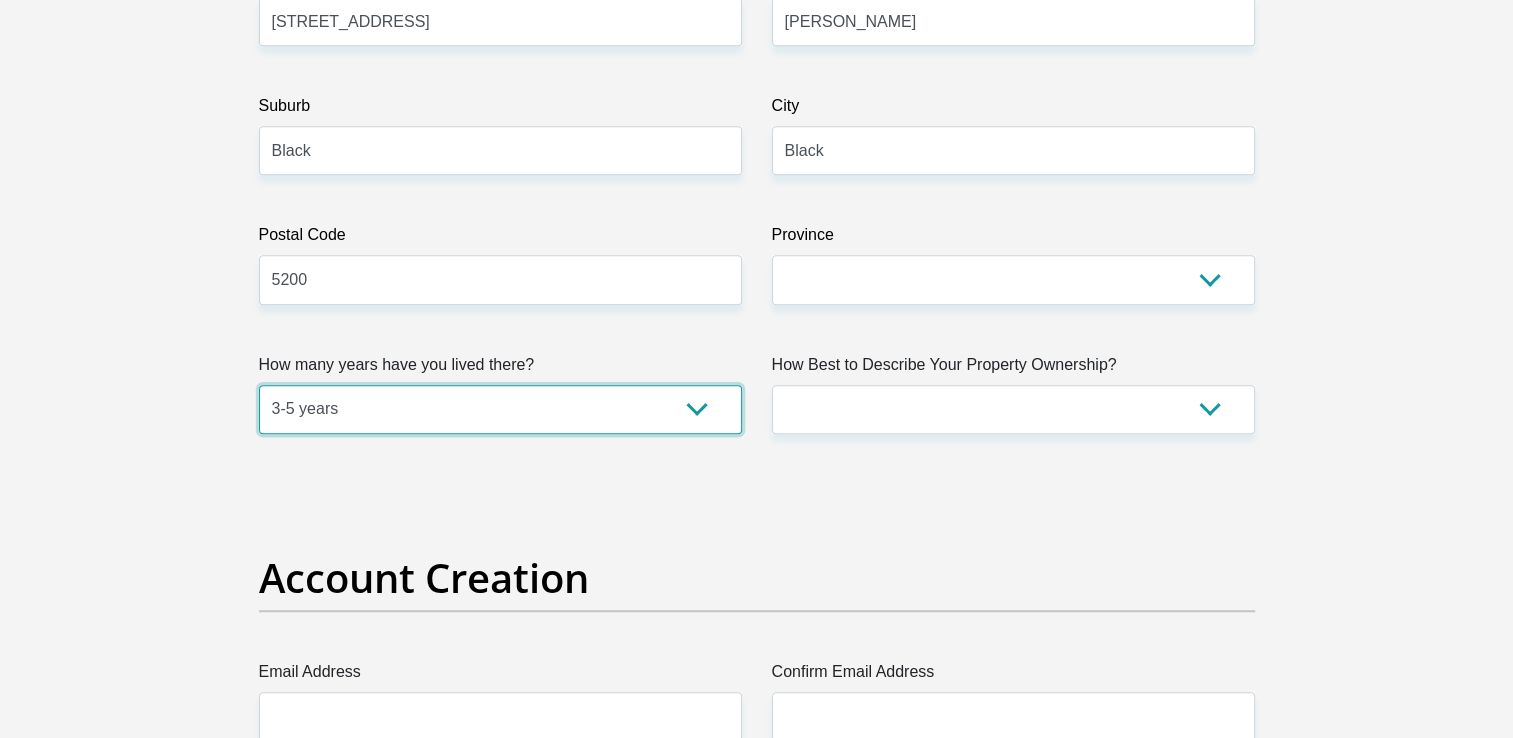 click on "less than 1 year
1-3 years
3-5 years
5+ years" at bounding box center [500, 409] 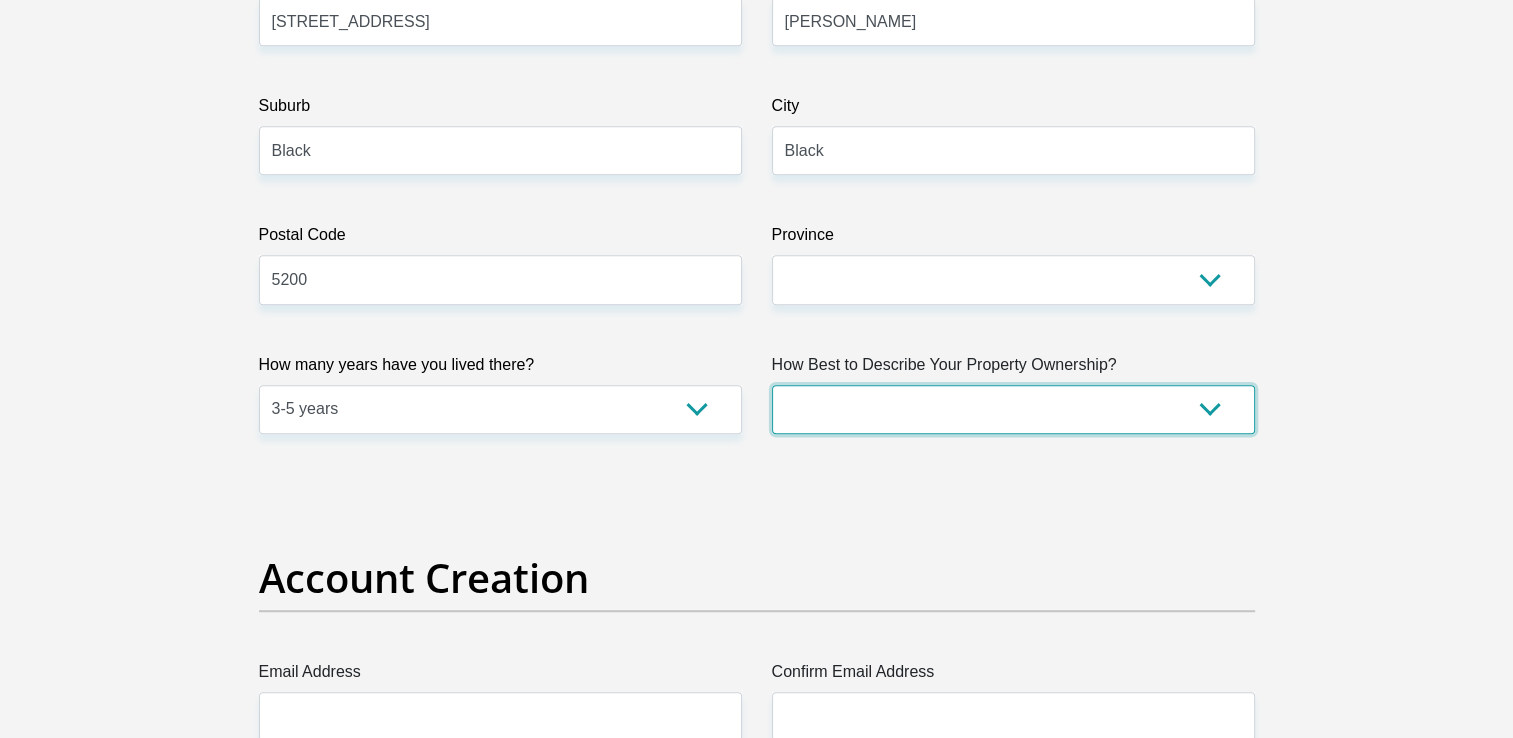click on "Owned
Rented
Family Owned
Company Dwelling" at bounding box center [1013, 409] 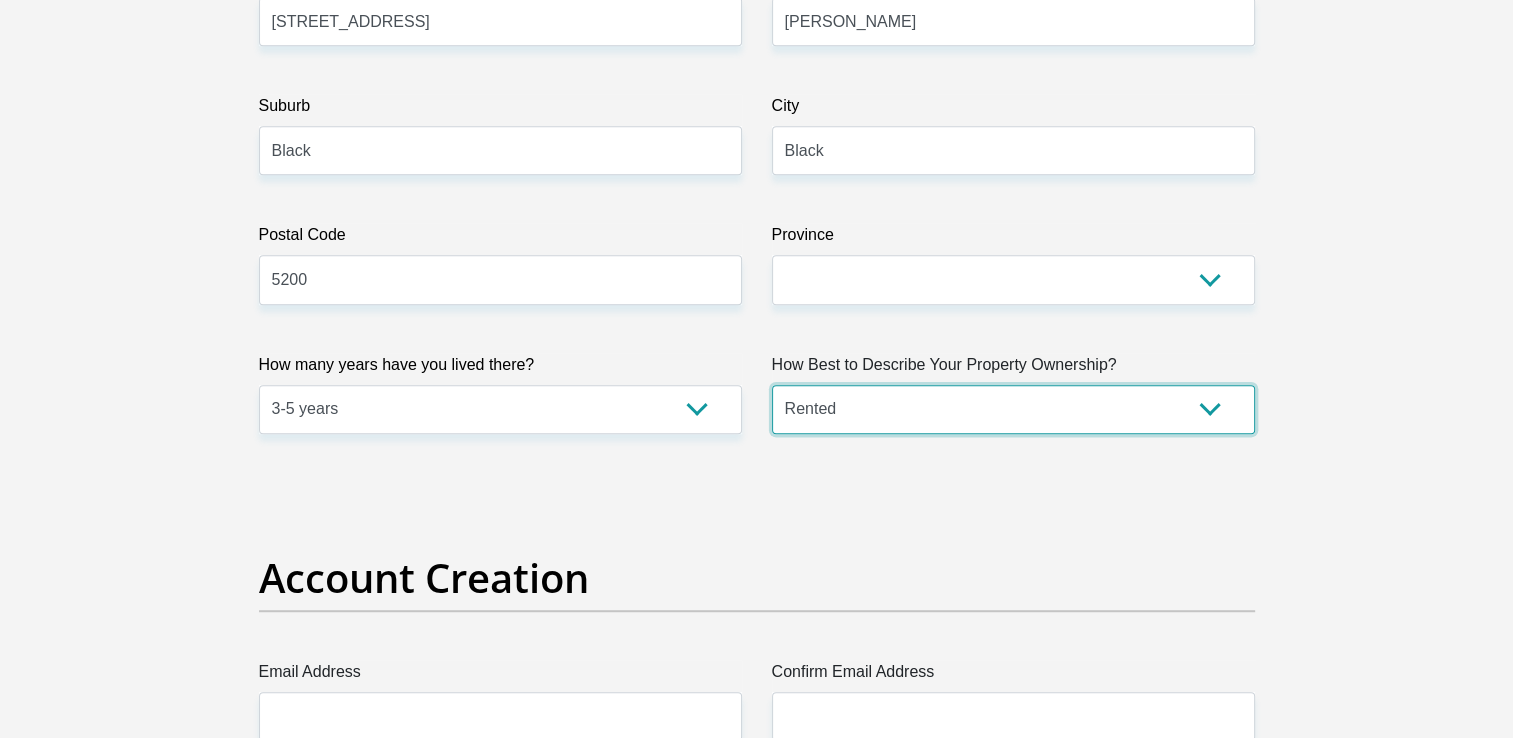 click on "Owned
Rented
Family Owned
Company Dwelling" at bounding box center (1013, 409) 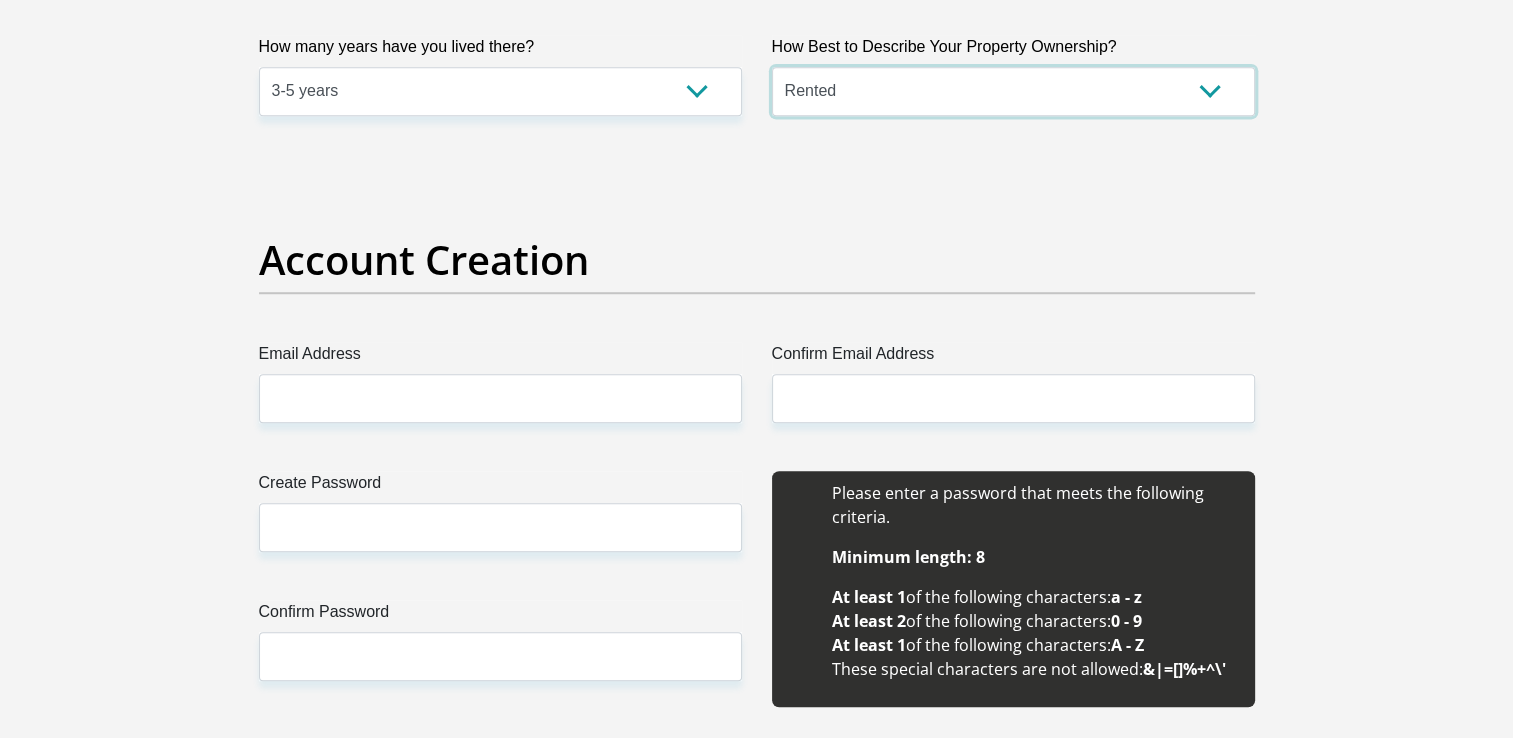 scroll, scrollTop: 1493, scrollLeft: 0, axis: vertical 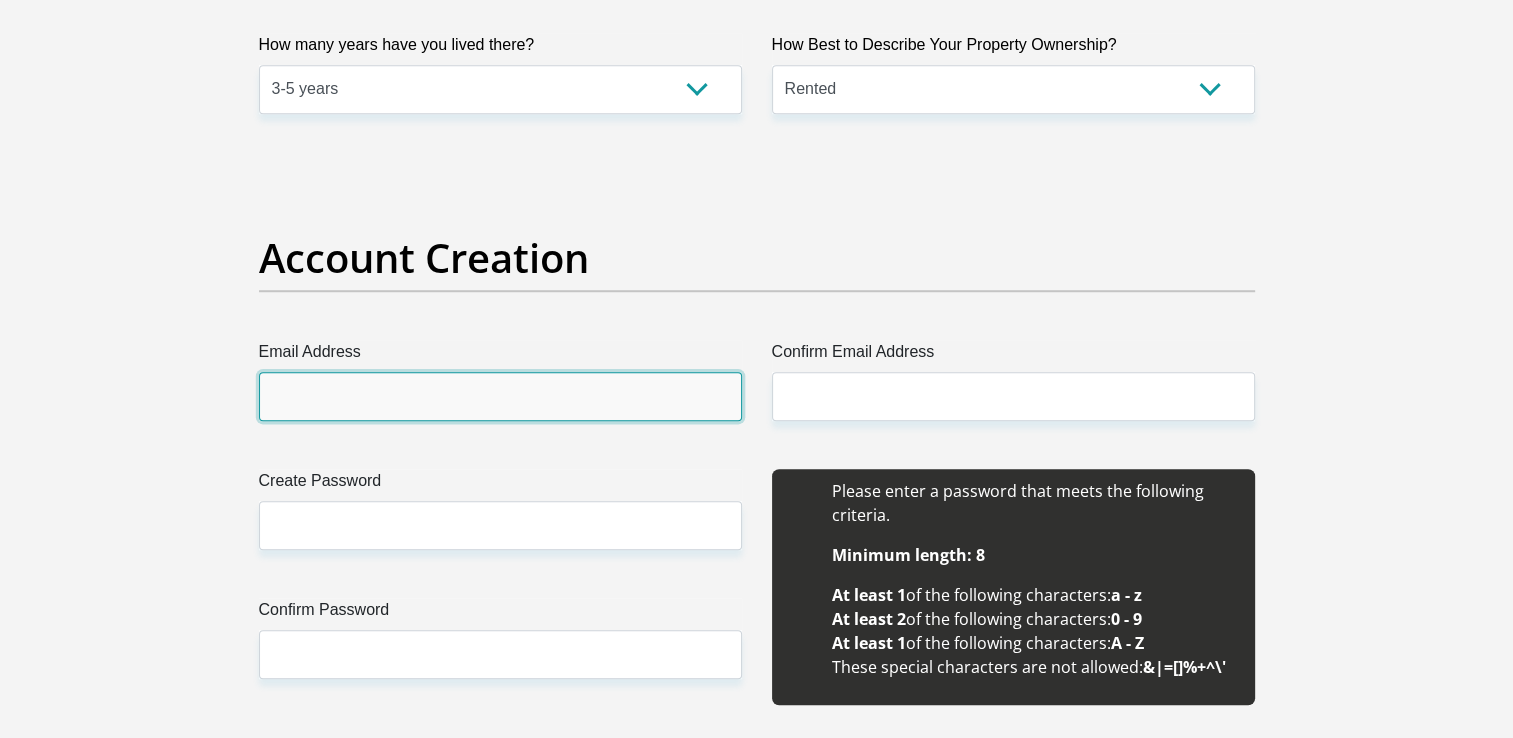 click on "Email Address" at bounding box center [500, 396] 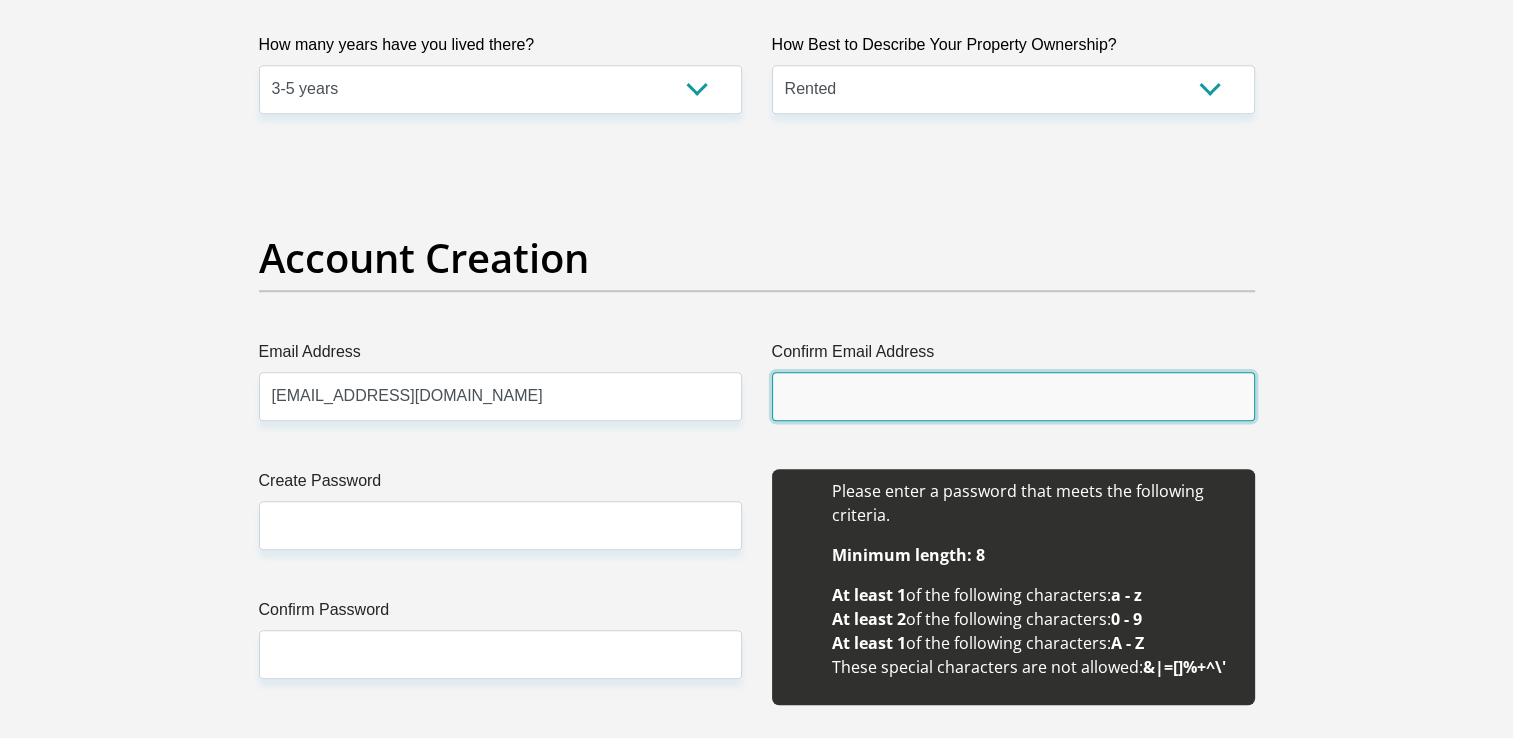 type on "ANDISIWED@gmail.com" 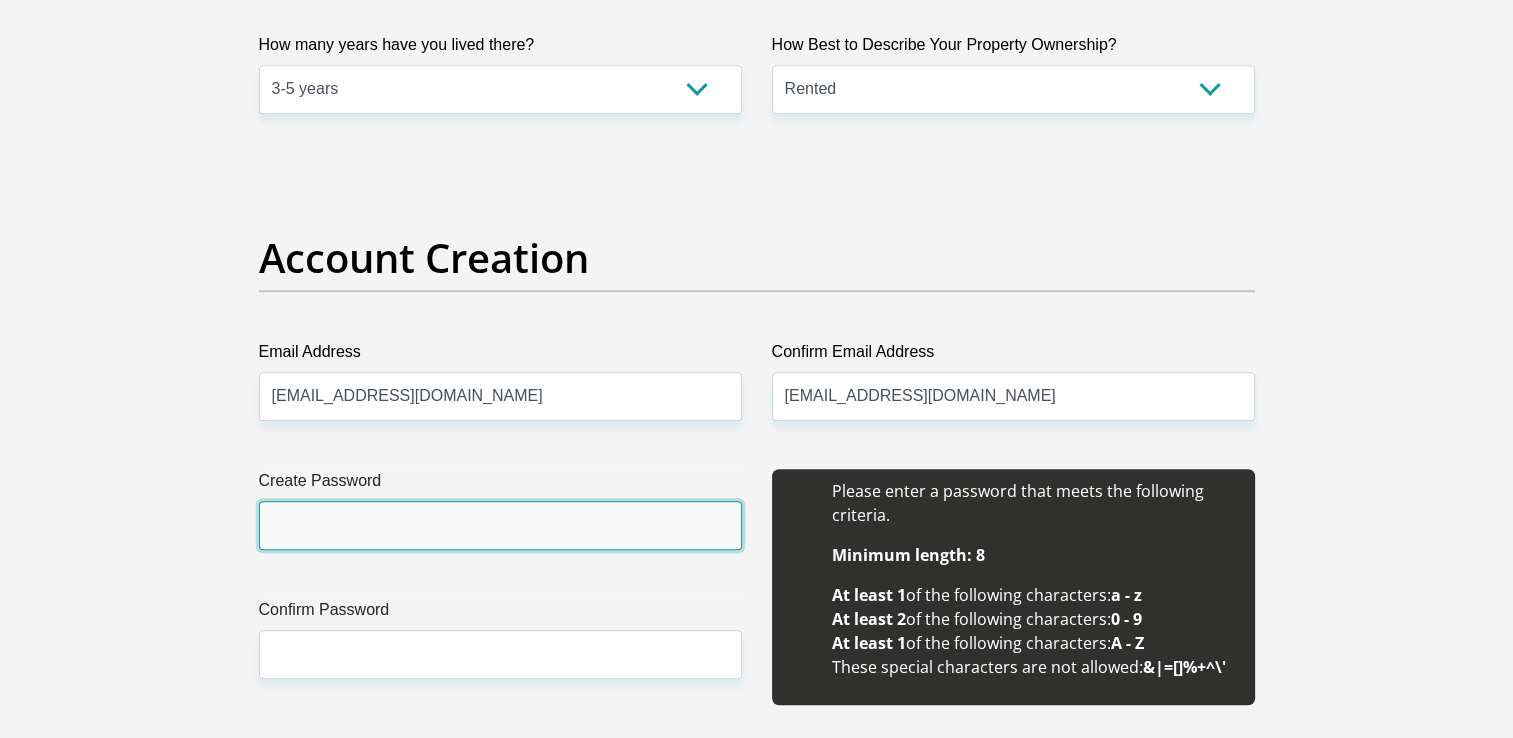 click on "Create Password" at bounding box center (500, 525) 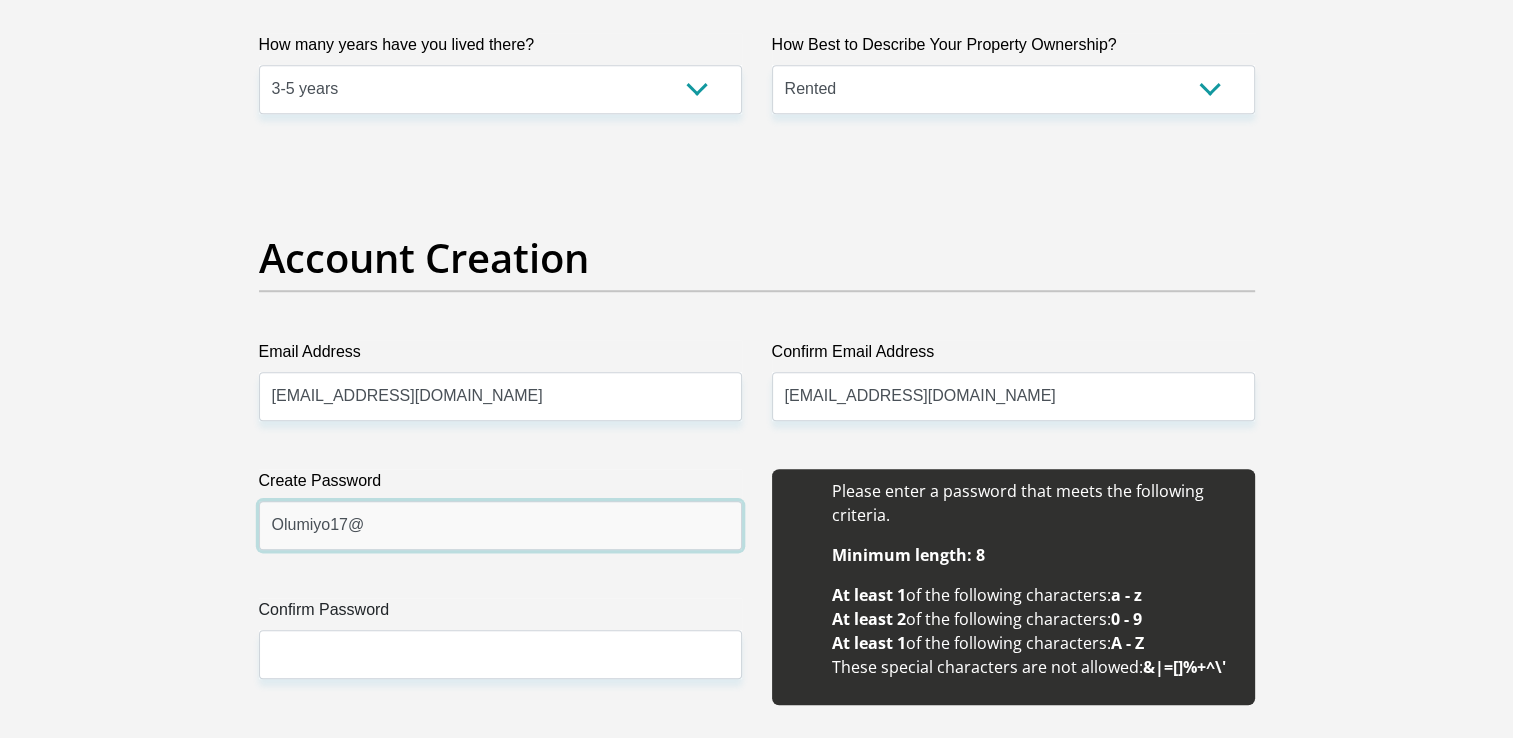 type on "Olumiyo17@" 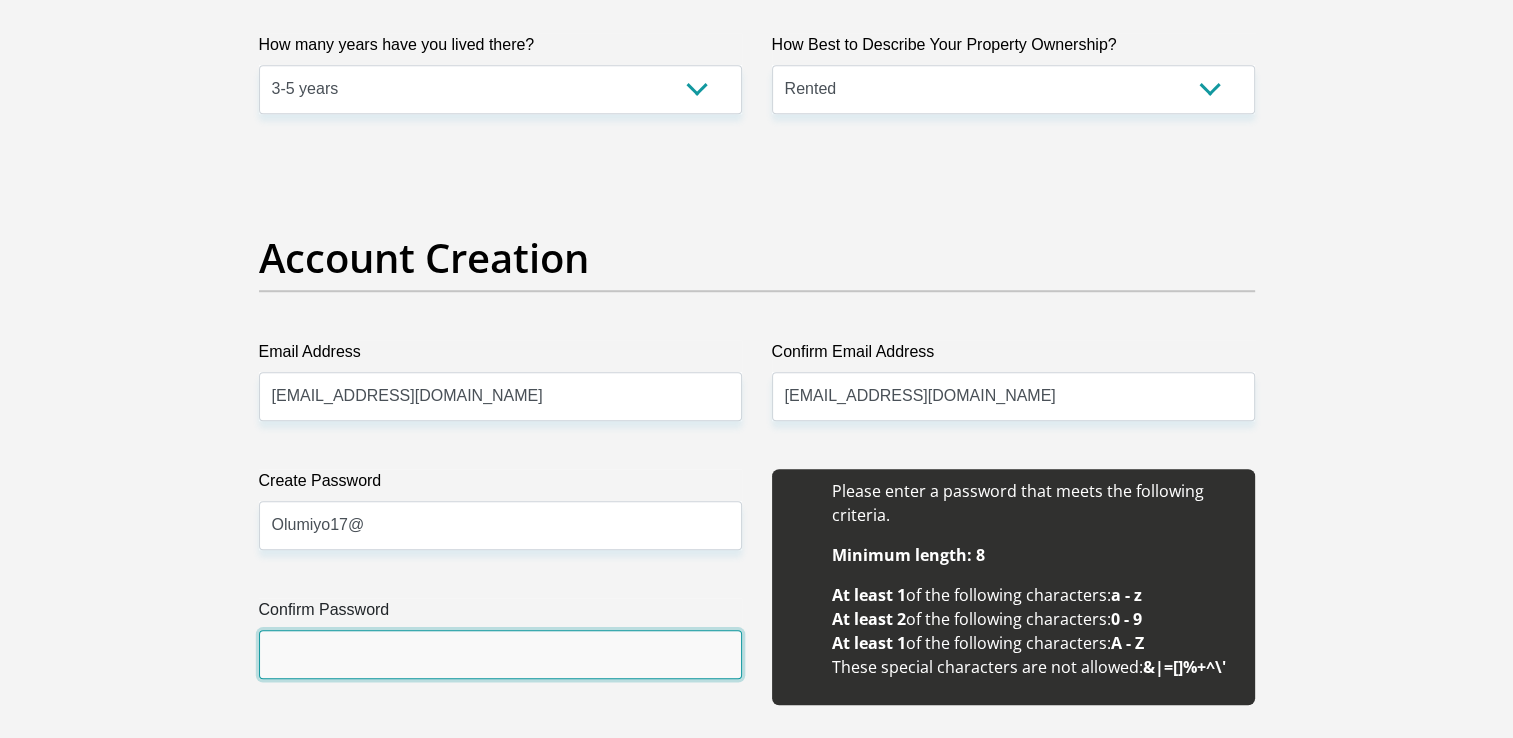 click on "Confirm Password" at bounding box center (500, 654) 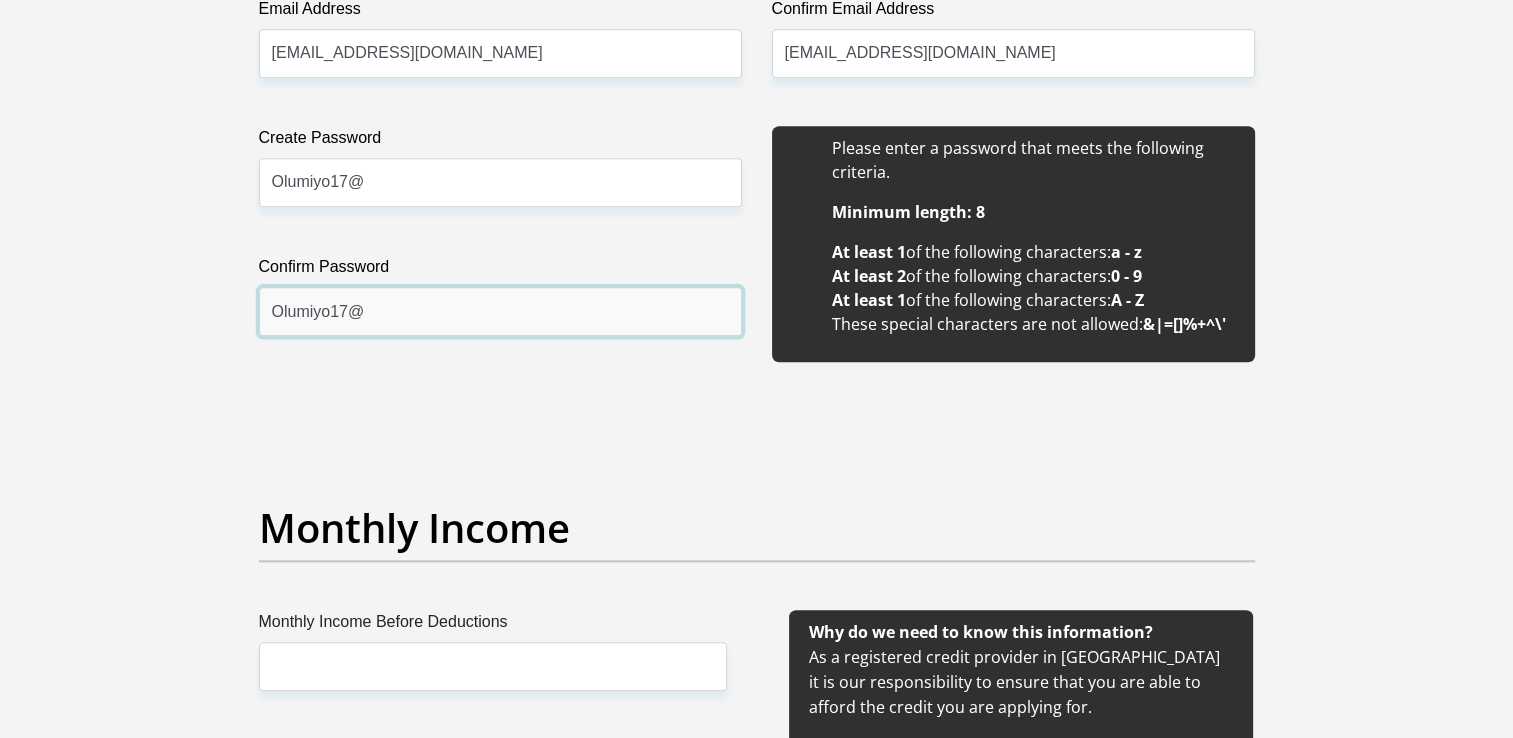 scroll, scrollTop: 1853, scrollLeft: 0, axis: vertical 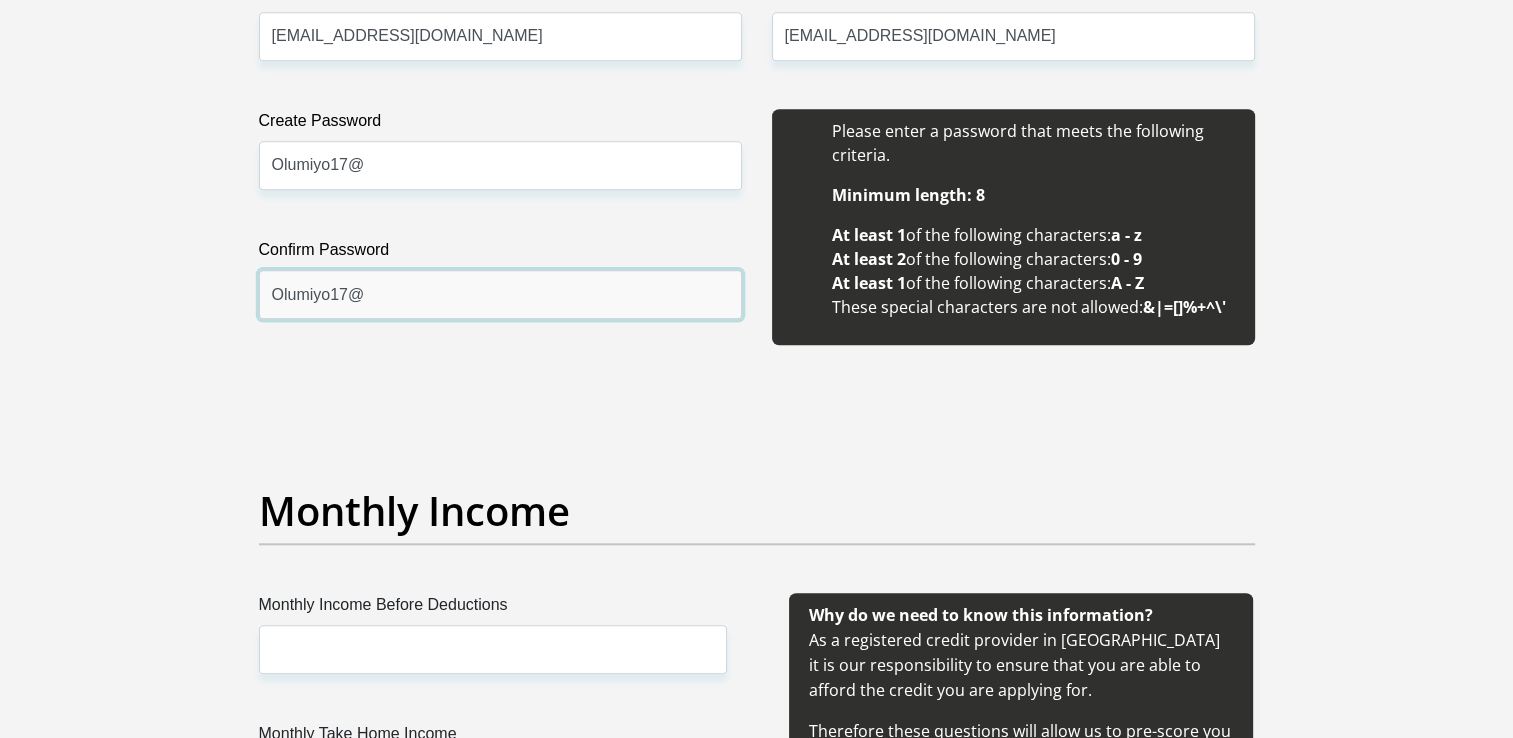 type on "Olumiyo17@" 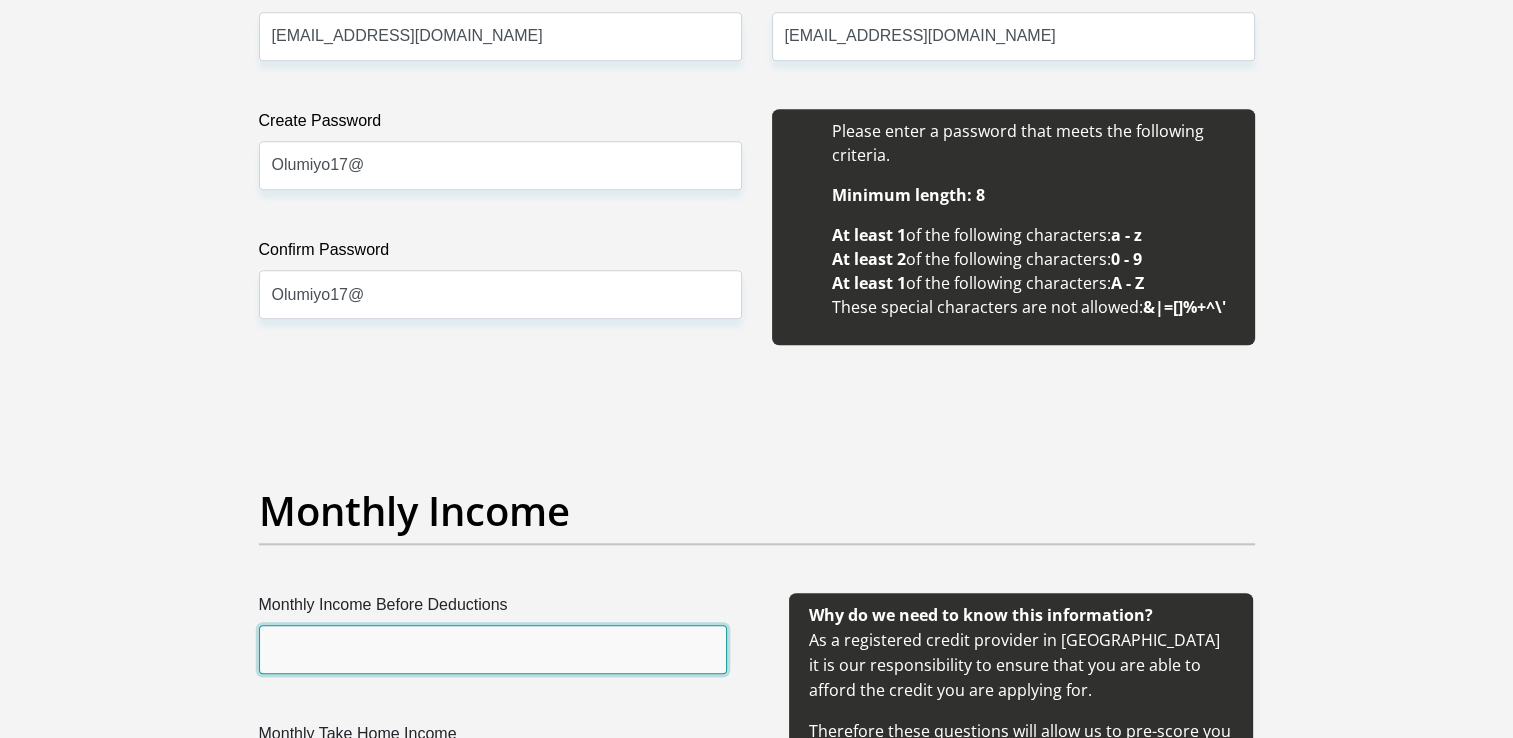 click on "Monthly Income Before Deductions" at bounding box center (493, 649) 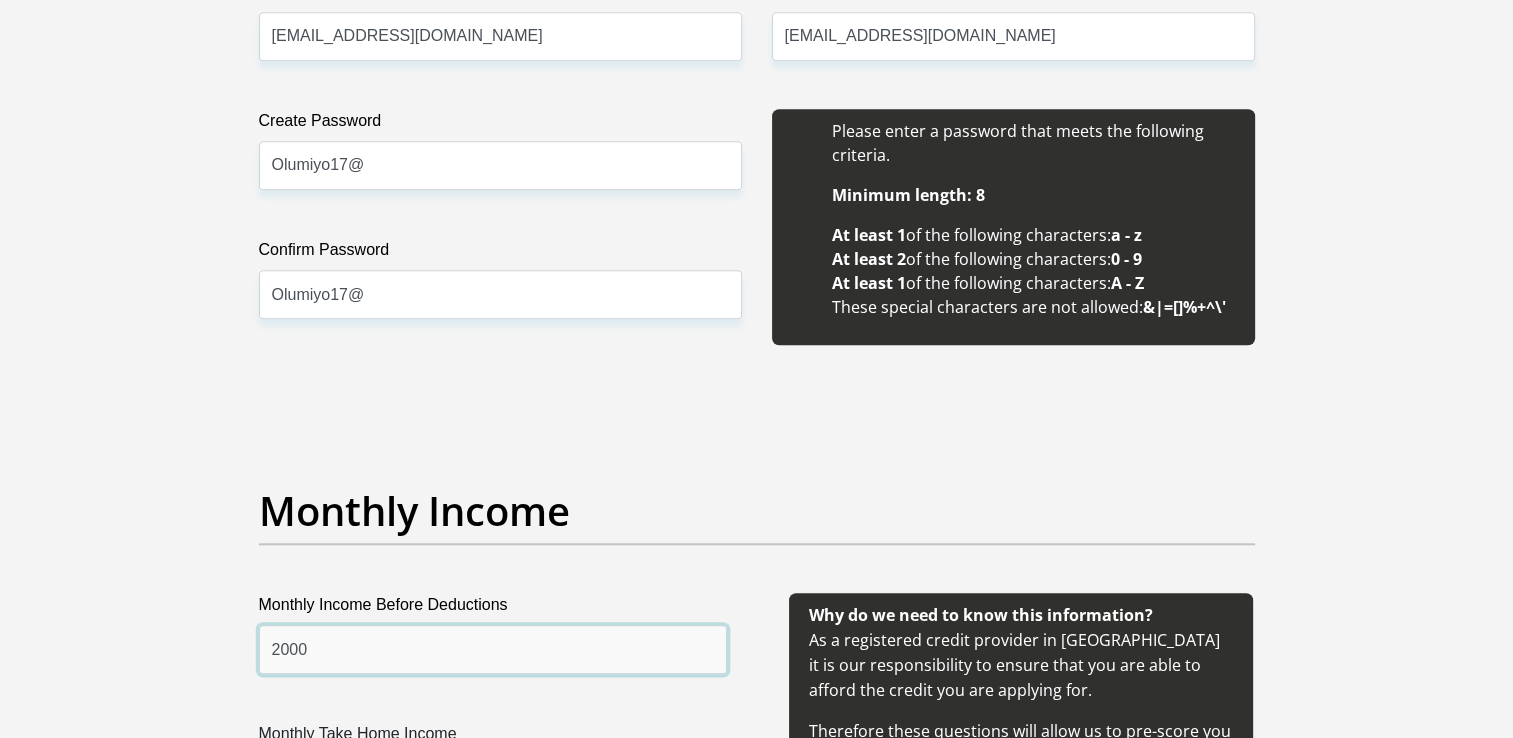 click on "2000" at bounding box center (493, 649) 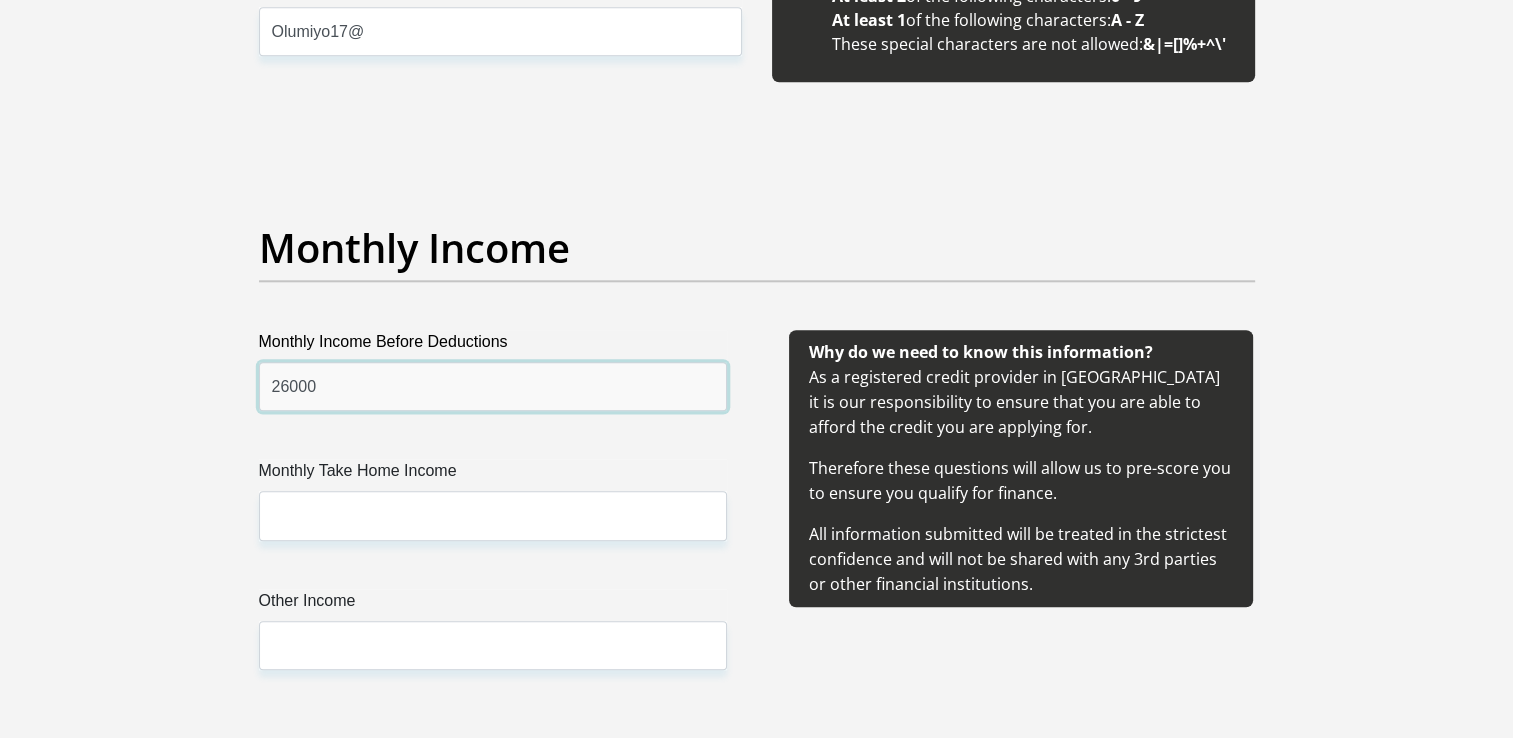 scroll, scrollTop: 2133, scrollLeft: 0, axis: vertical 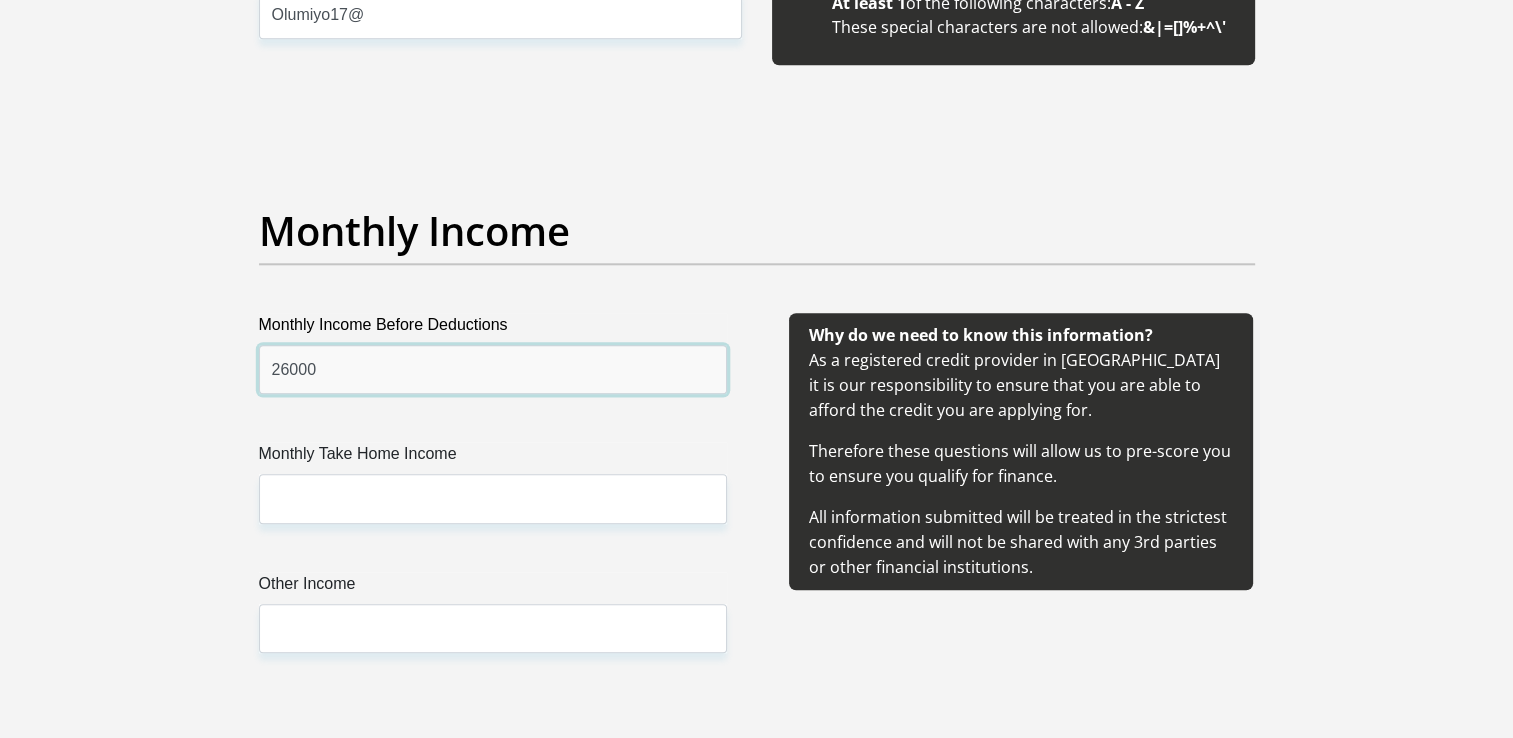 type on "26000" 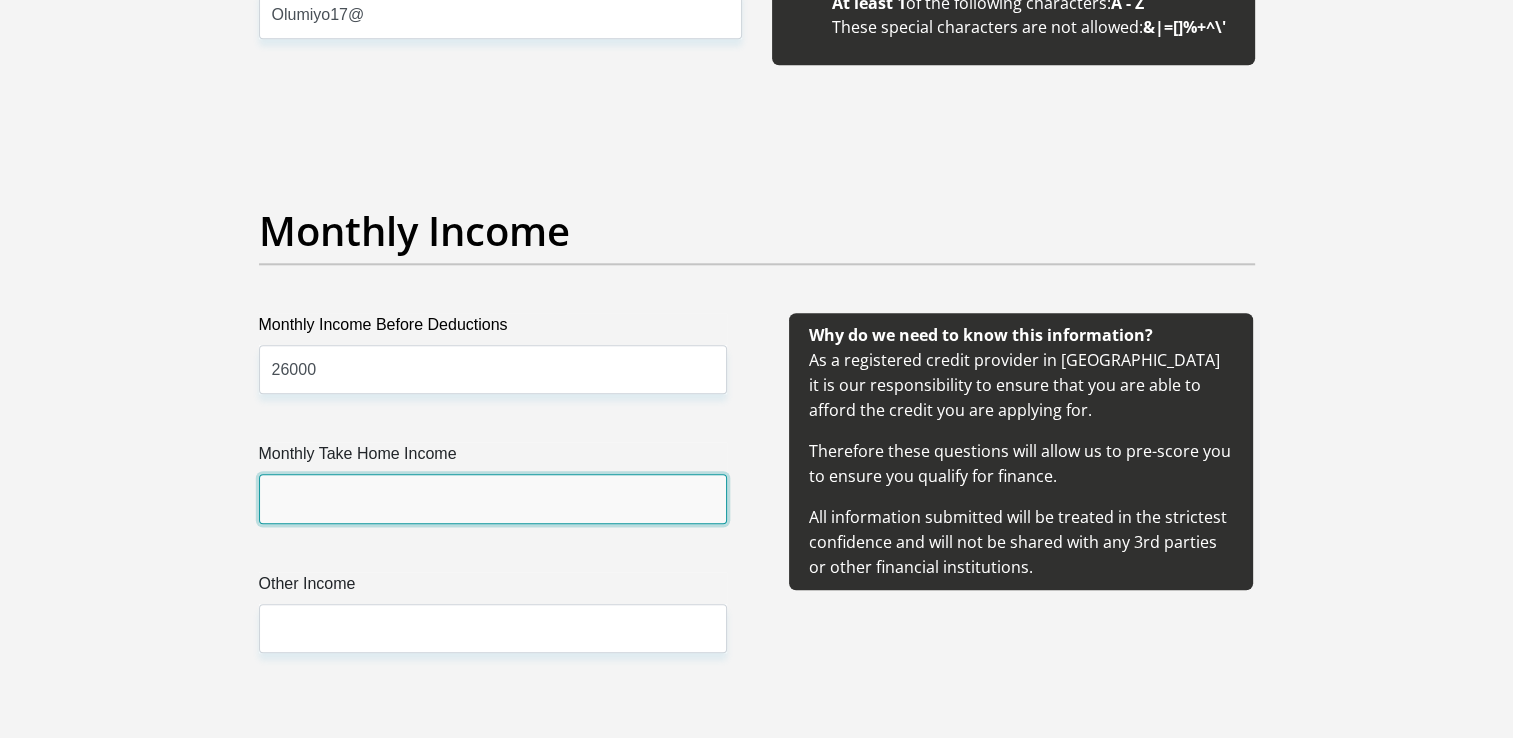 click on "Monthly Take Home Income" at bounding box center [493, 498] 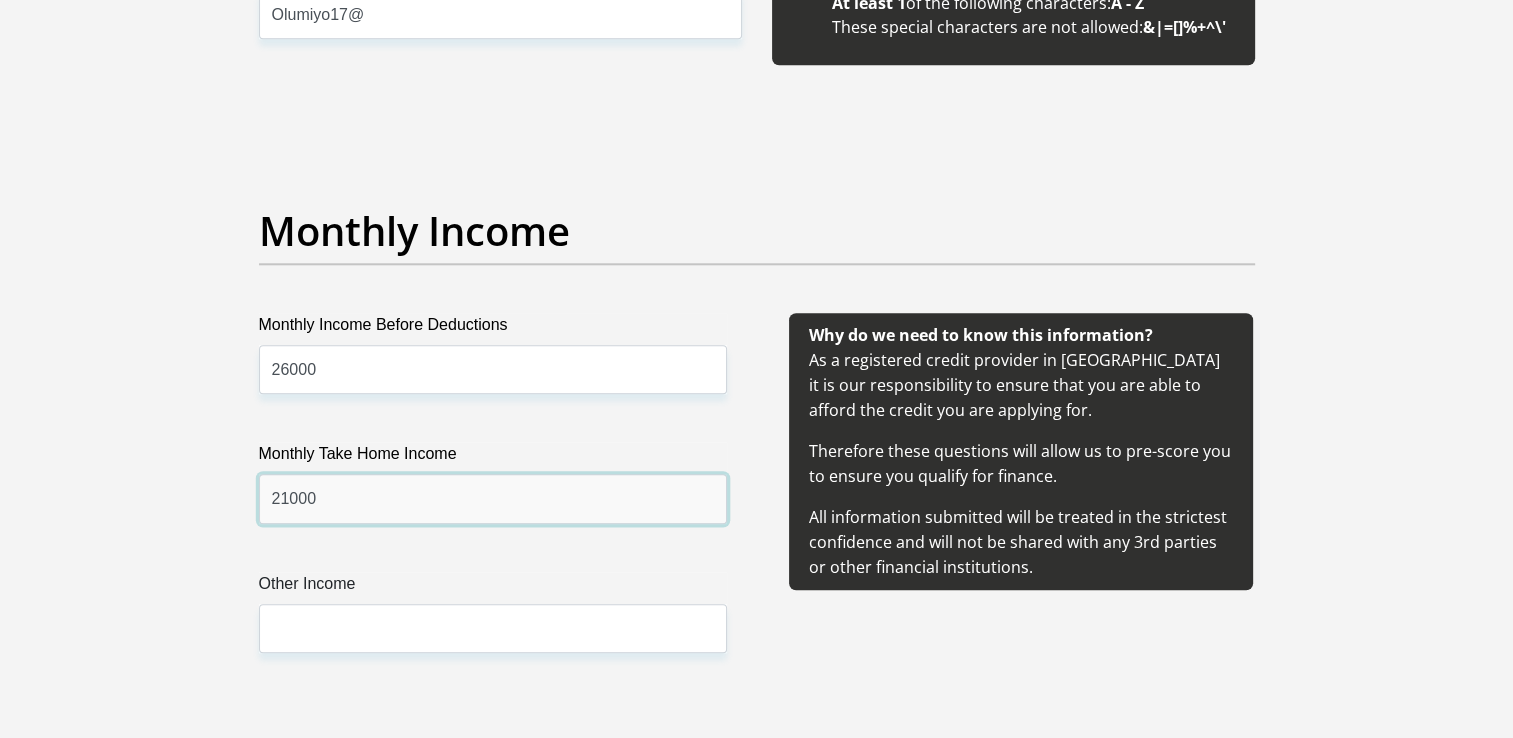 type on "21000" 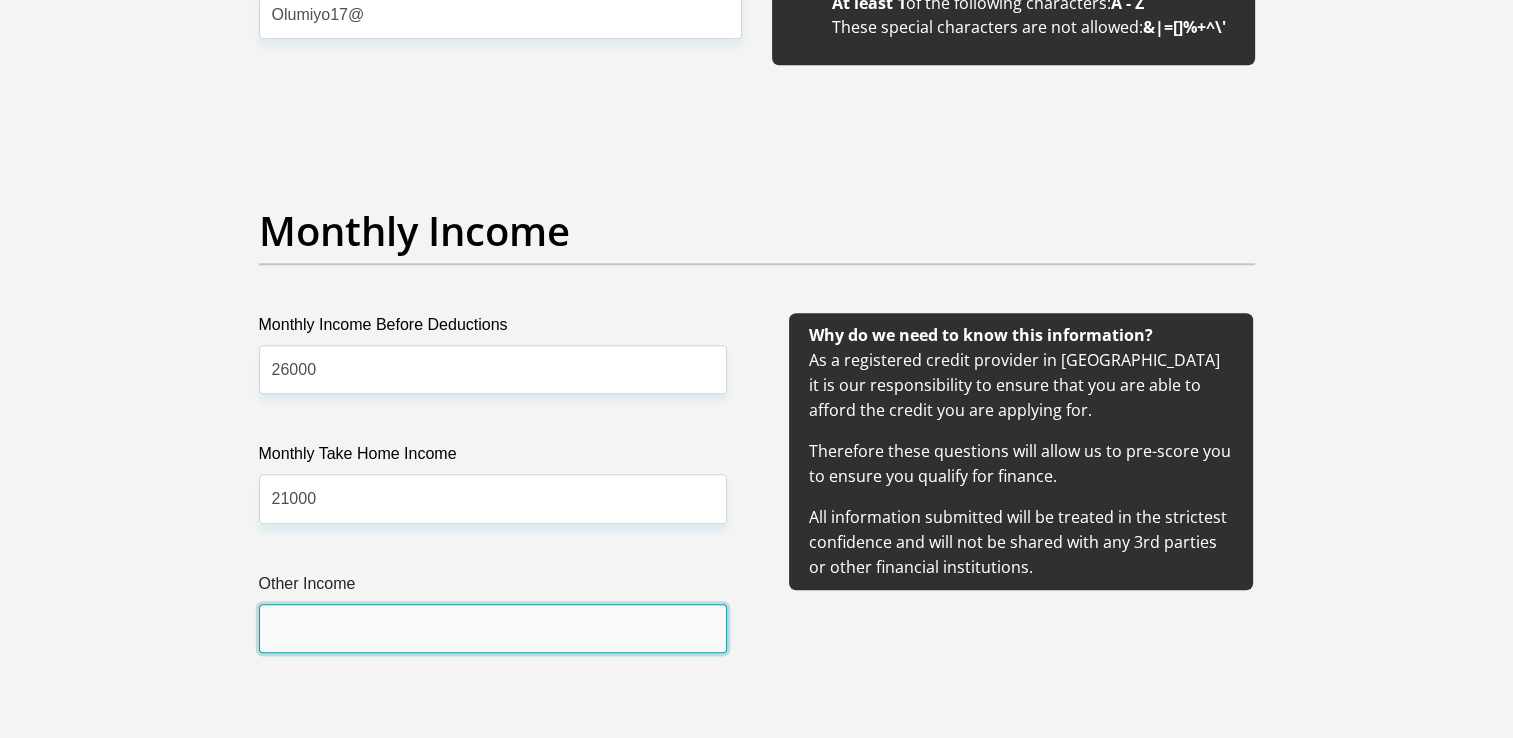 click on "Other Income" at bounding box center [493, 628] 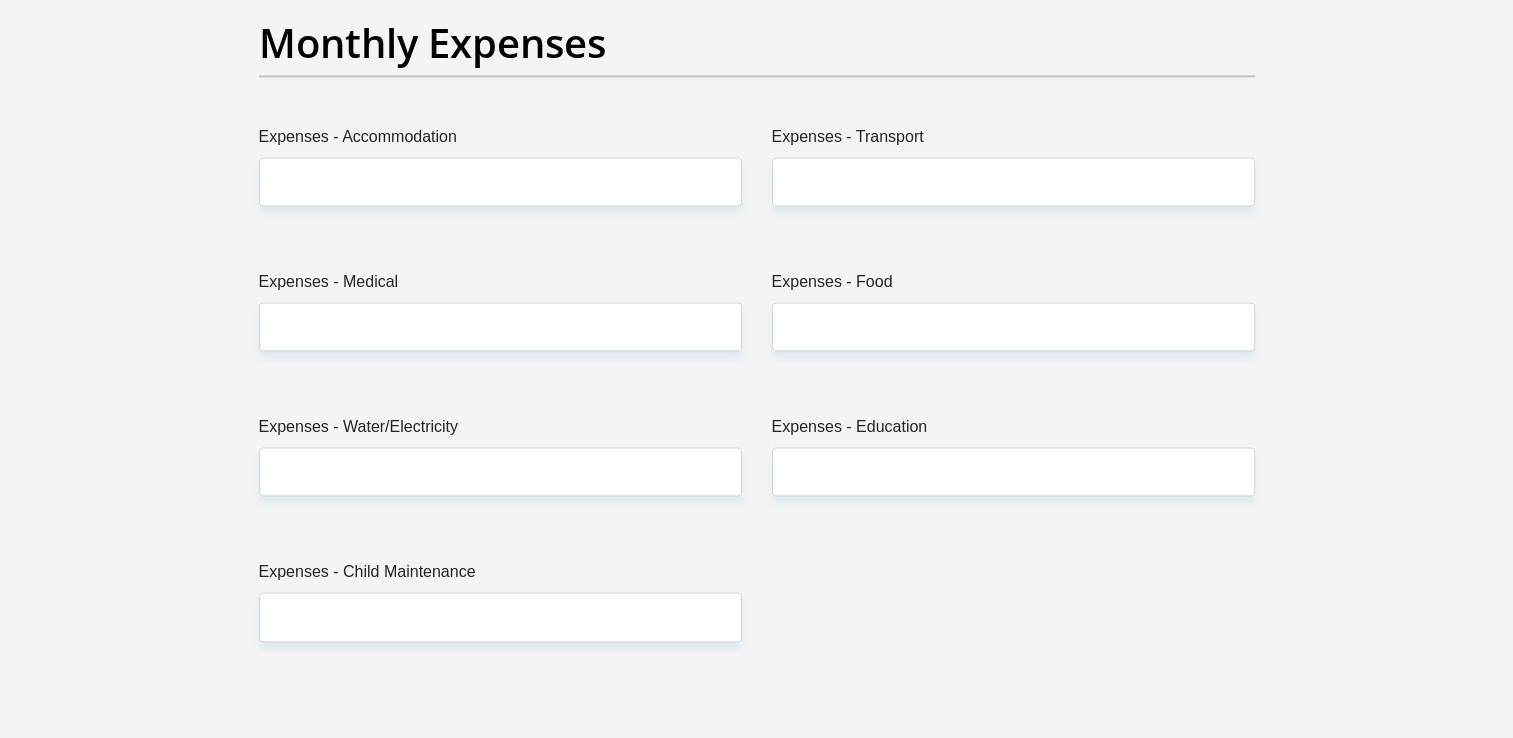 scroll, scrollTop: 2893, scrollLeft: 0, axis: vertical 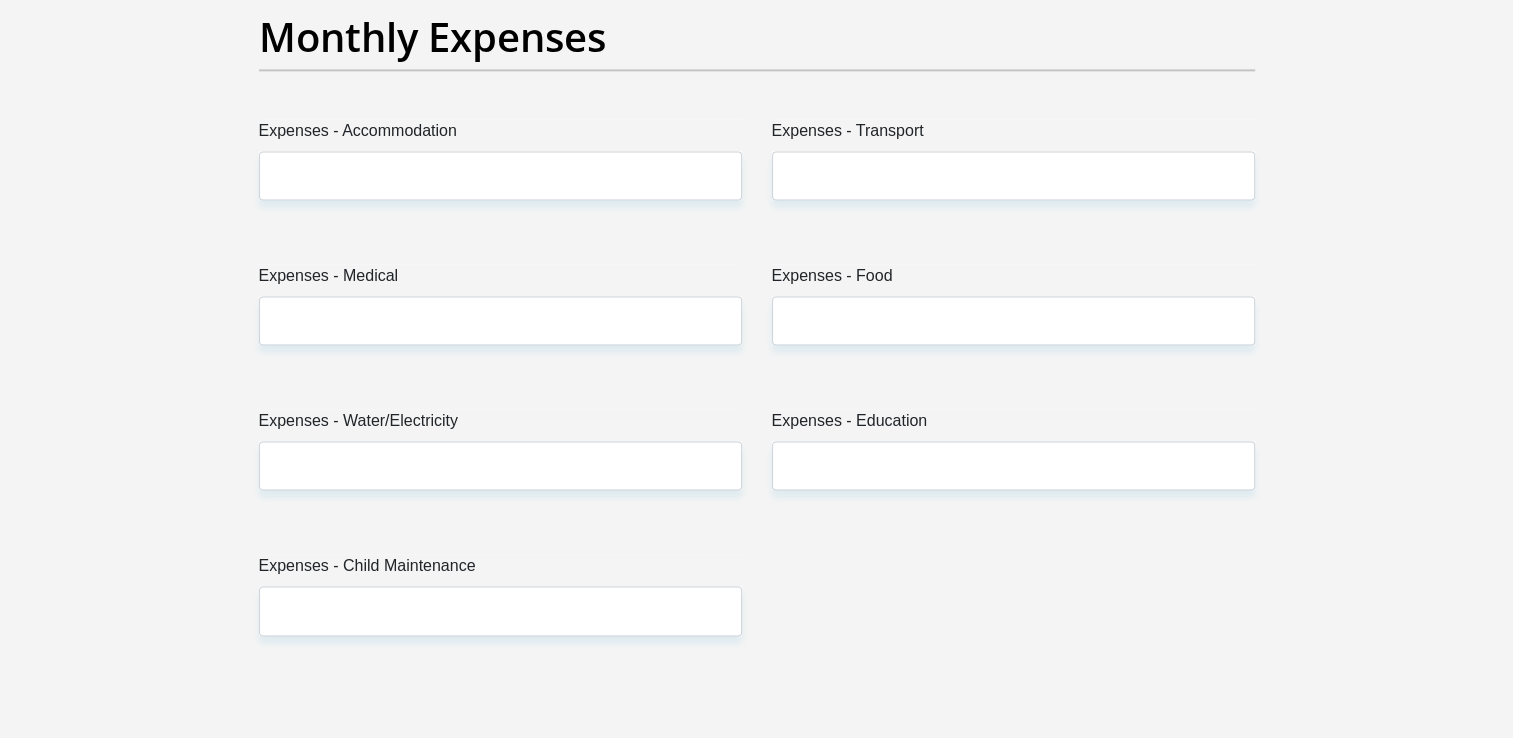 type on "0" 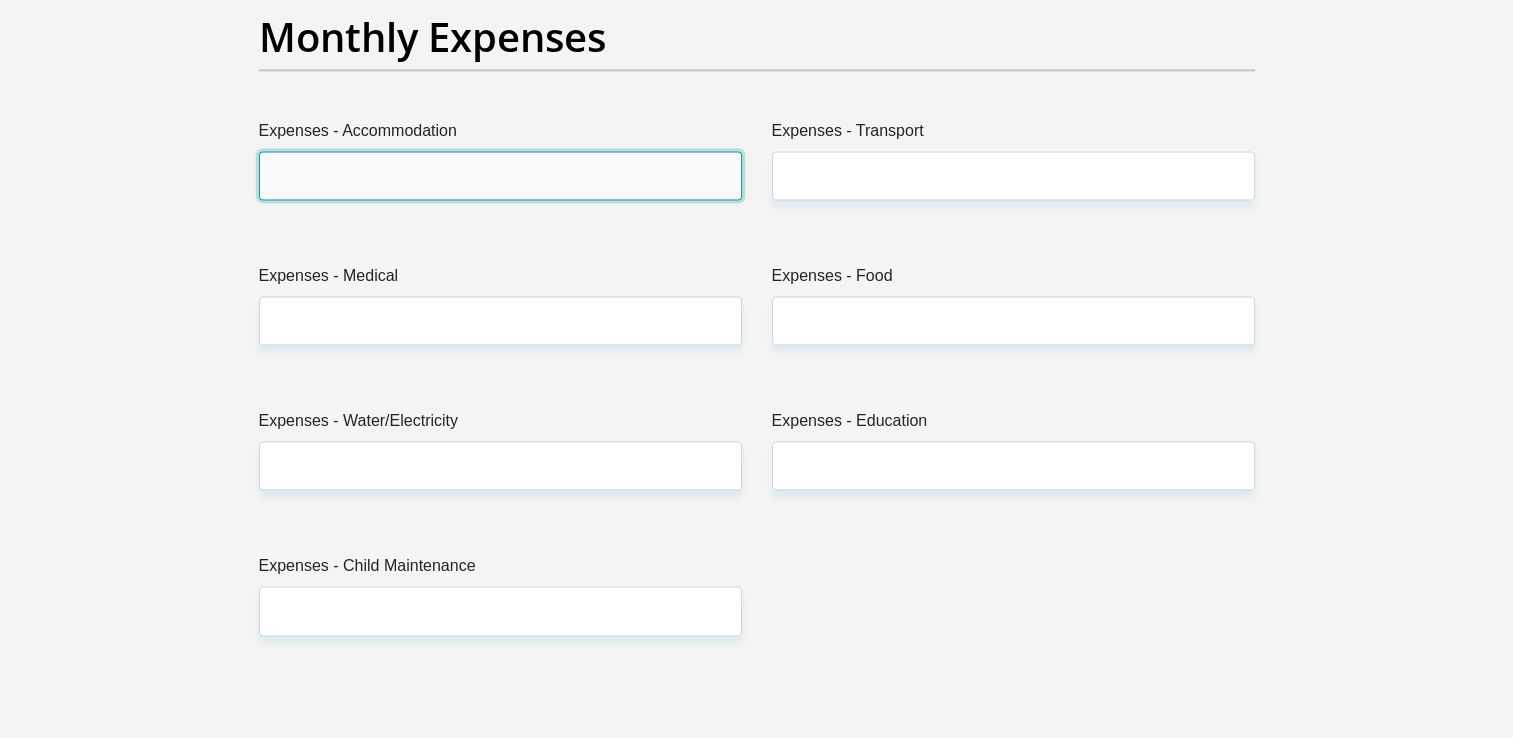 click on "Expenses - Accommodation" at bounding box center [500, 175] 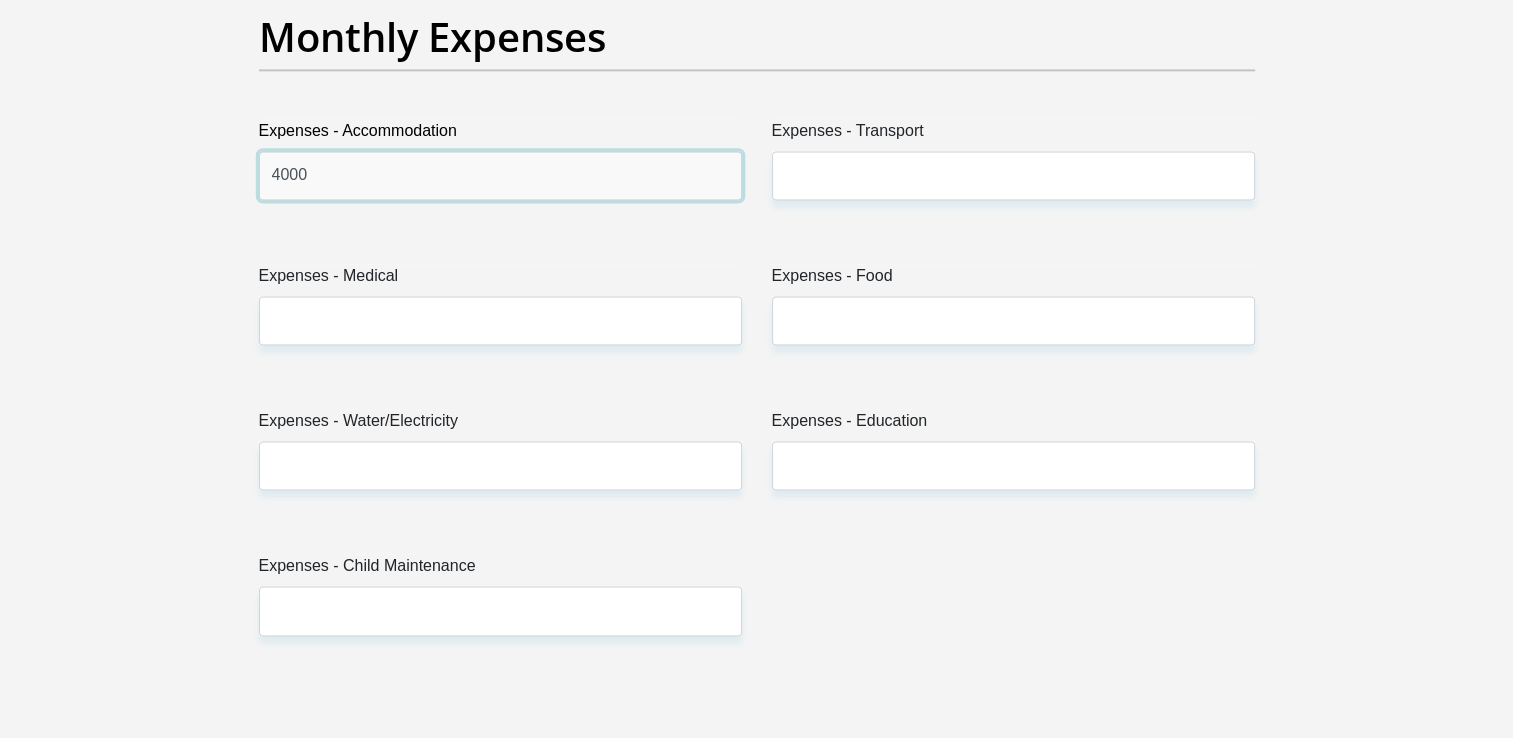 click on "4000" at bounding box center (500, 175) 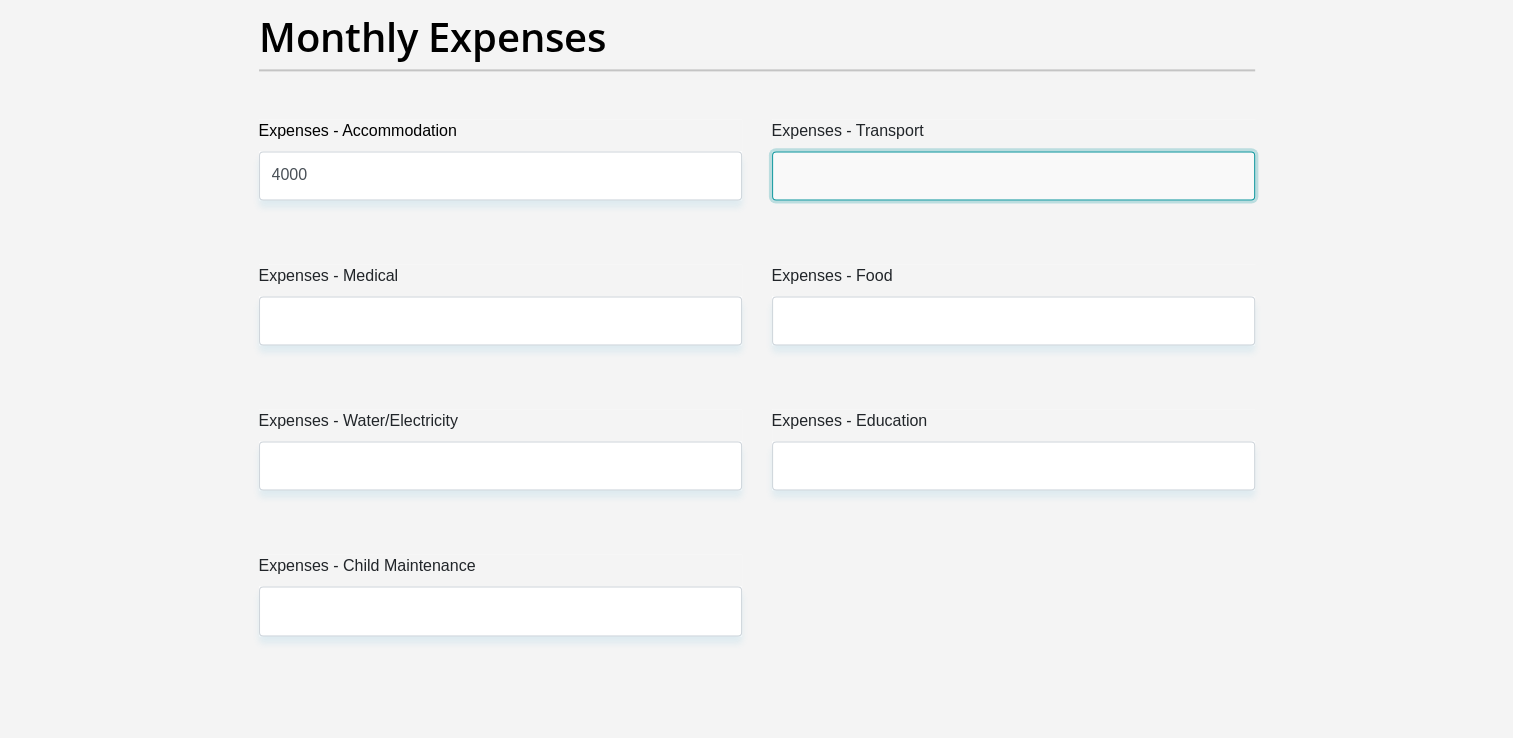 click on "Expenses - Transport" at bounding box center [1013, 175] 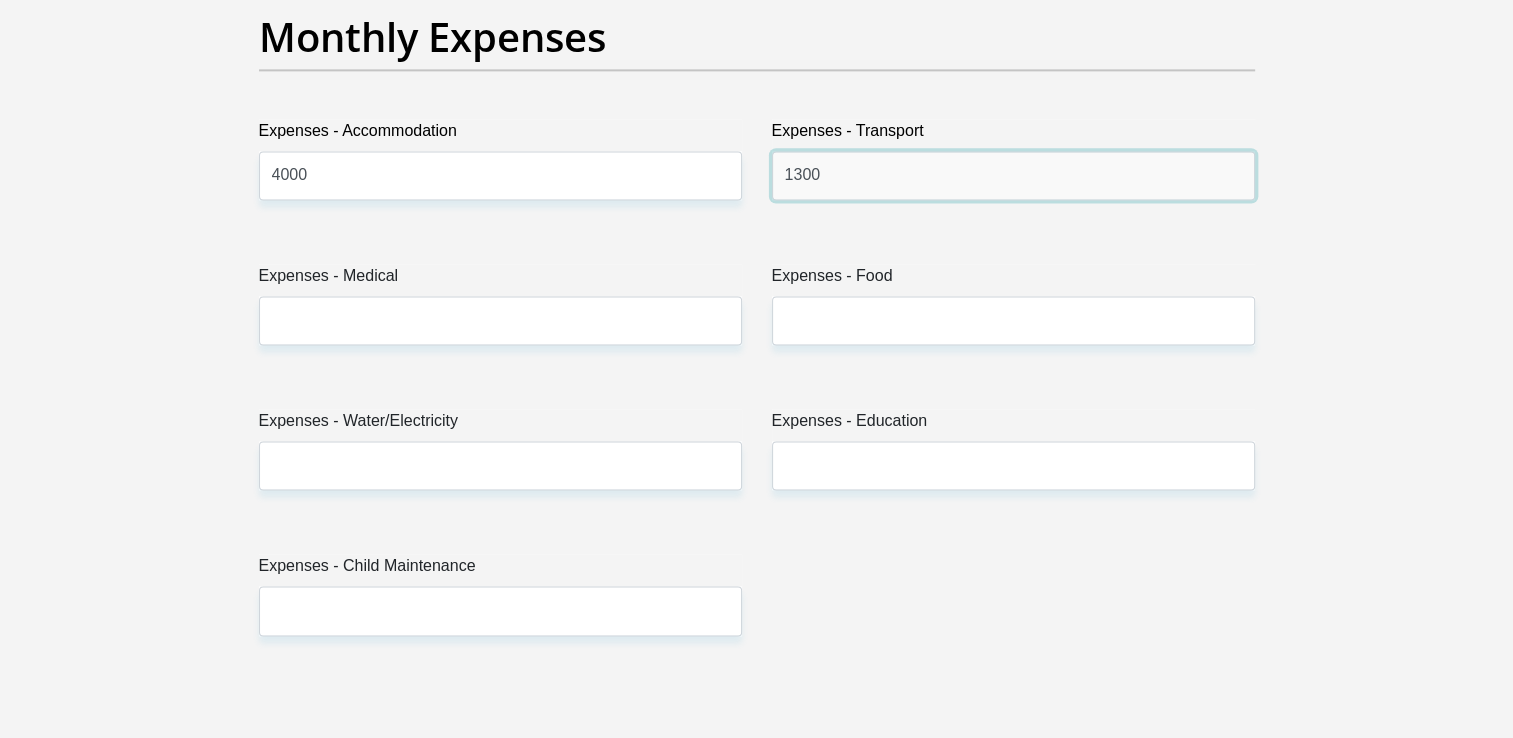 type on "1300" 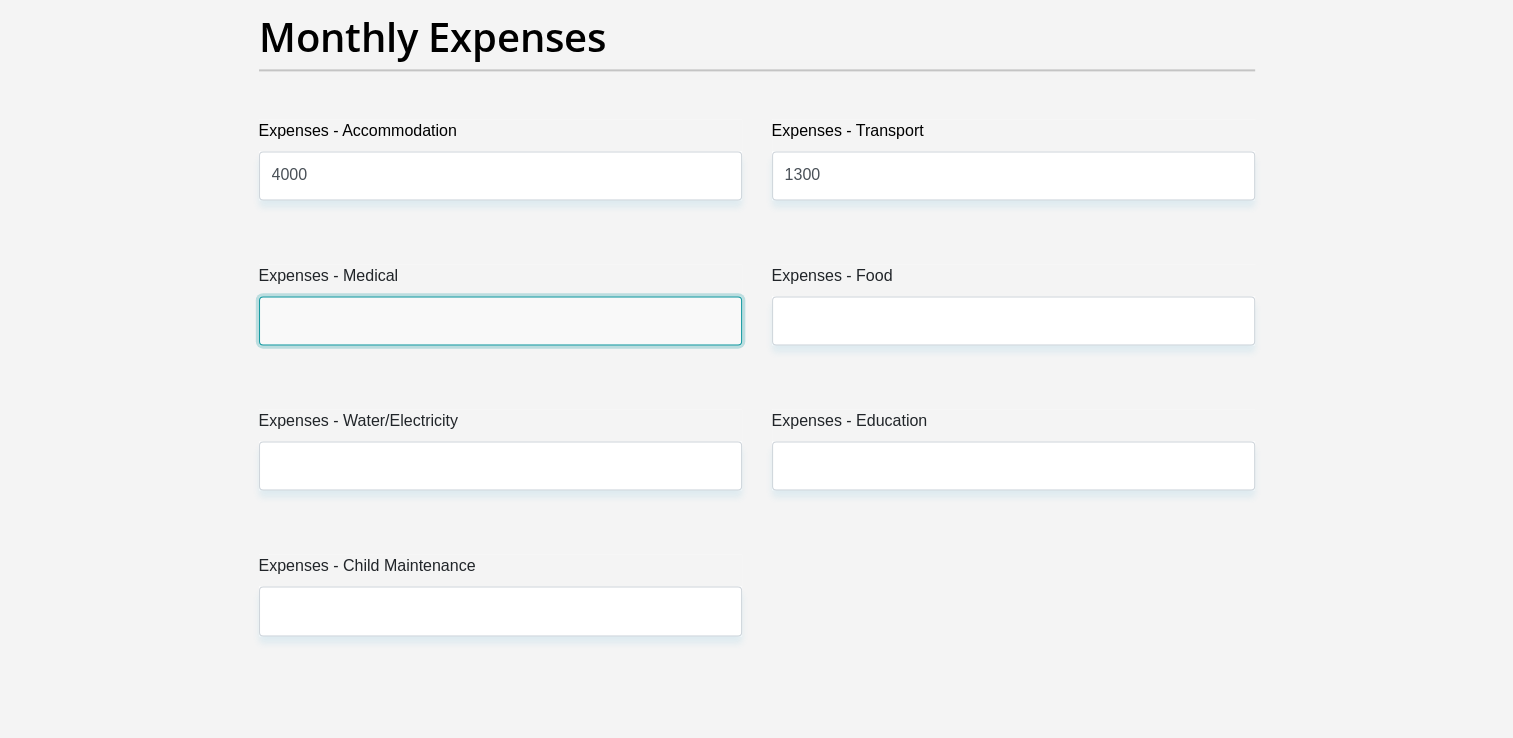 click on "Expenses - Medical" at bounding box center (500, 320) 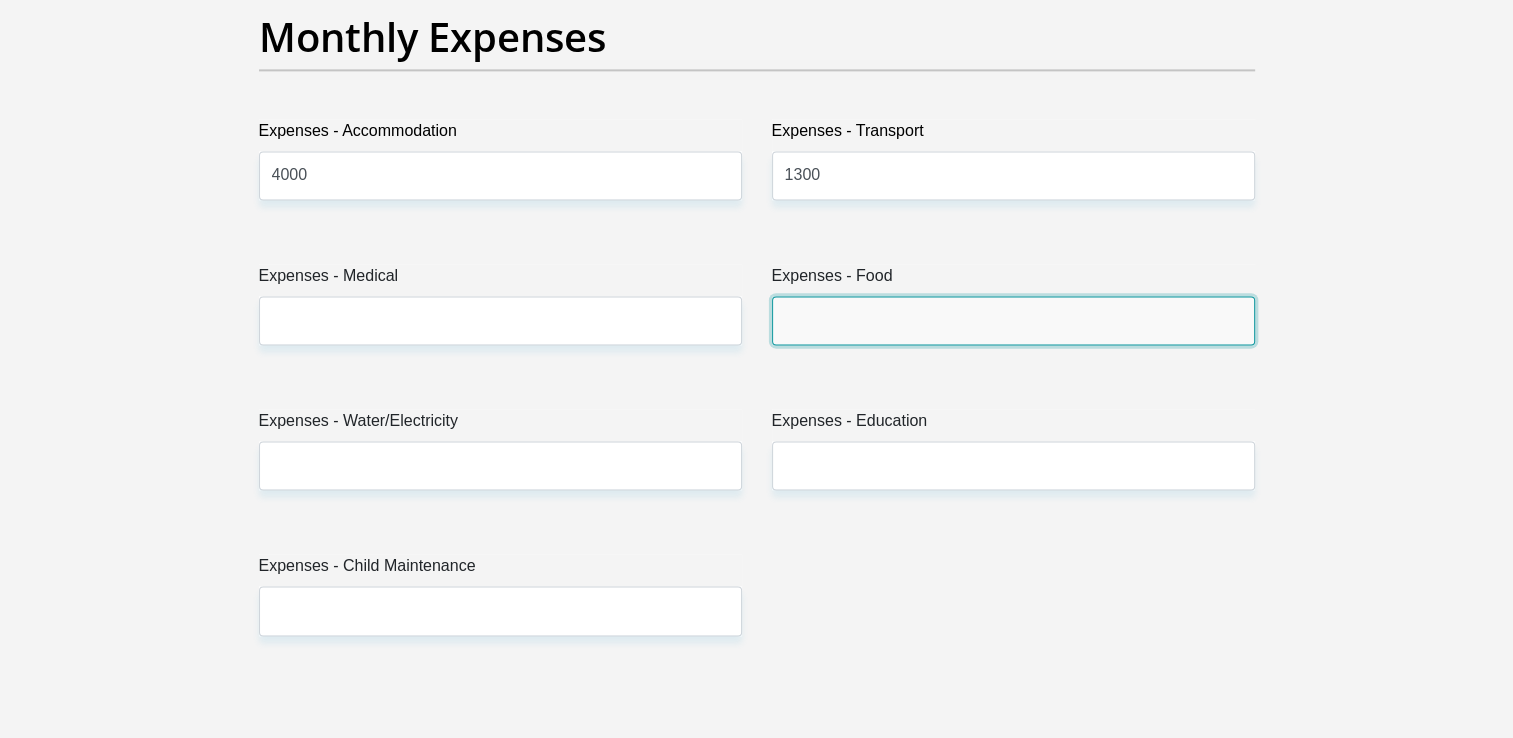 click on "Expenses - Food" at bounding box center (1013, 320) 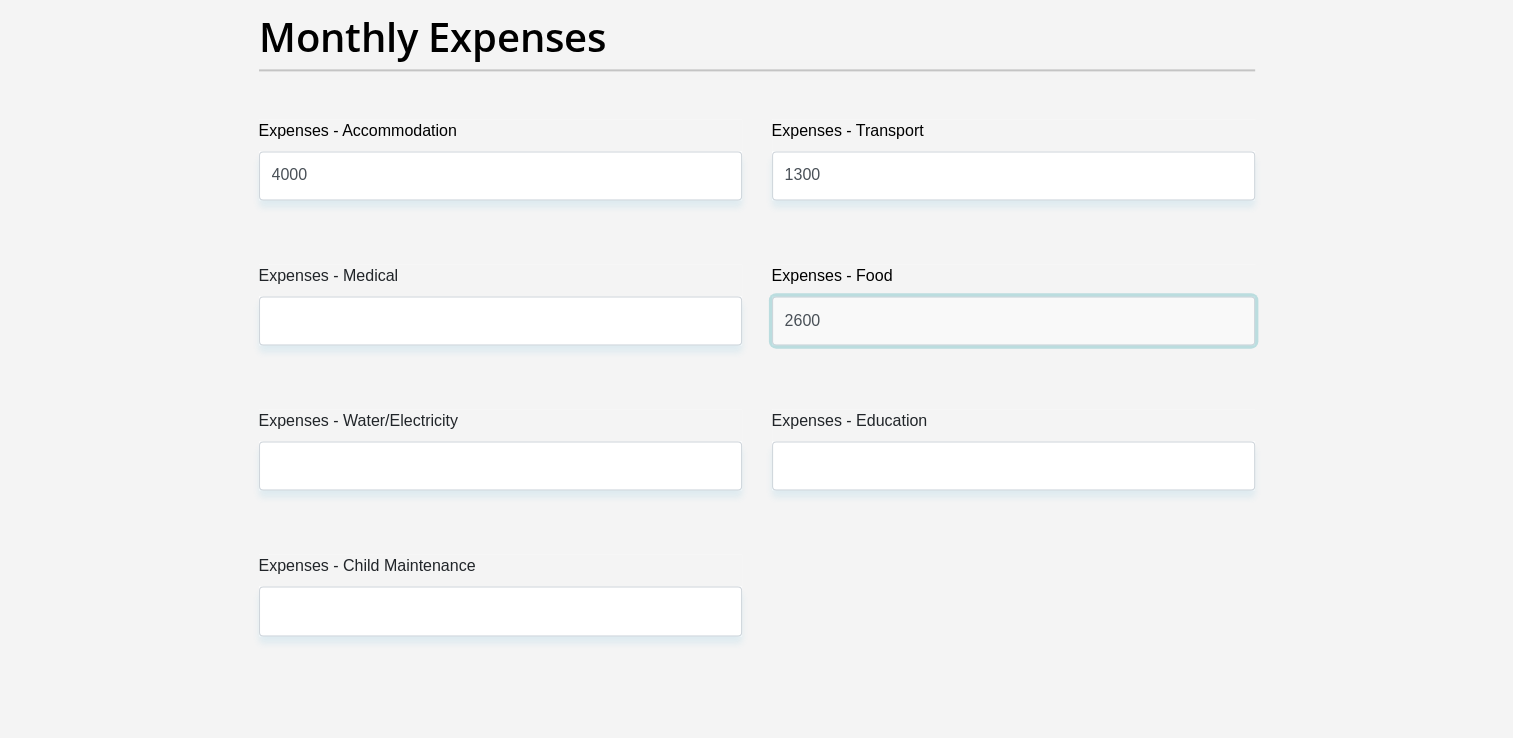 type on "2600" 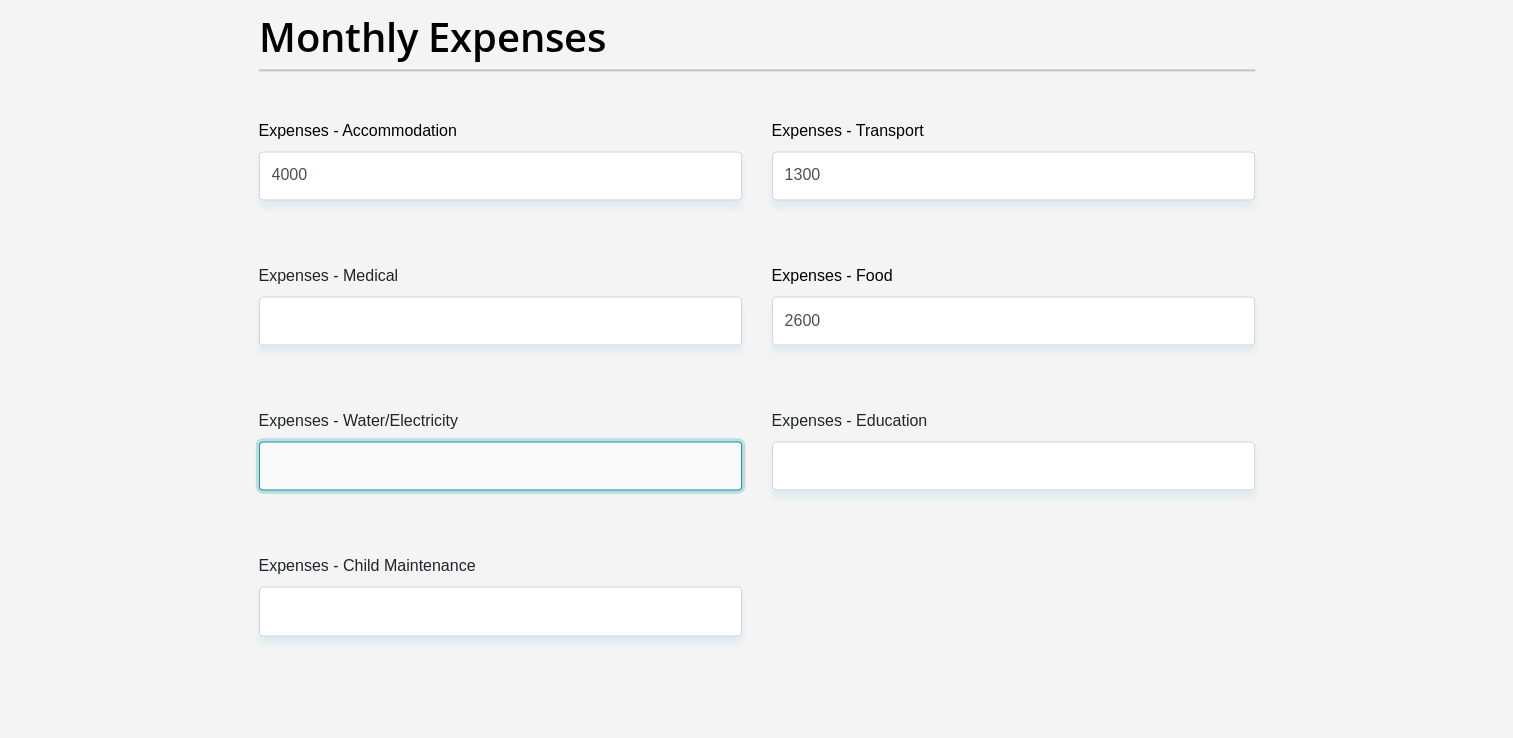 click on "Expenses - Water/Electricity" at bounding box center (500, 465) 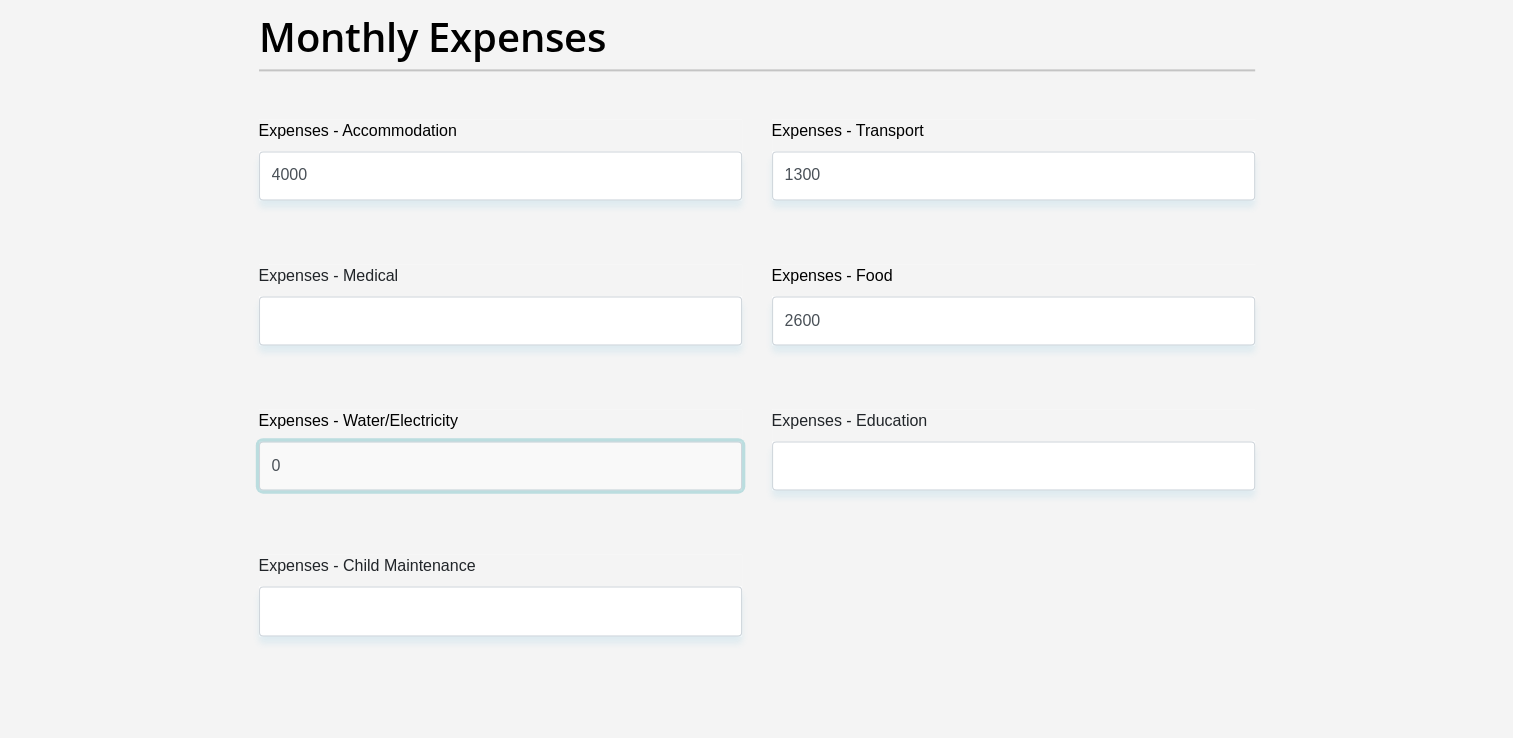 type on "0" 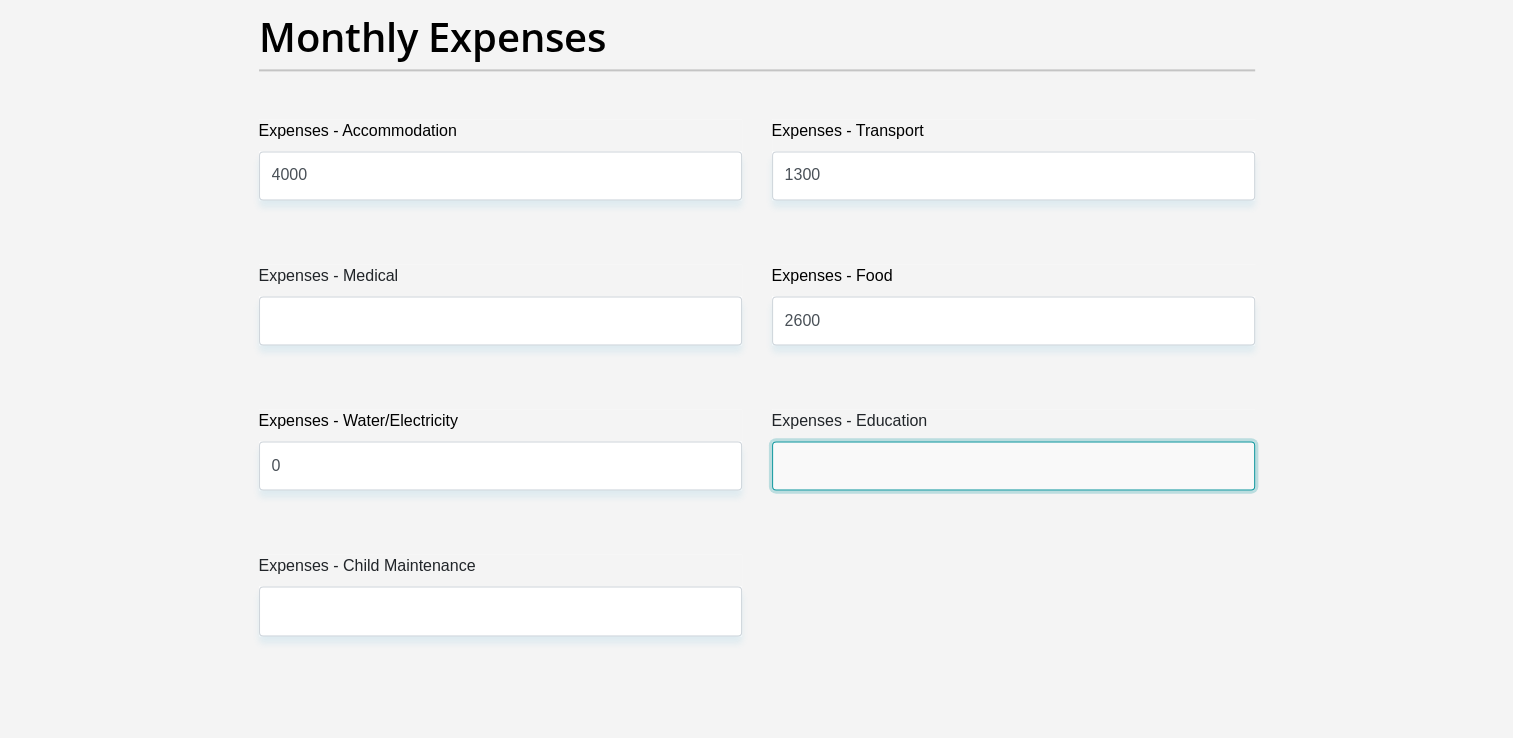 click on "Expenses - Education" at bounding box center [1013, 465] 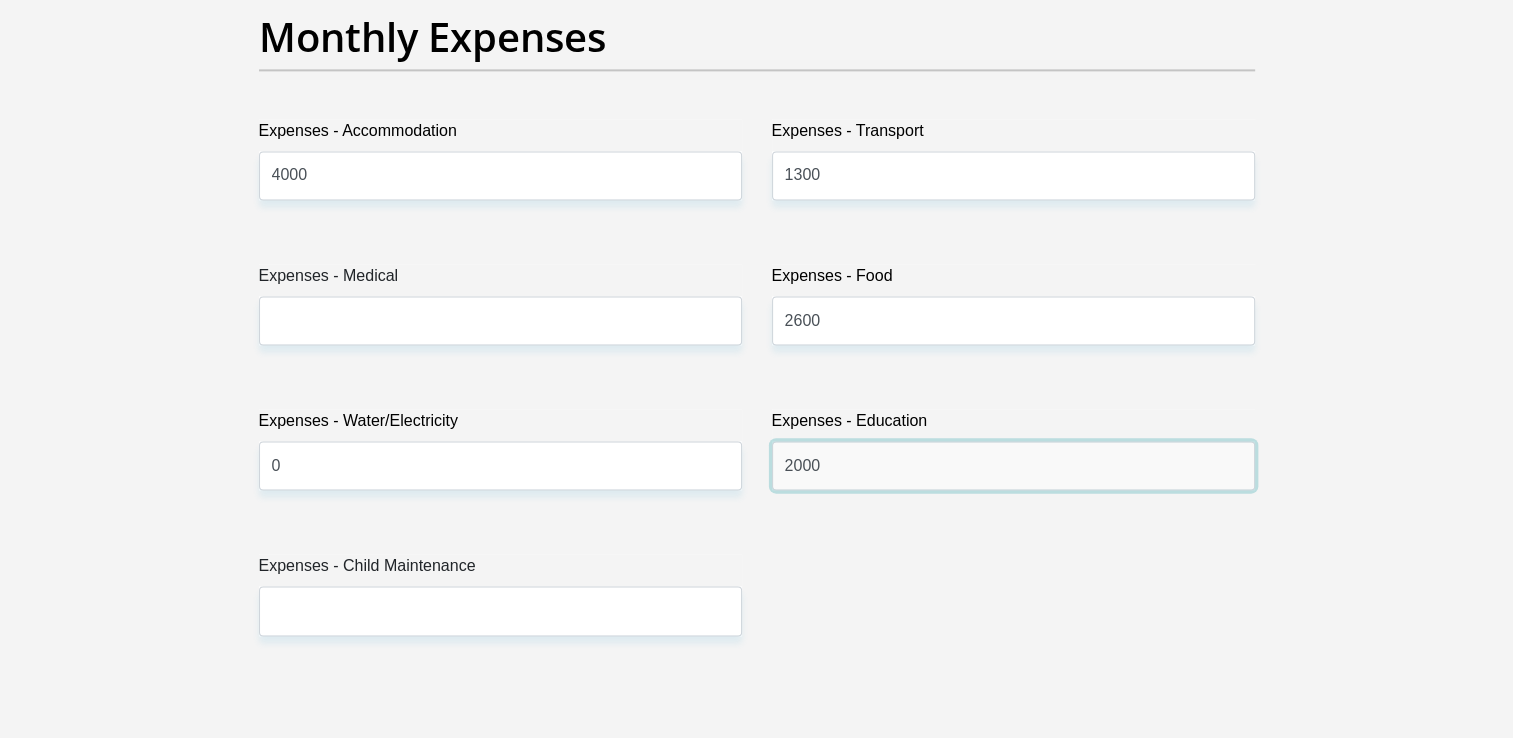 type on "2000" 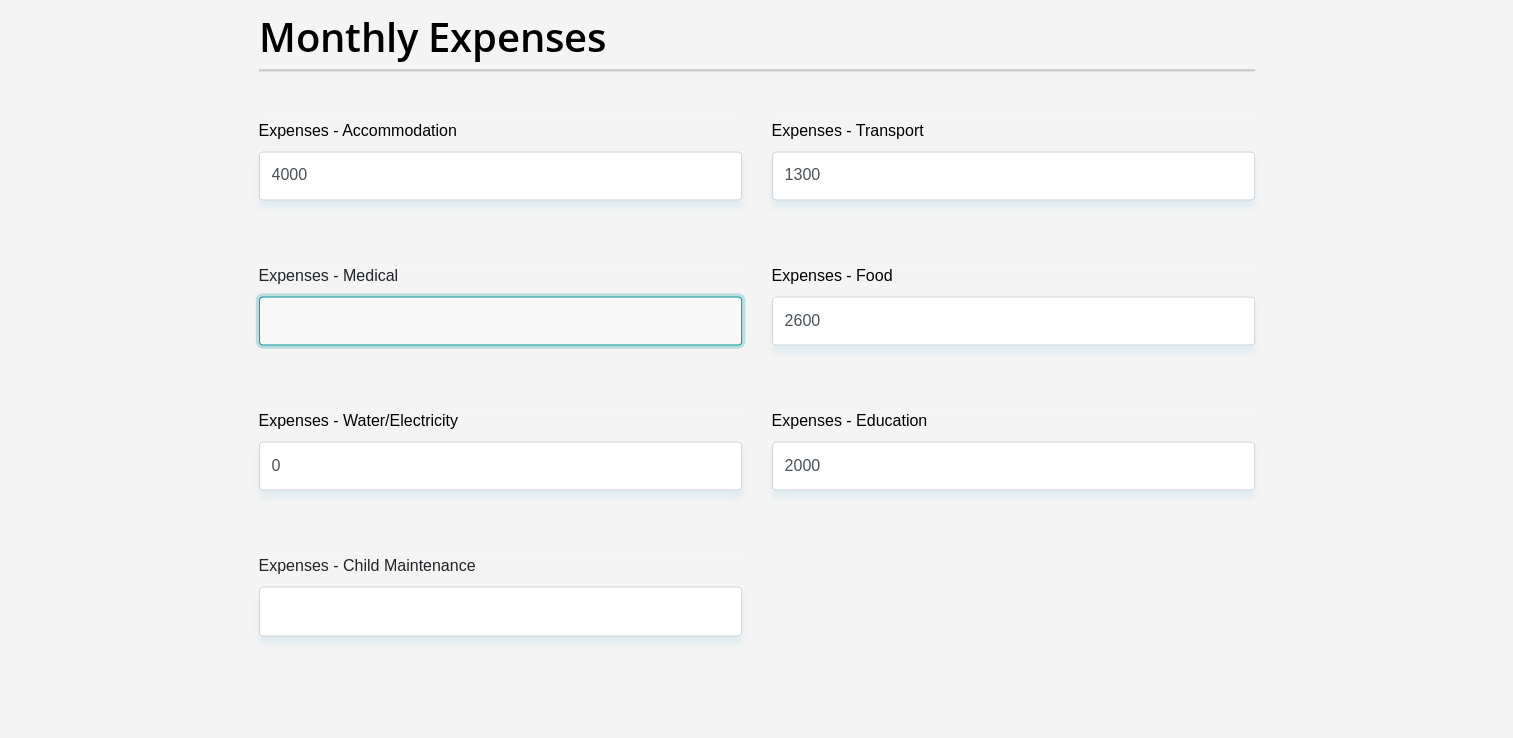 click on "Expenses - Medical" at bounding box center (500, 320) 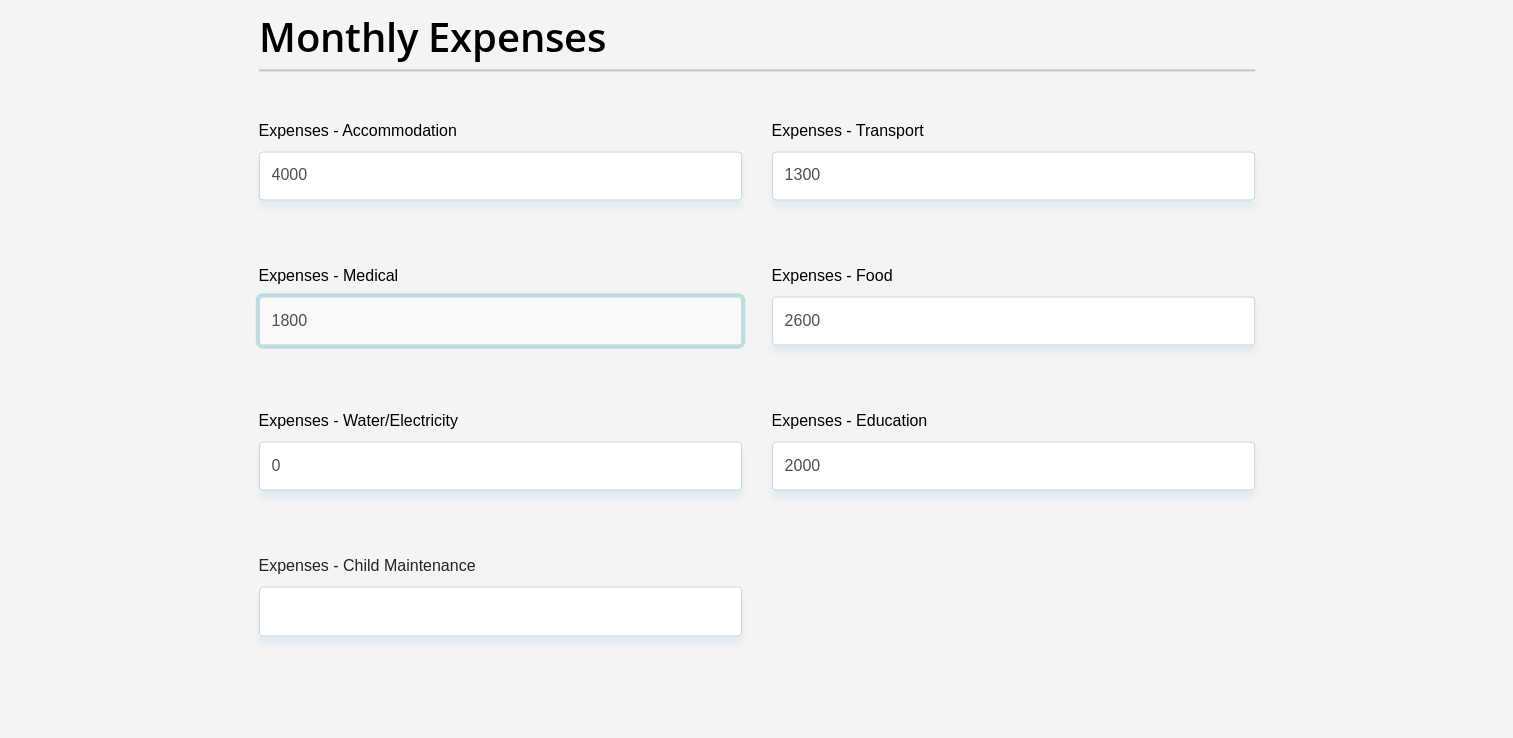 type on "1800" 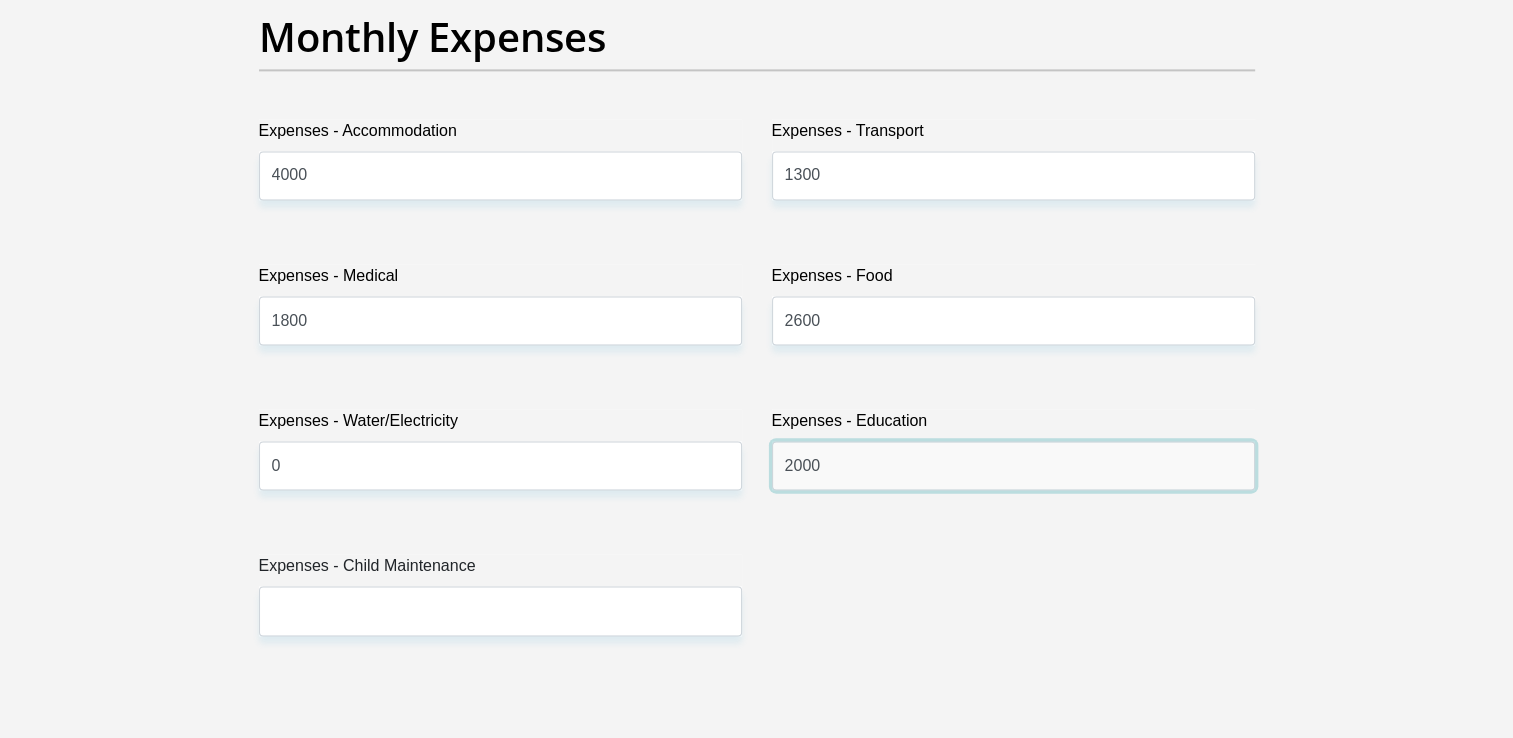 click on "2000" at bounding box center (1013, 465) 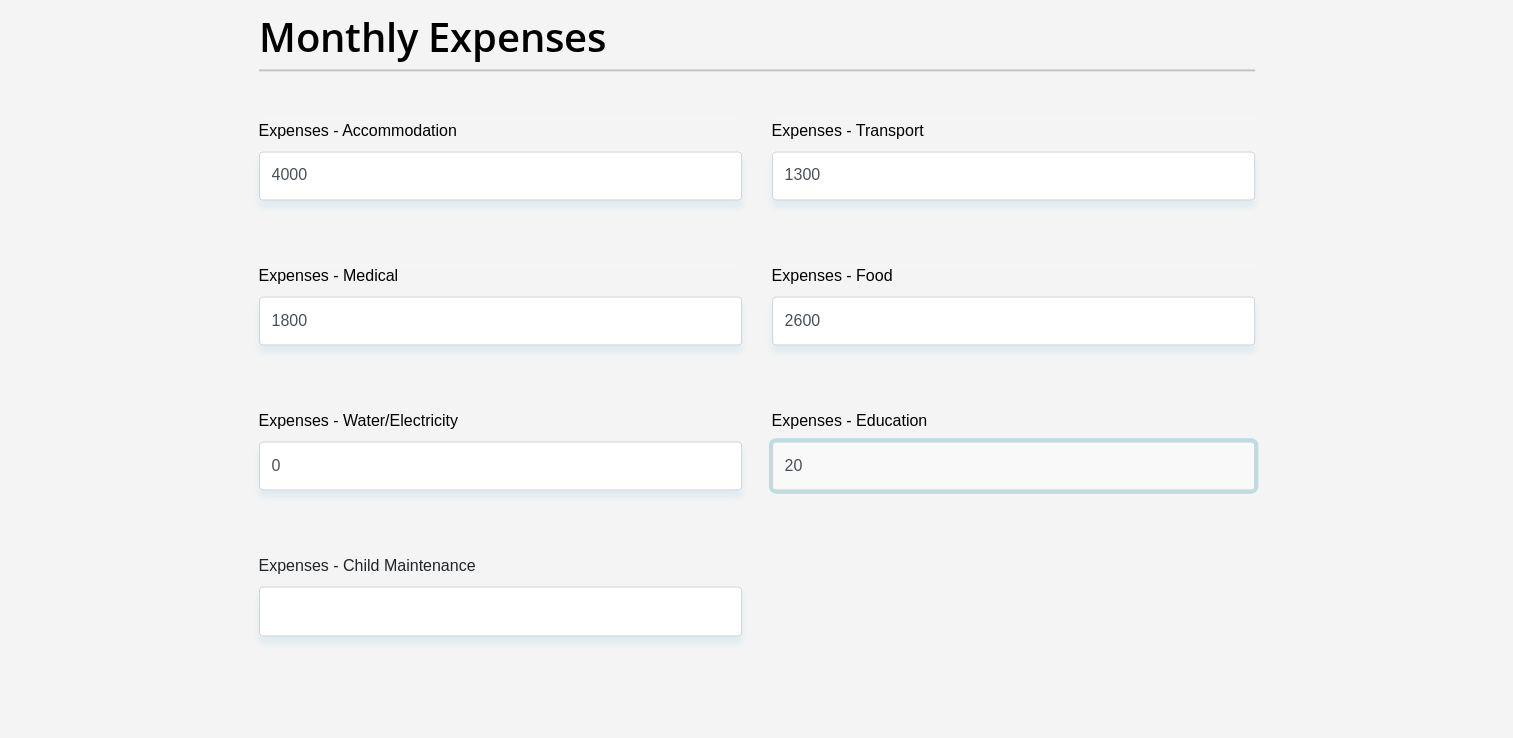 type on "2" 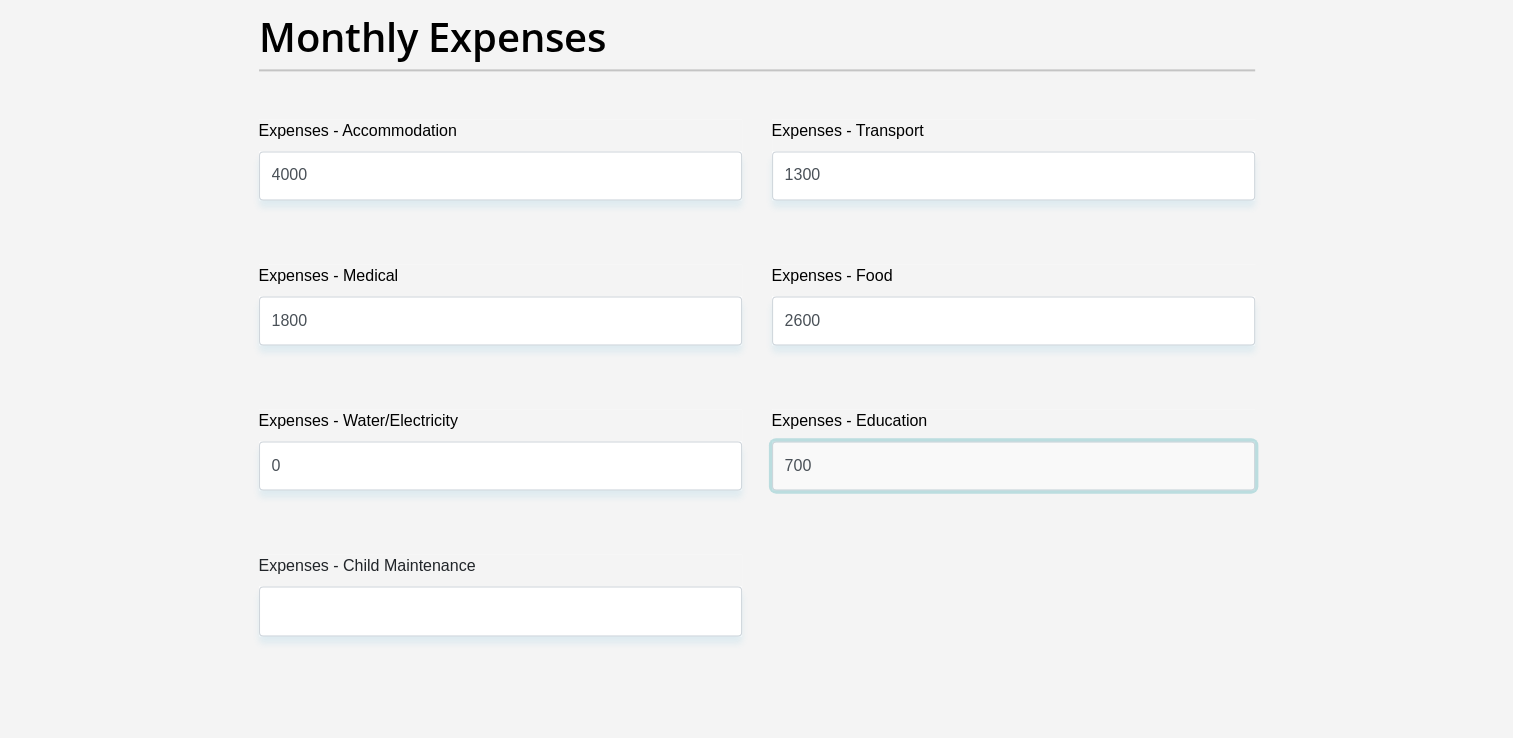 type on "700" 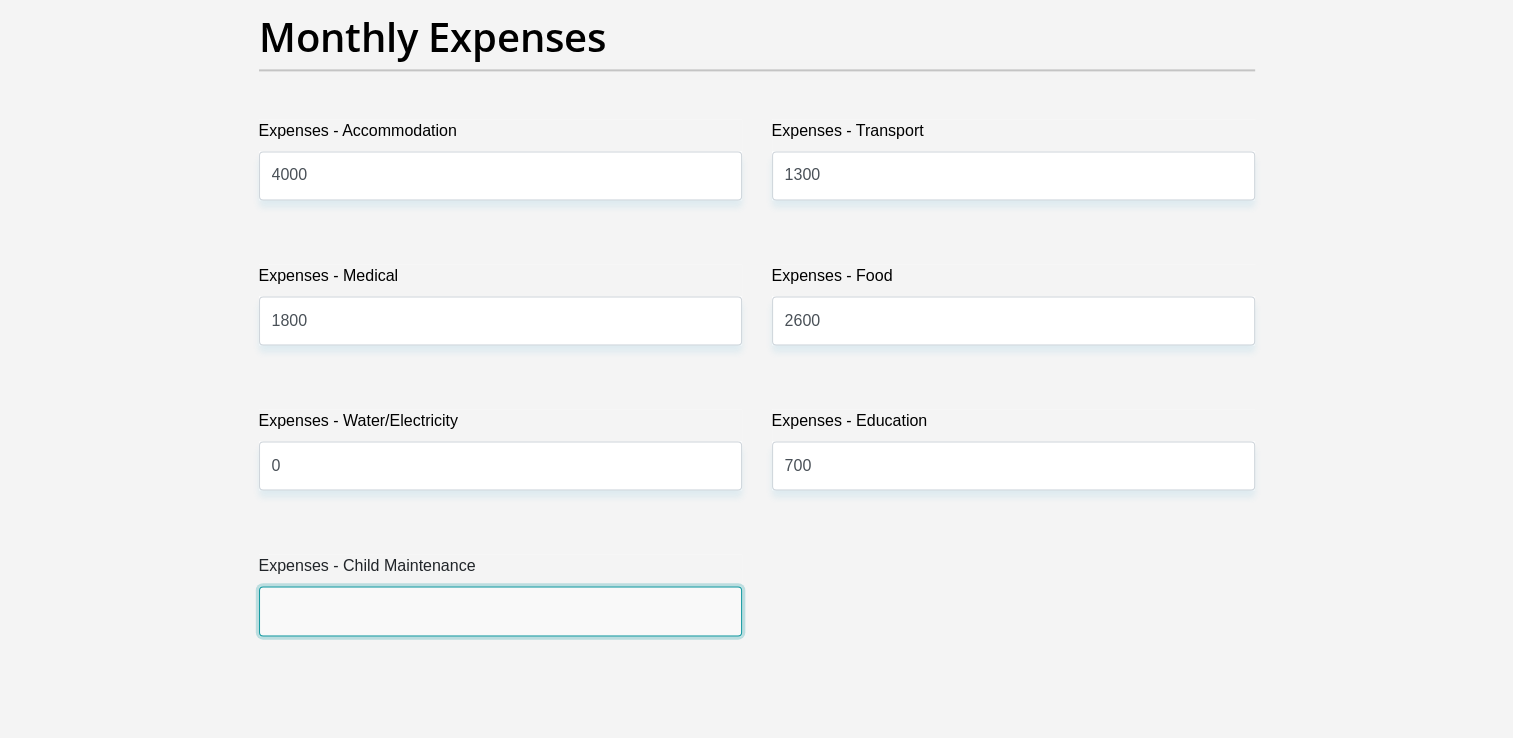 click on "Expenses - Child Maintenance" at bounding box center (500, 610) 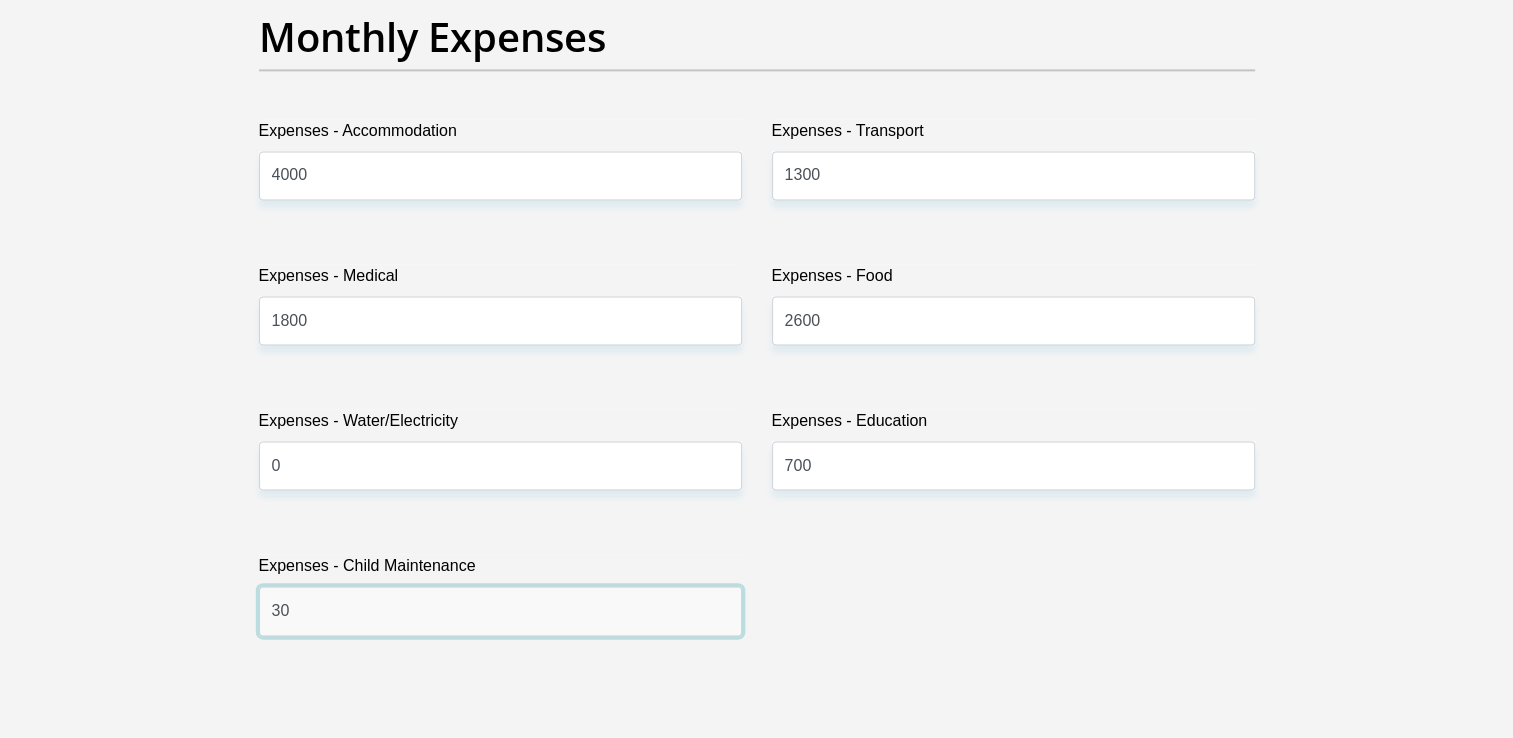 type on "3" 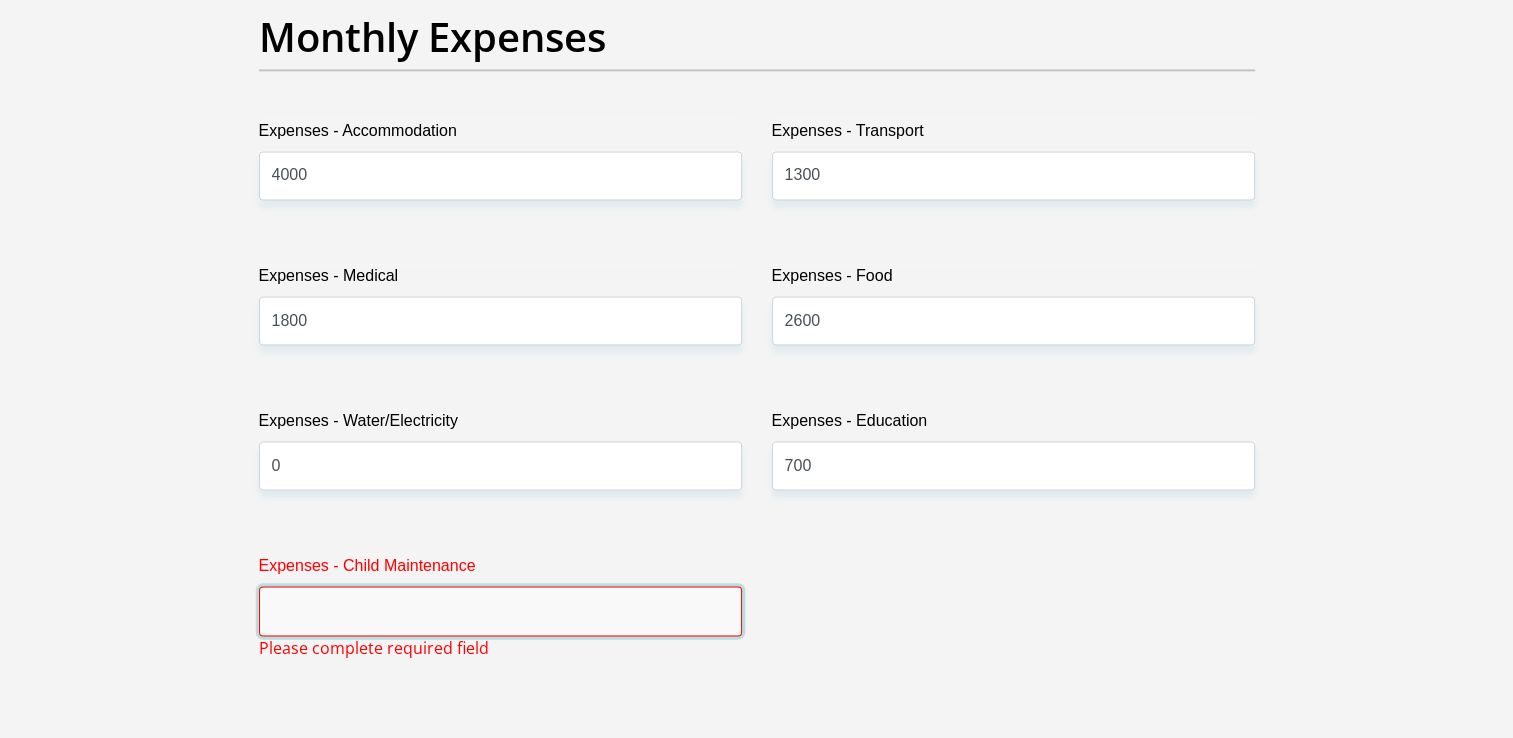 type on "7" 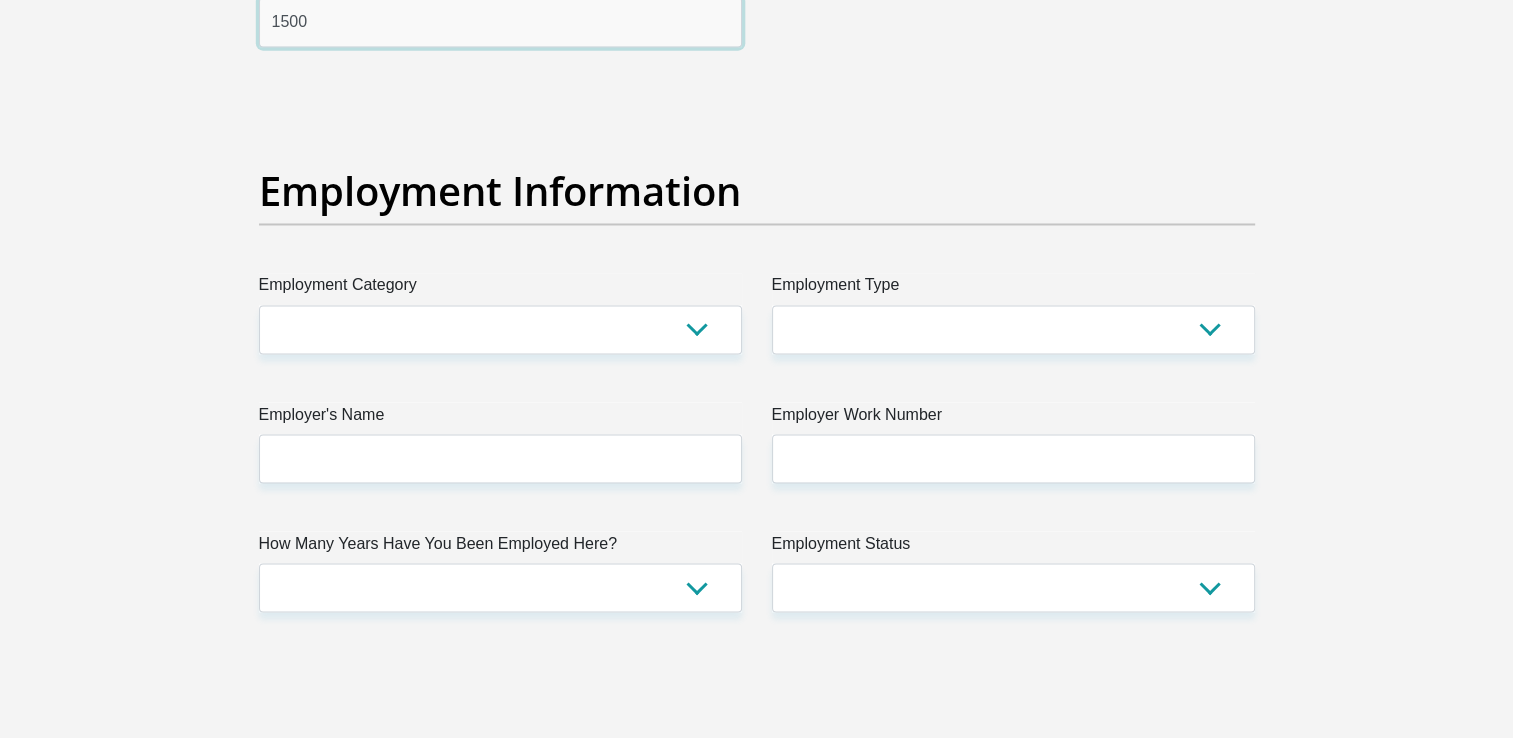 scroll, scrollTop: 3493, scrollLeft: 0, axis: vertical 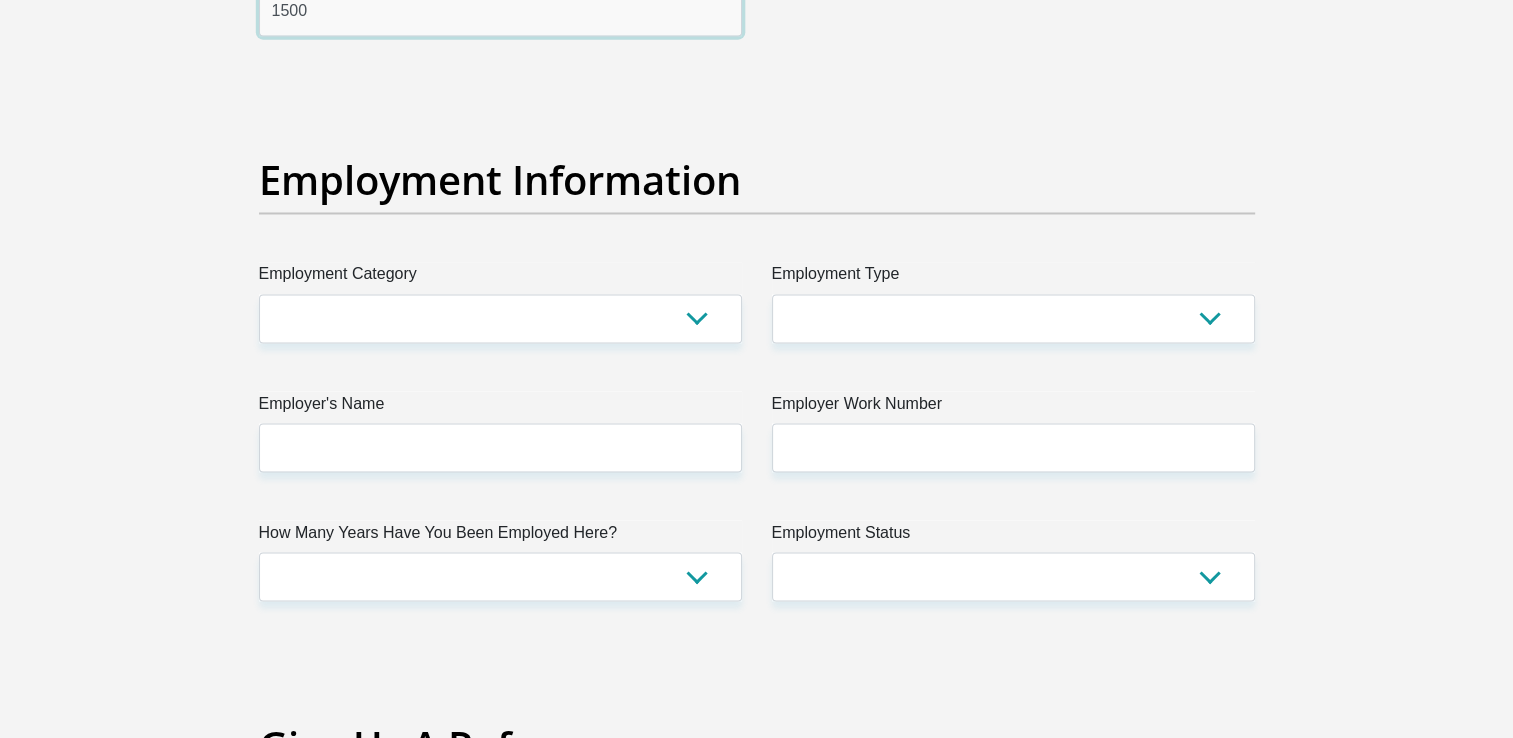 type on "1500" 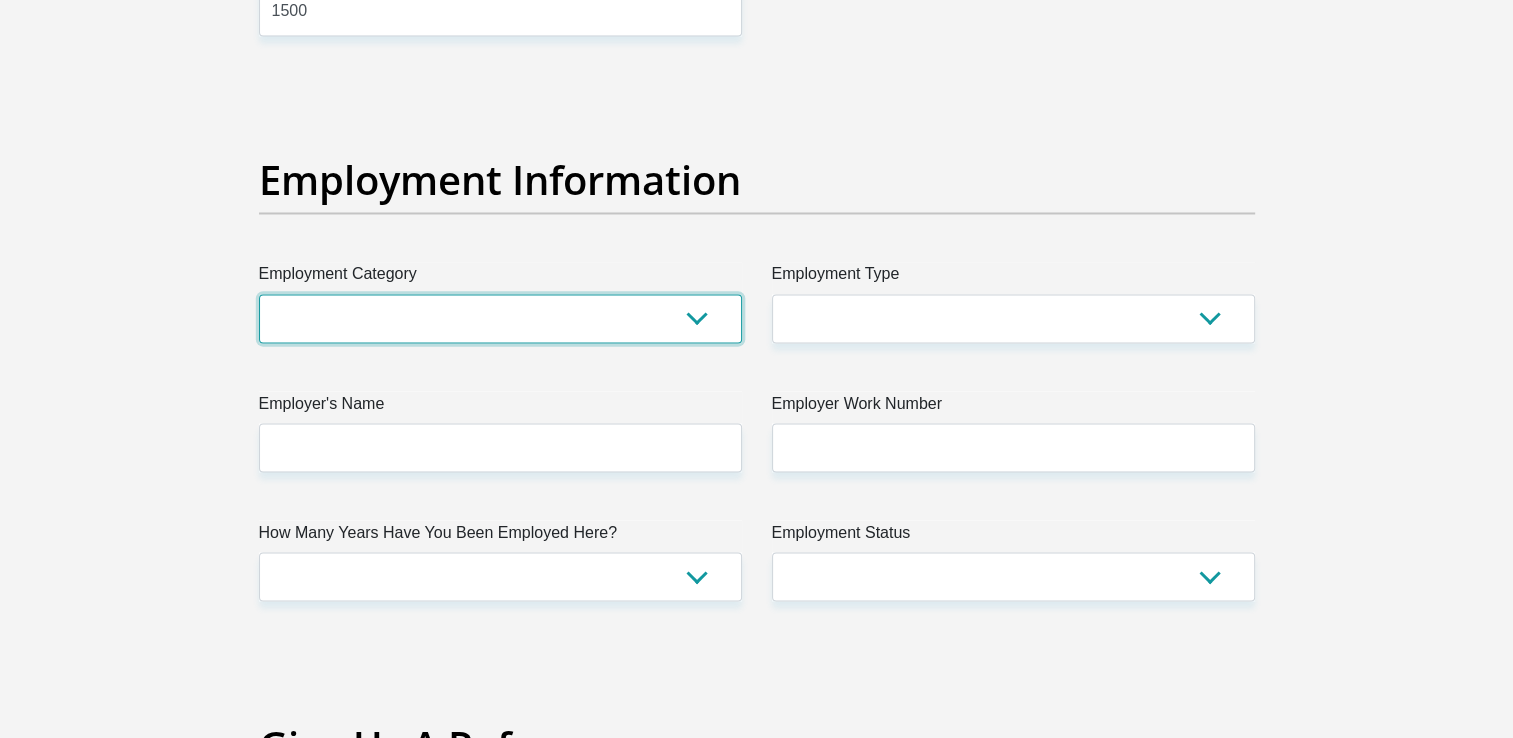 click on "AGRICULTURE
ALCOHOL & TOBACCO
CONSTRUCTION MATERIALS
METALLURGY
EQUIPMENT FOR RENEWABLE ENERGY
SPECIALIZED CONTRACTORS
CAR
GAMING (INCL. INTERNET
OTHER WHOLESALE
UNLICENSED PHARMACEUTICALS
CURRENCY EXCHANGE HOUSES
OTHER FINANCIAL INSTITUTIONS & INSURANCE
REAL ESTATE AGENTS
OIL & GAS
OTHER MATERIALS (E.G. IRON ORE)
PRECIOUS STONES & PRECIOUS METALS
POLITICAL ORGANIZATIONS
RELIGIOUS ORGANIZATIONS(NOT SECTS)
ACTI. HAVING BUSINESS DEAL WITH PUBLIC ADMINISTRATION
LAUNDROMATS" at bounding box center (500, 318) 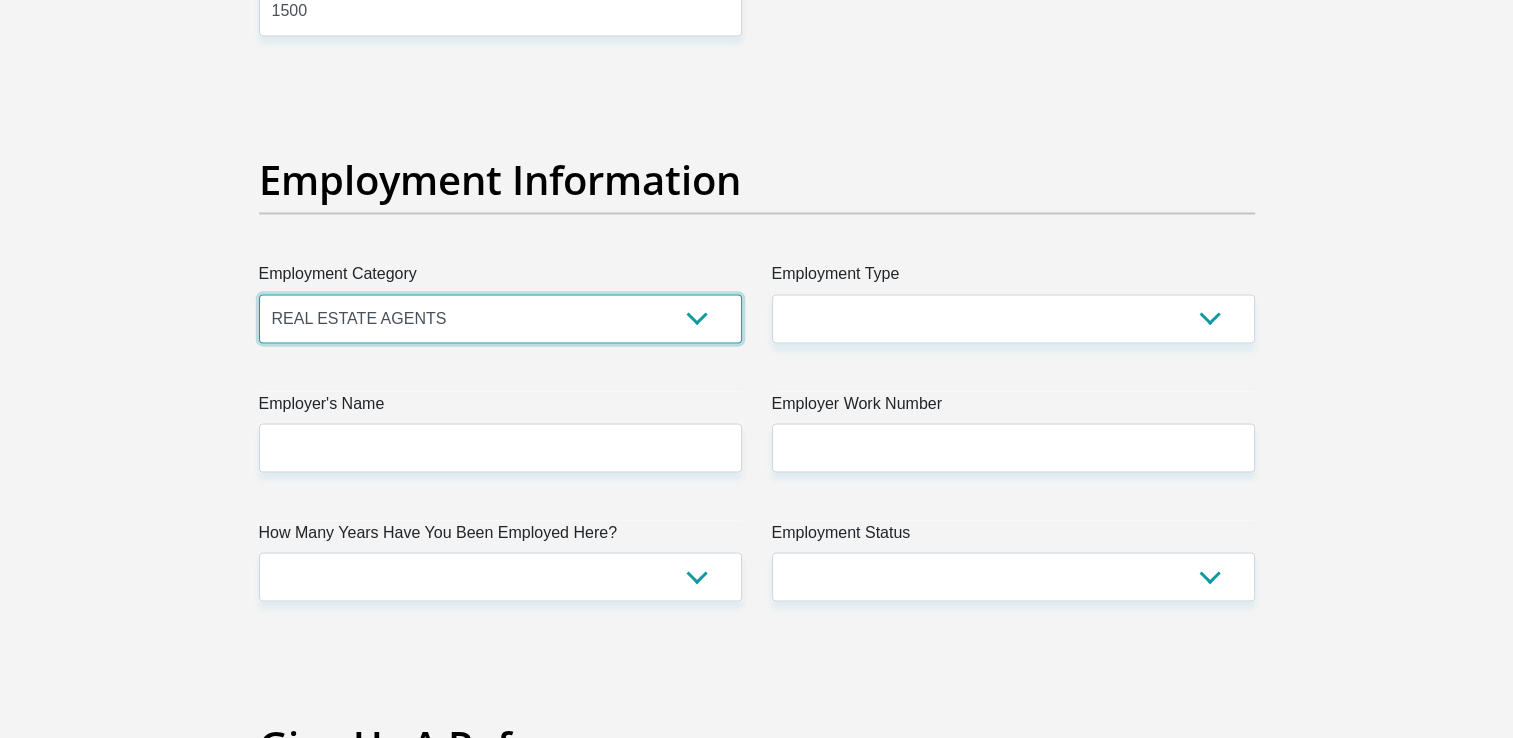 click on "AGRICULTURE
ALCOHOL & TOBACCO
CONSTRUCTION MATERIALS
METALLURGY
EQUIPMENT FOR RENEWABLE ENERGY
SPECIALIZED CONTRACTORS
CAR
GAMING (INCL. INTERNET
OTHER WHOLESALE
UNLICENSED PHARMACEUTICALS
CURRENCY EXCHANGE HOUSES
OTHER FINANCIAL INSTITUTIONS & INSURANCE
REAL ESTATE AGENTS
OIL & GAS
OTHER MATERIALS (E.G. IRON ORE)
PRECIOUS STONES & PRECIOUS METALS
POLITICAL ORGANIZATIONS
RELIGIOUS ORGANIZATIONS(NOT SECTS)
ACTI. HAVING BUSINESS DEAL WITH PUBLIC ADMINISTRATION
LAUNDROMATS" at bounding box center [500, 318] 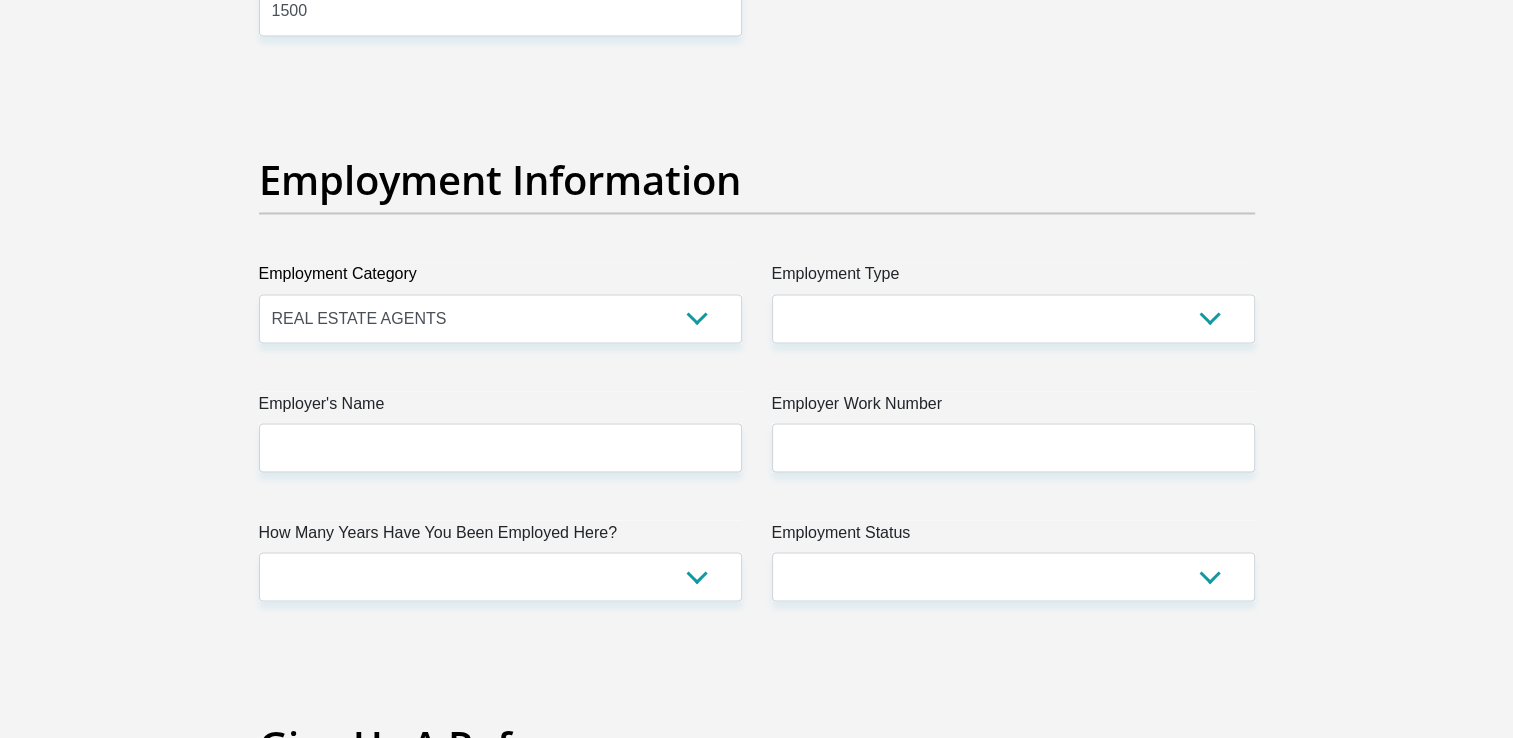 click on "Give Us A Reference" at bounding box center [757, 745] 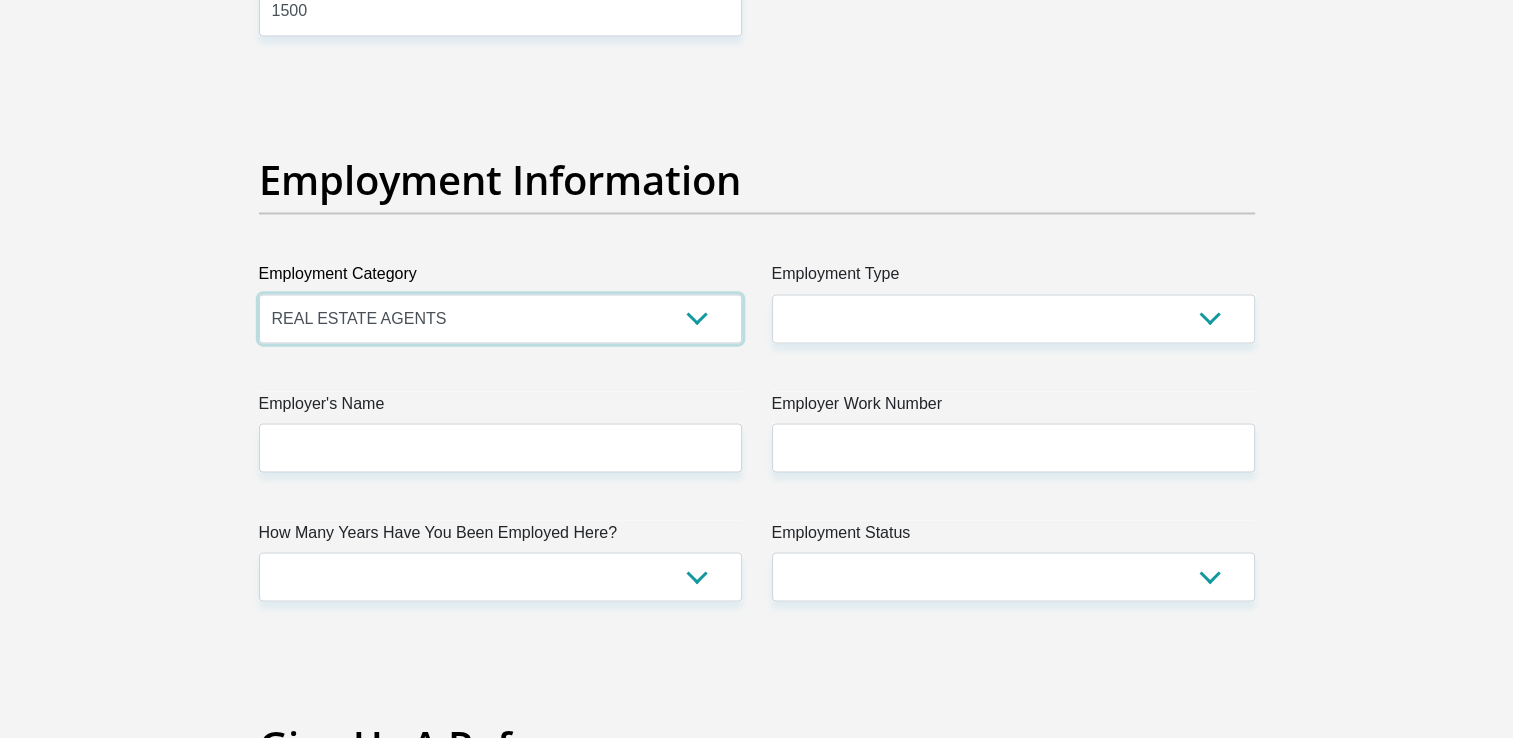 click on "AGRICULTURE
ALCOHOL & TOBACCO
CONSTRUCTION MATERIALS
METALLURGY
EQUIPMENT FOR RENEWABLE ENERGY
SPECIALIZED CONTRACTORS
CAR
GAMING (INCL. INTERNET
OTHER WHOLESALE
UNLICENSED PHARMACEUTICALS
CURRENCY EXCHANGE HOUSES
OTHER FINANCIAL INSTITUTIONS & INSURANCE
REAL ESTATE AGENTS
OIL & GAS
OTHER MATERIALS (E.G. IRON ORE)
PRECIOUS STONES & PRECIOUS METALS
POLITICAL ORGANIZATIONS
RELIGIOUS ORGANIZATIONS(NOT SECTS)
ACTI. HAVING BUSINESS DEAL WITH PUBLIC ADMINISTRATION
LAUNDROMATS" at bounding box center (500, 318) 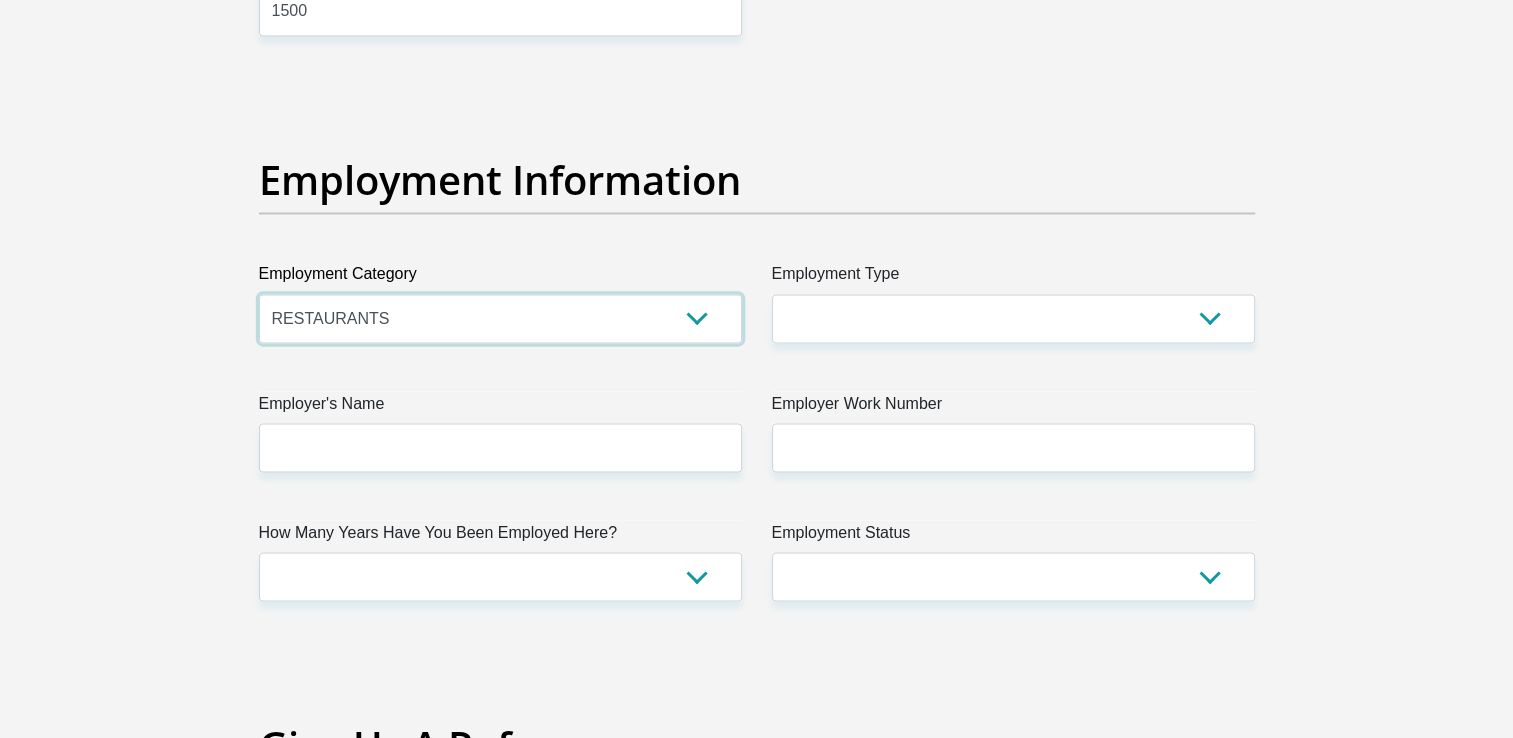 click on "AGRICULTURE
ALCOHOL & TOBACCO
CONSTRUCTION MATERIALS
METALLURGY
EQUIPMENT FOR RENEWABLE ENERGY
SPECIALIZED CONTRACTORS
CAR
GAMING (INCL. INTERNET
OTHER WHOLESALE
UNLICENSED PHARMACEUTICALS
CURRENCY EXCHANGE HOUSES
OTHER FINANCIAL INSTITUTIONS & INSURANCE
REAL ESTATE AGENTS
OIL & GAS
OTHER MATERIALS (E.G. IRON ORE)
PRECIOUS STONES & PRECIOUS METALS
POLITICAL ORGANIZATIONS
RELIGIOUS ORGANIZATIONS(NOT SECTS)
ACTI. HAVING BUSINESS DEAL WITH PUBLIC ADMINISTRATION
LAUNDROMATS" at bounding box center (500, 318) 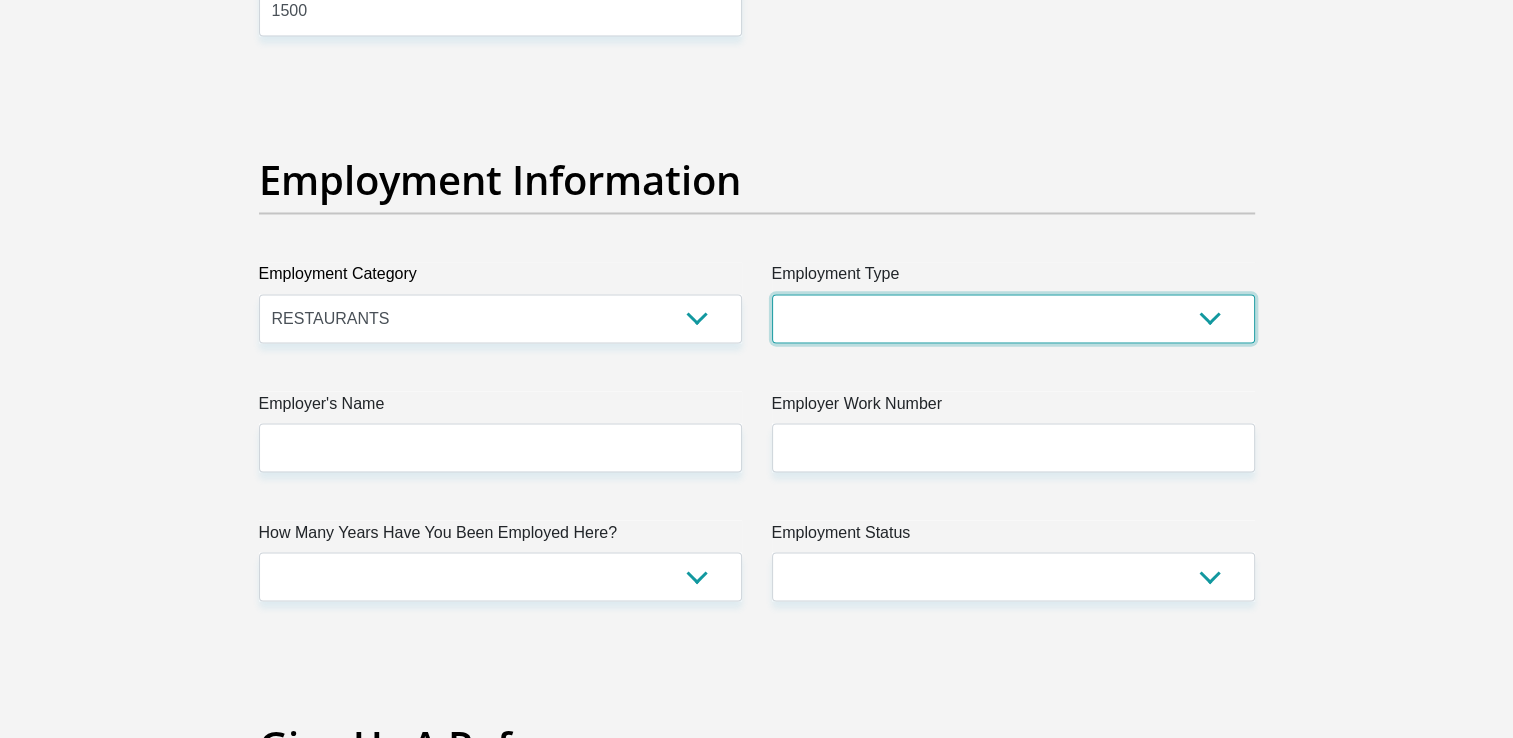 click on "College/Lecturer
Craft Seller
Creative
Driver
Executive
Farmer
Forces - Non Commissioned
Forces - Officer
Hawker
Housewife
Labourer
Licenced Professional
Manager
Miner
Non Licenced Professional
Office Staff/Clerk
Outside Worker
Pensioner
Permanent Teacher
Production/Manufacturing
Sales
Self-Employed
Semi-Professional Worker
Service Industry  Social Worker  Student" at bounding box center [1013, 318] 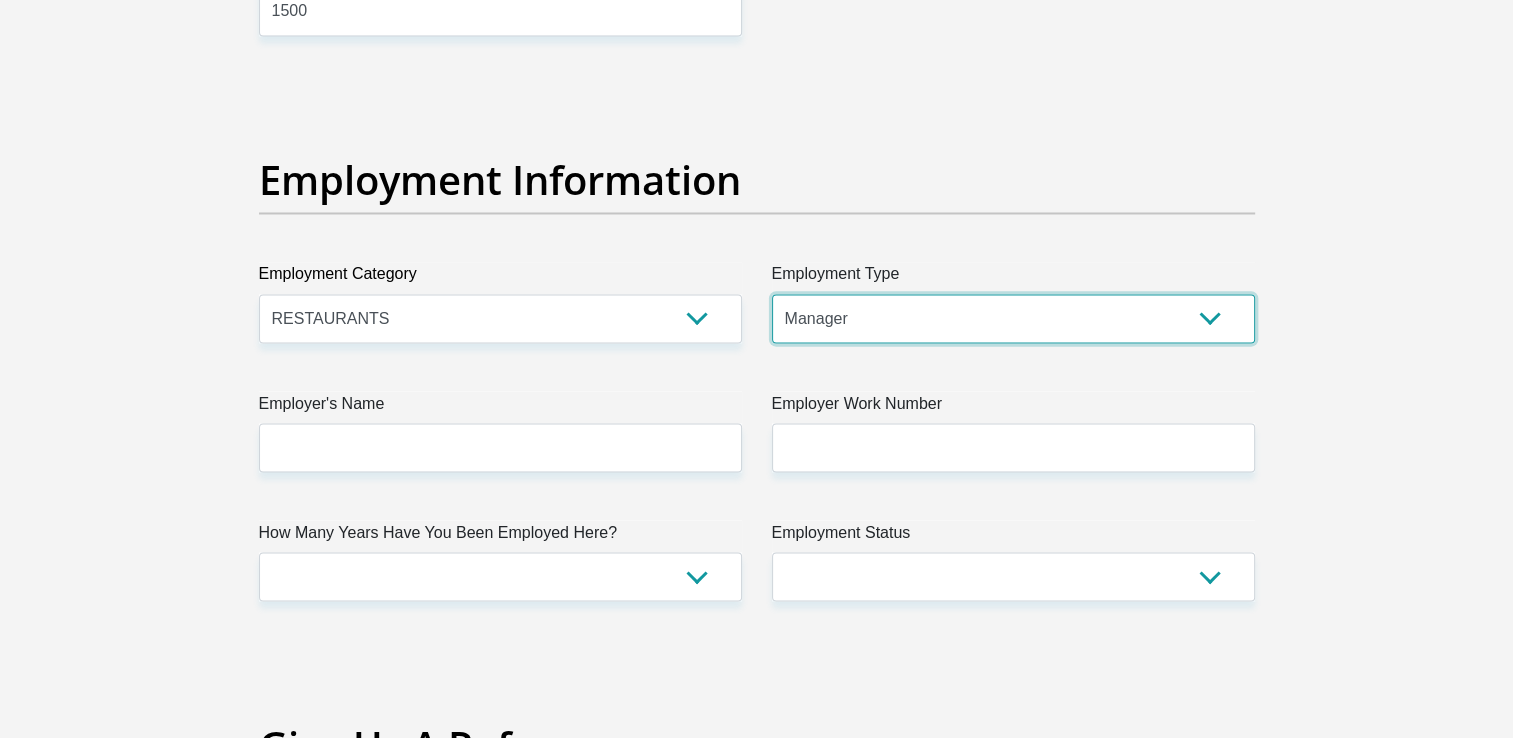 click on "College/Lecturer
Craft Seller
Creative
Driver
Executive
Farmer
Forces - Non Commissioned
Forces - Officer
Hawker
Housewife
Labourer
Licenced Professional
Manager
Miner
Non Licenced Professional
Office Staff/Clerk
Outside Worker
Pensioner
Permanent Teacher
Production/Manufacturing
Sales
Self-Employed
Semi-Professional Worker
Service Industry  Social Worker  Student" at bounding box center [1013, 318] 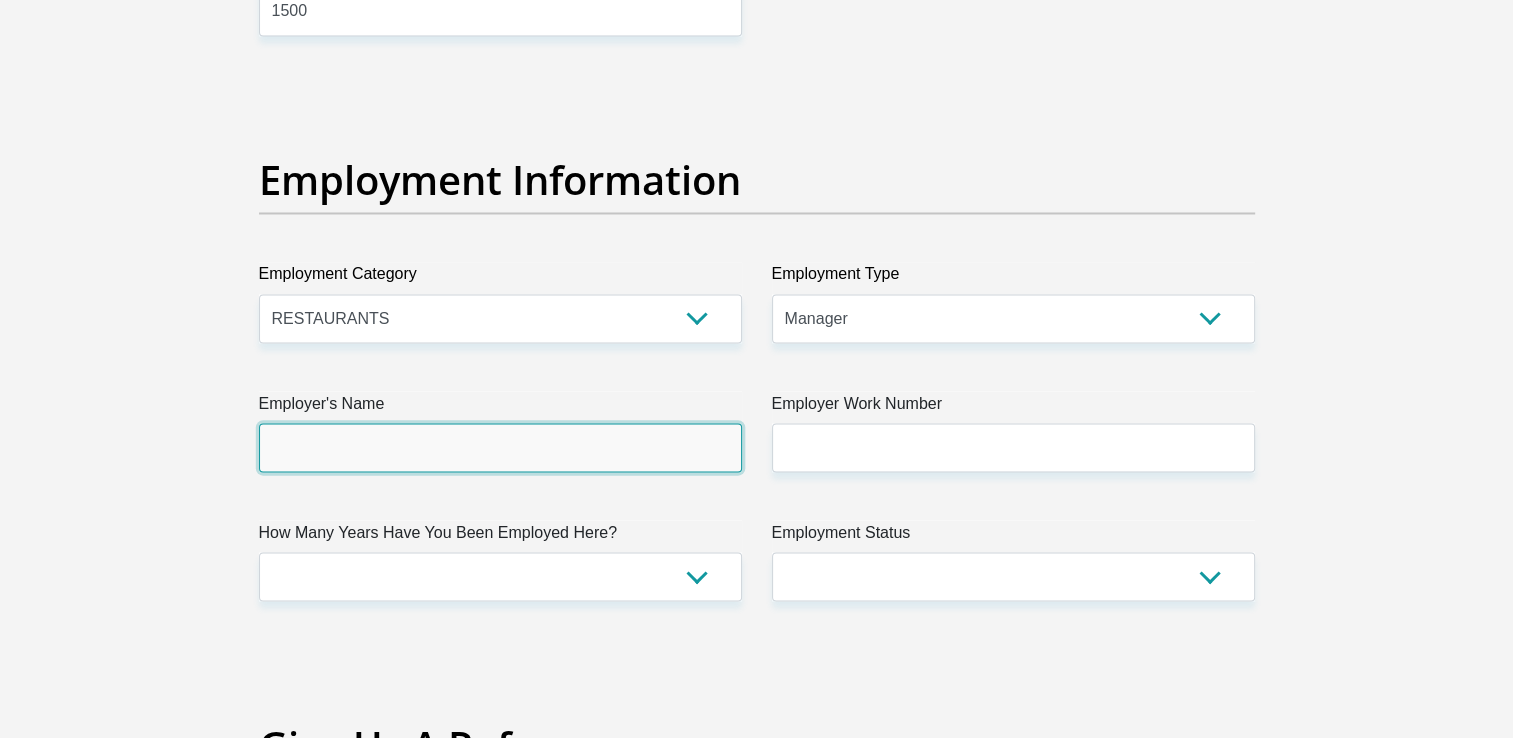 click on "Employer's Name" at bounding box center [500, 447] 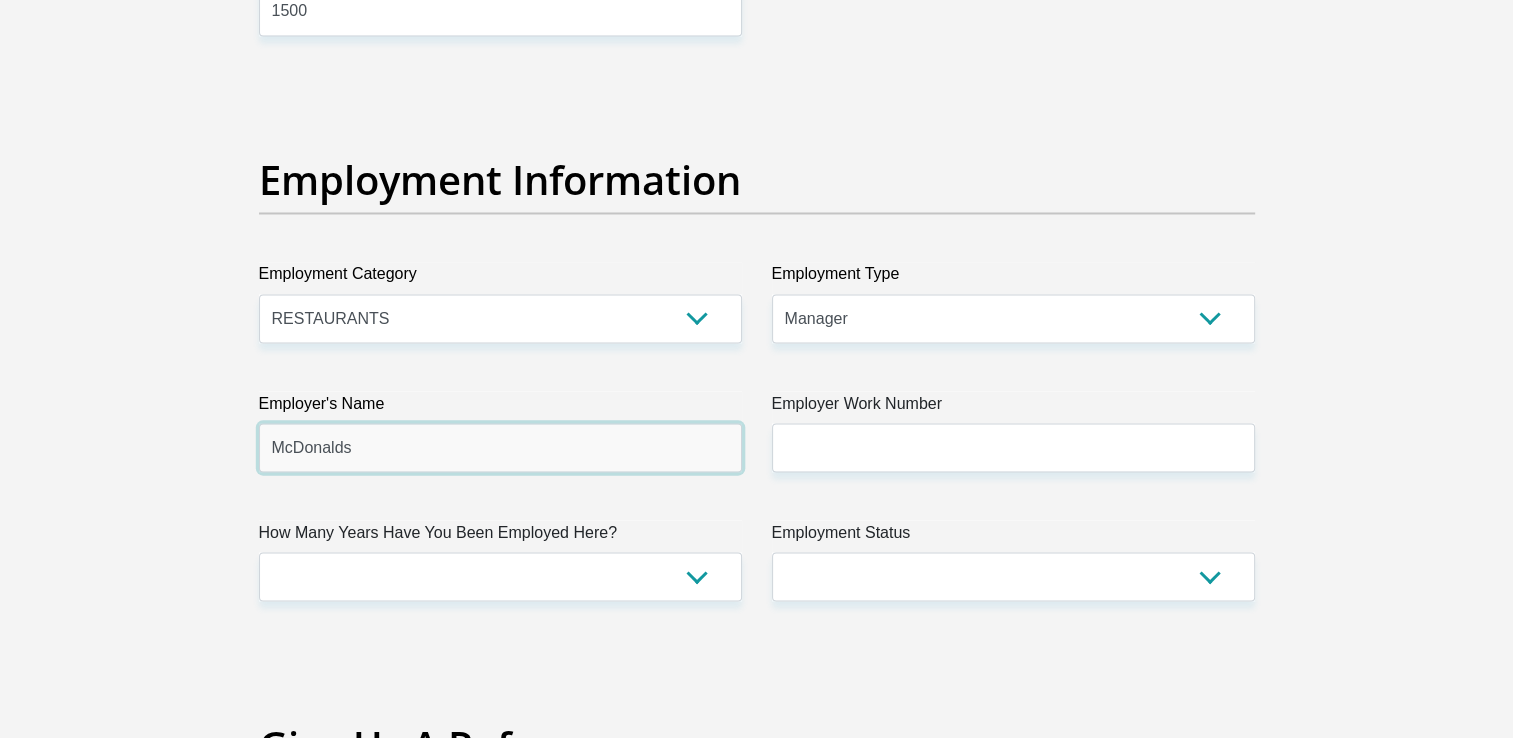 click on "McDonalds" at bounding box center (500, 447) 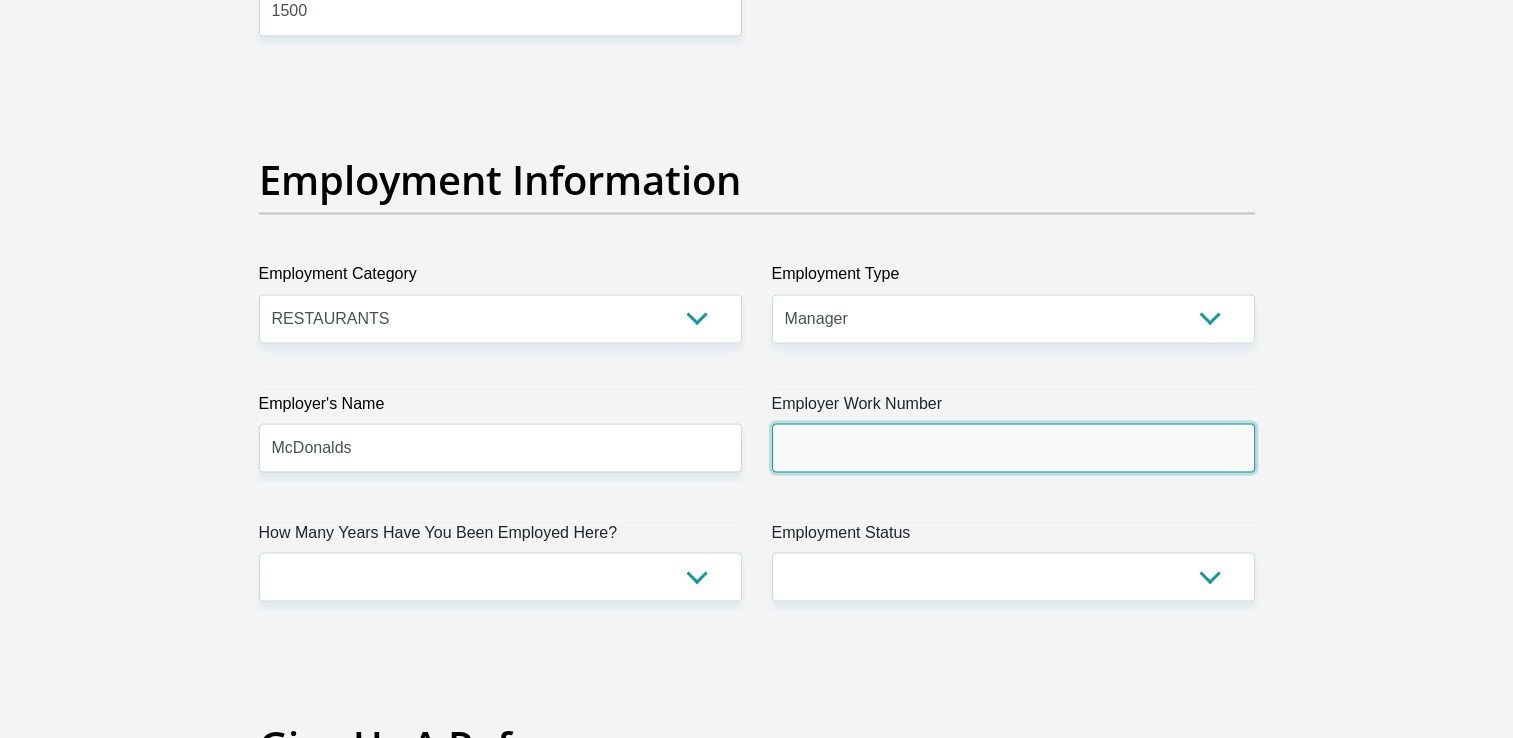 click on "Employer Work Number" at bounding box center (1013, 447) 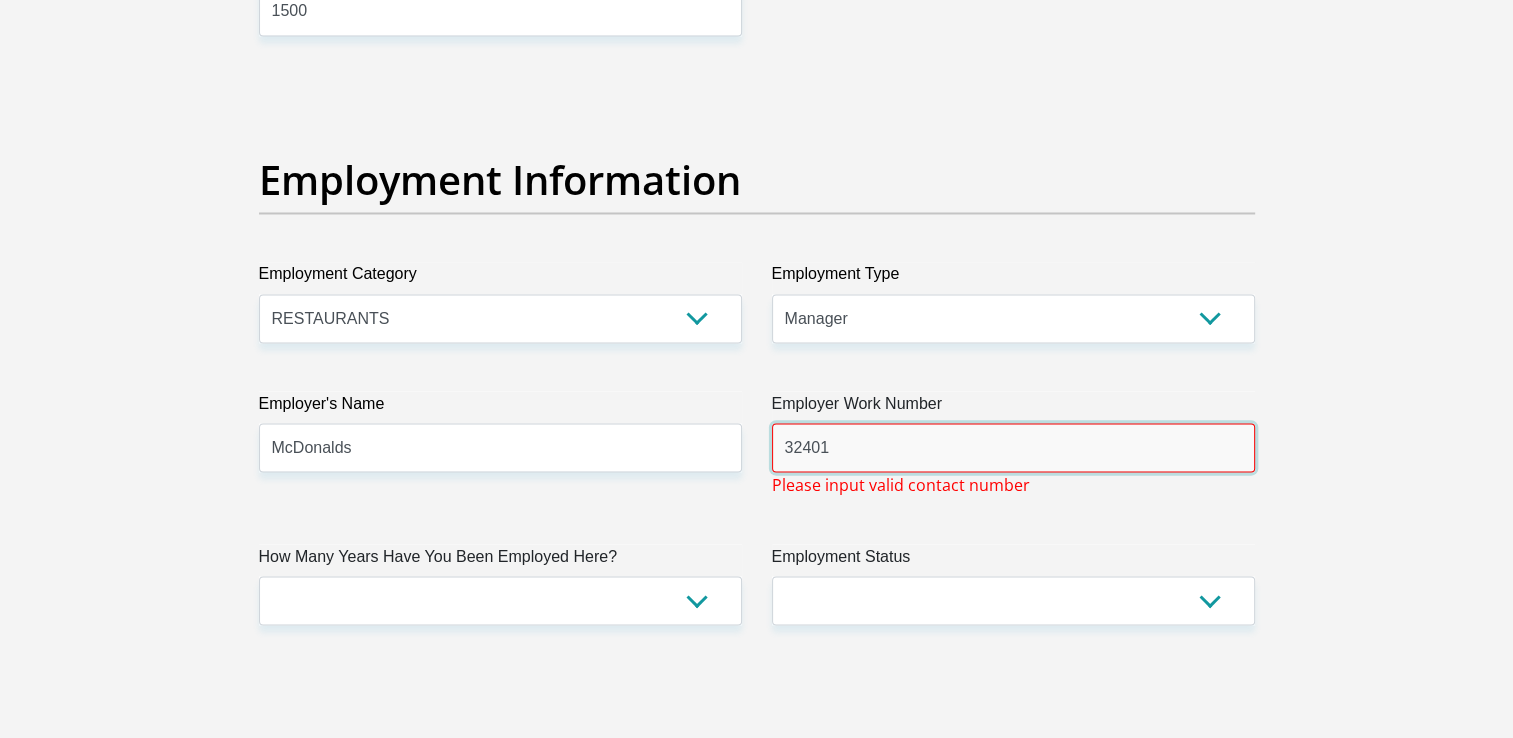 type on "32401" 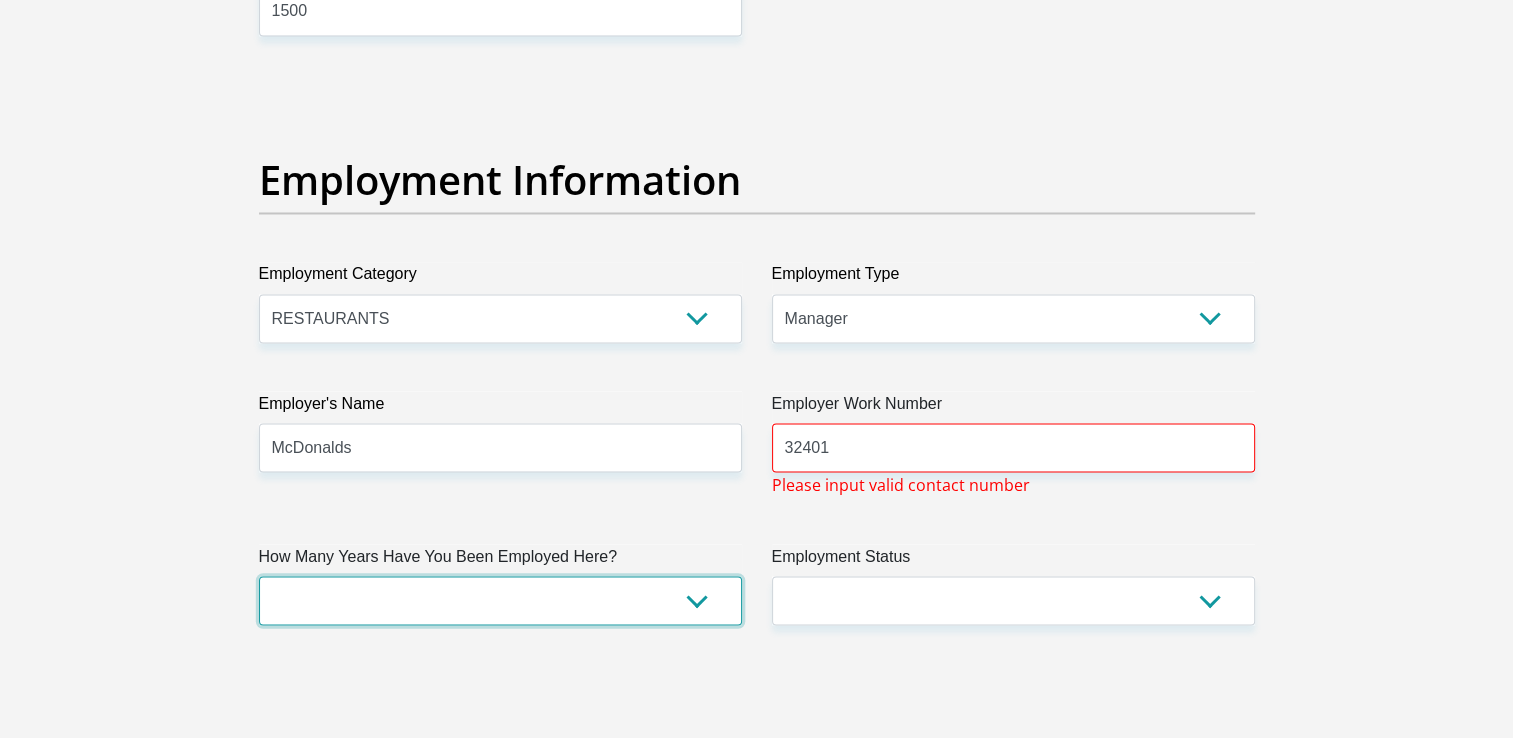 click on "less than 1 year
1-3 years
3-5 years
5+ years" at bounding box center [500, 600] 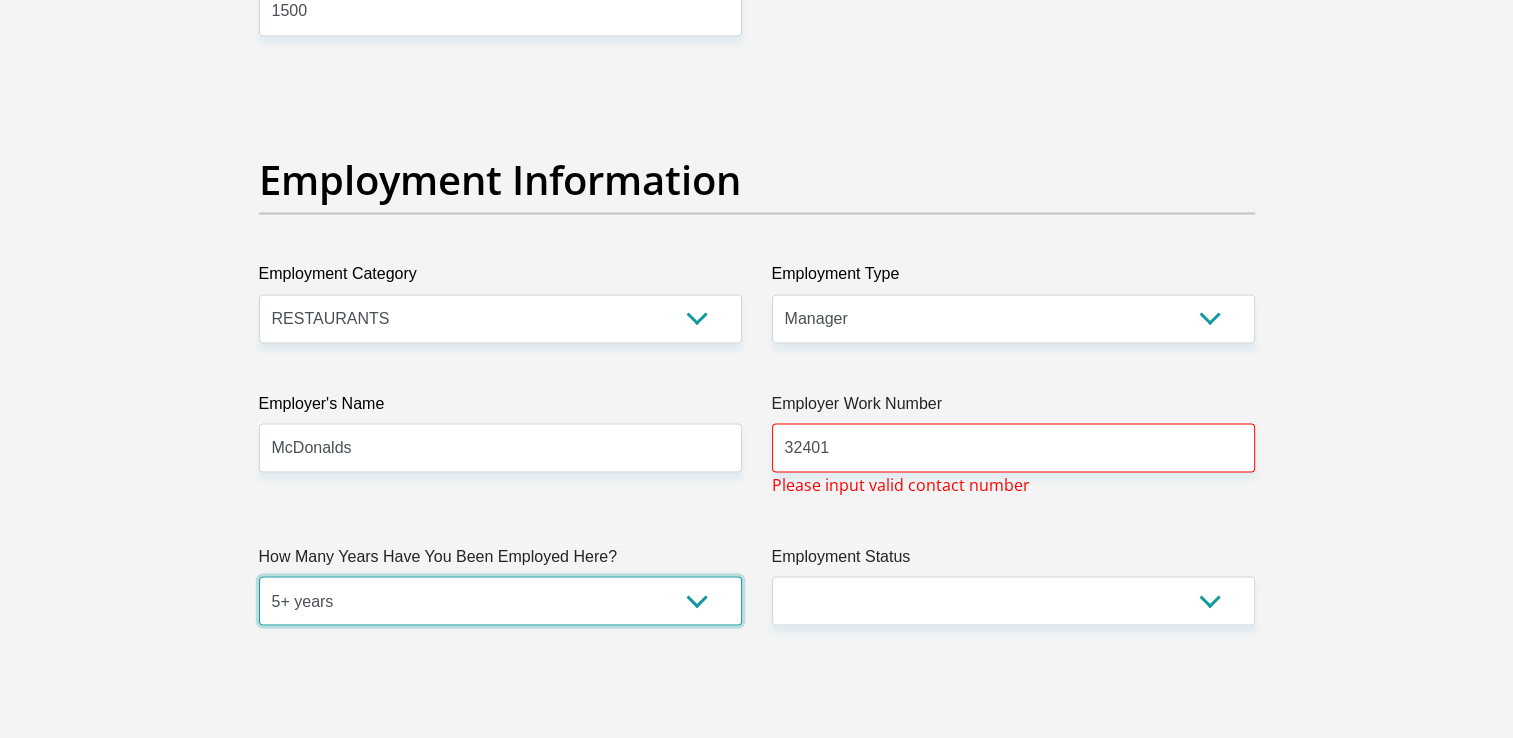 click on "less than 1 year
1-3 years
3-5 years
5+ years" at bounding box center (500, 600) 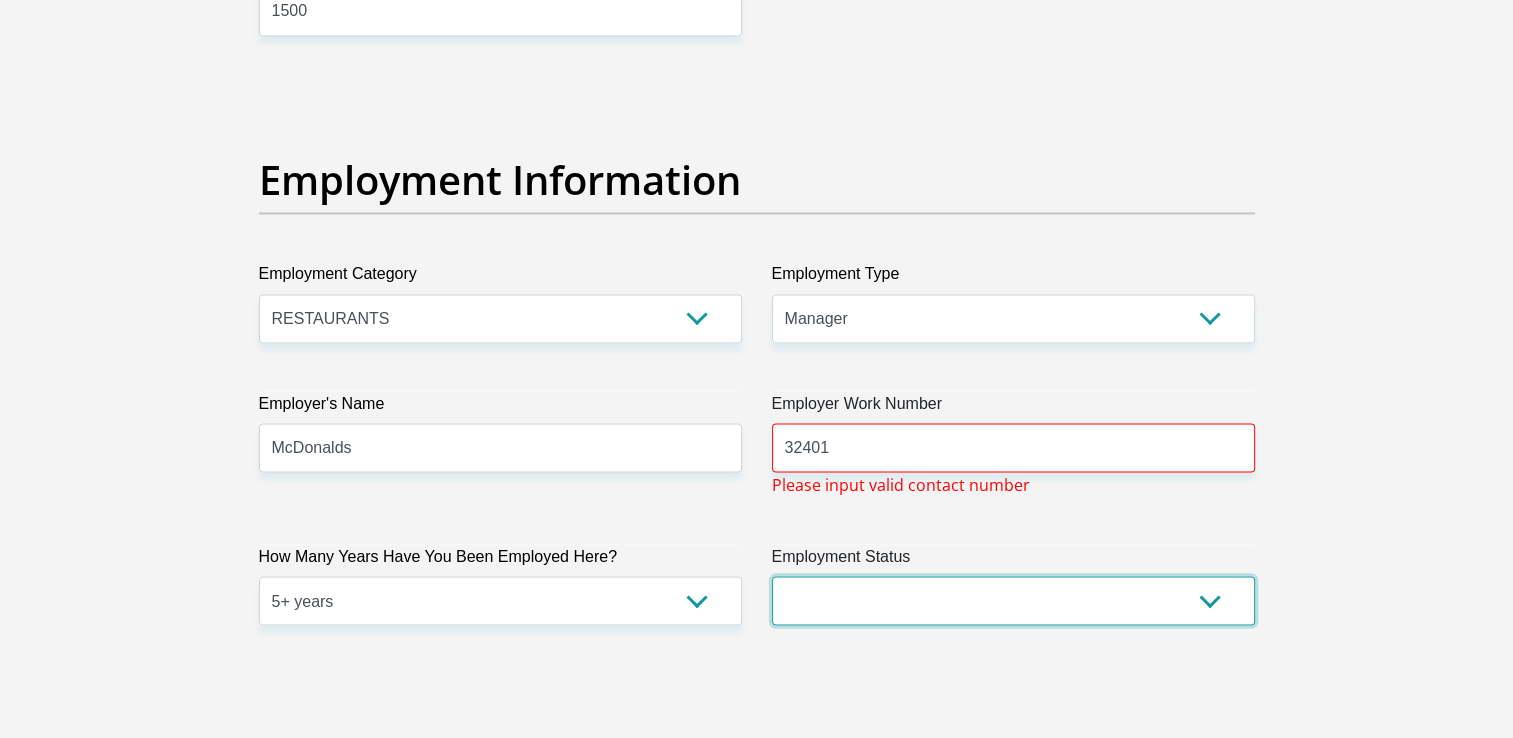 click on "Permanent/Full-time
Part-time/Casual
Contract Worker
Self-Employed
Housewife
Retired
Student
Medically Boarded
Disability
Unemployed" at bounding box center (1013, 600) 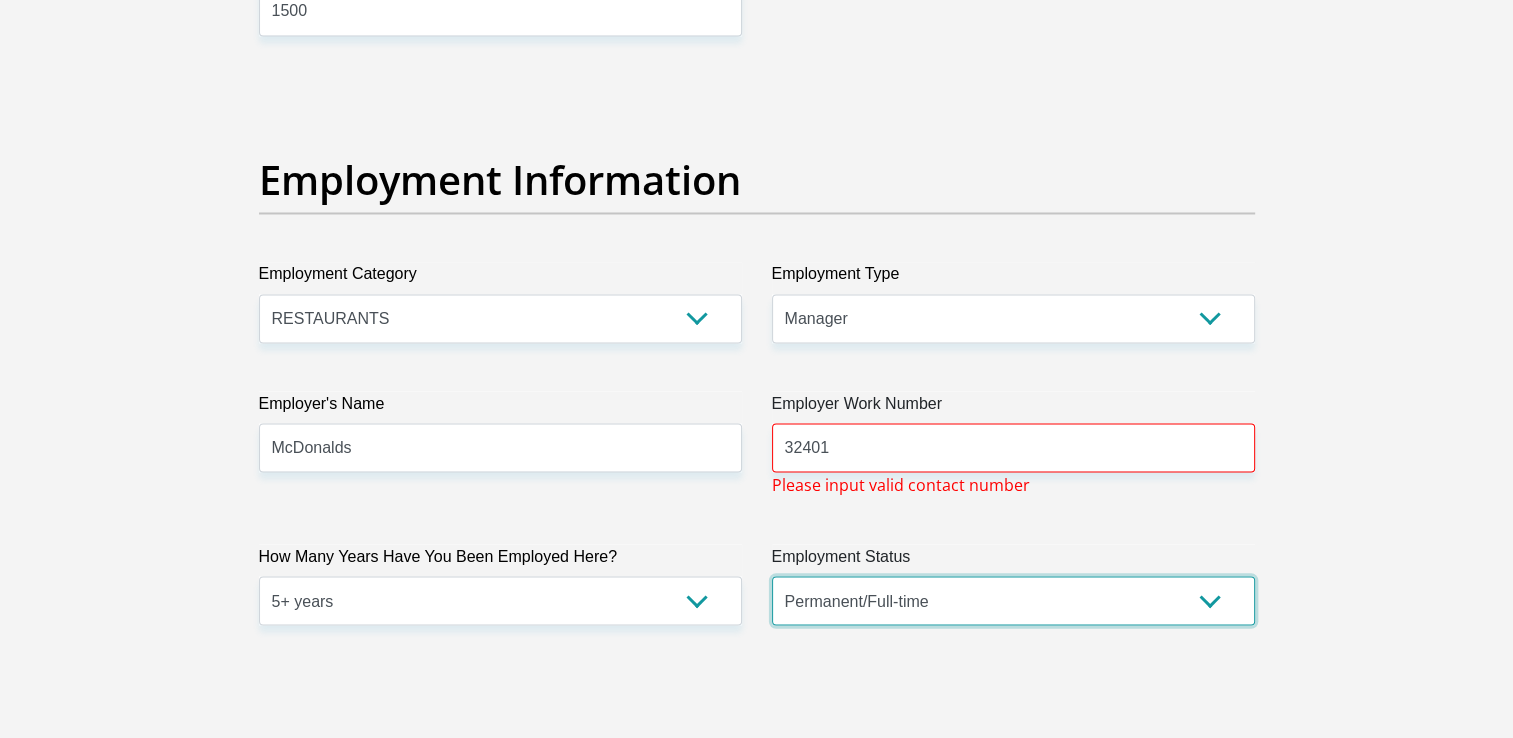 click on "Permanent/Full-time
Part-time/Casual
Contract Worker
Self-Employed
Housewife
Retired
Student
Medically Boarded
Disability
Unemployed" at bounding box center (1013, 600) 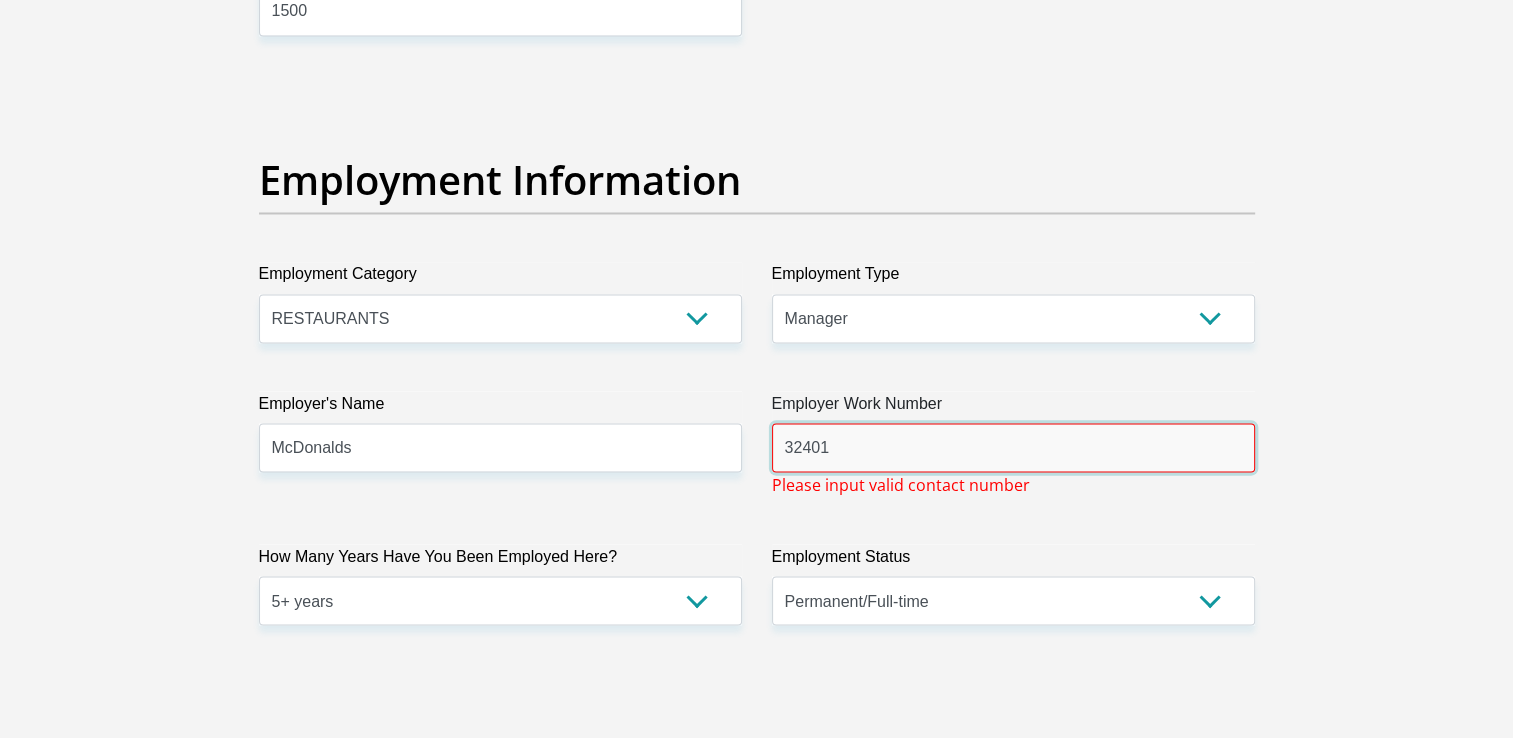 click on "32401" at bounding box center [1013, 447] 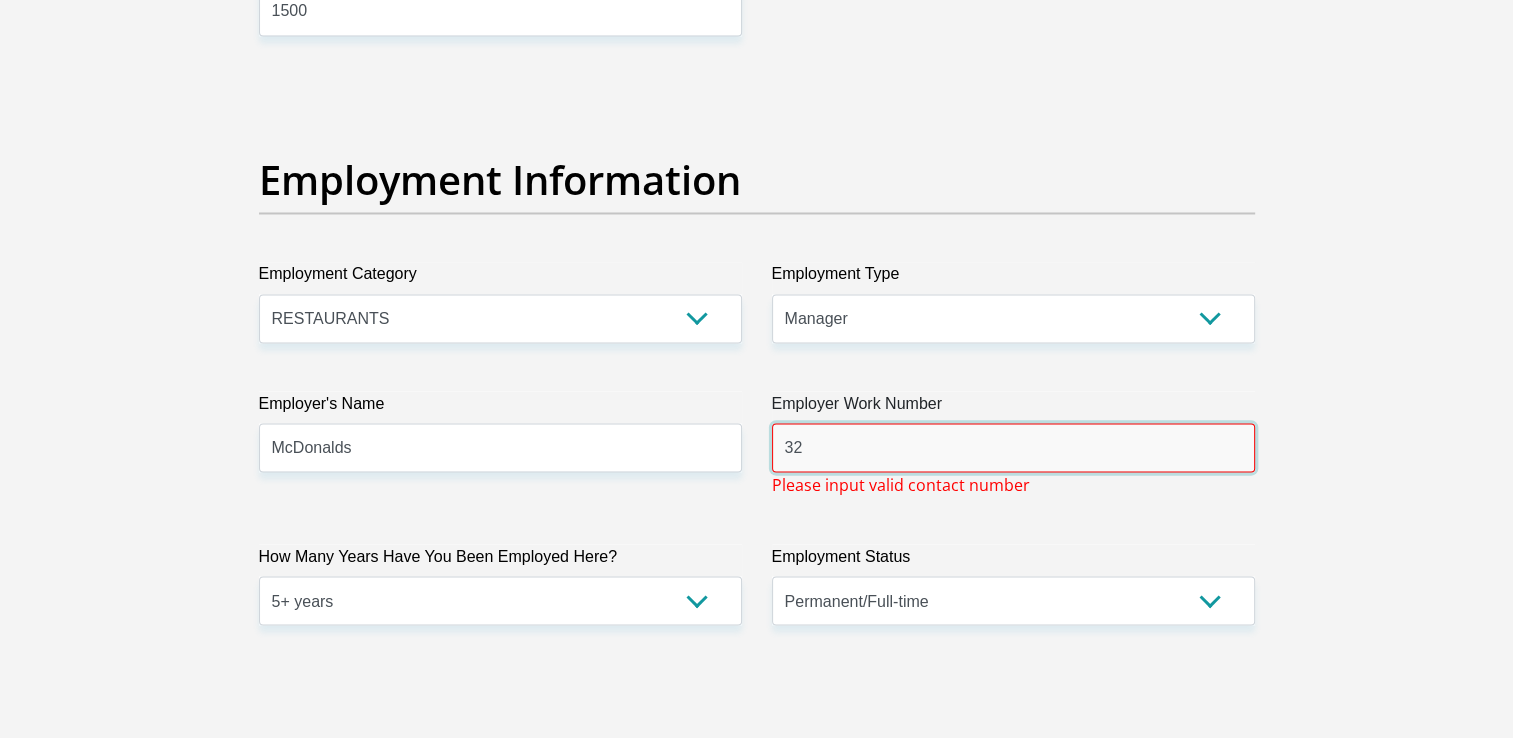 type on "3" 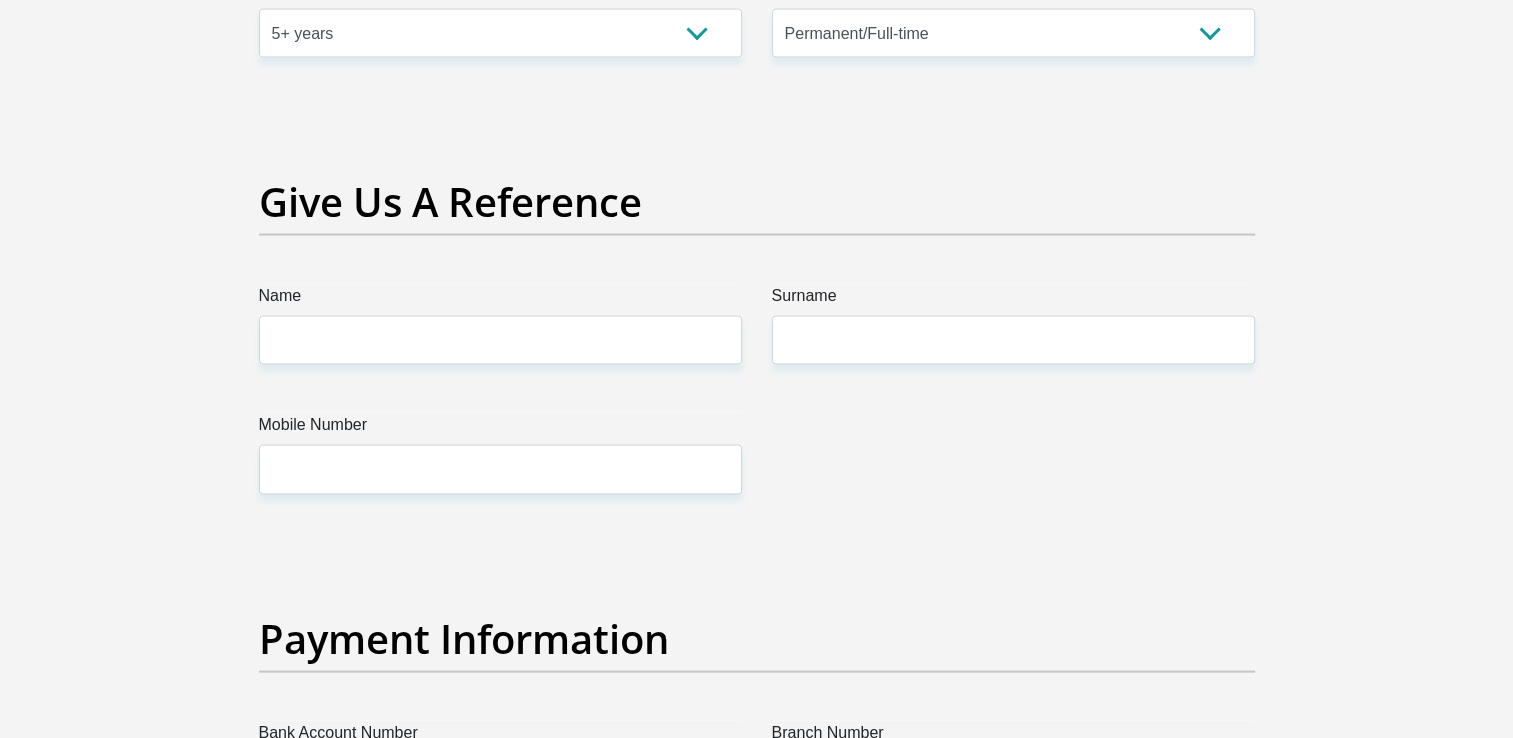 scroll, scrollTop: 4053, scrollLeft: 0, axis: vertical 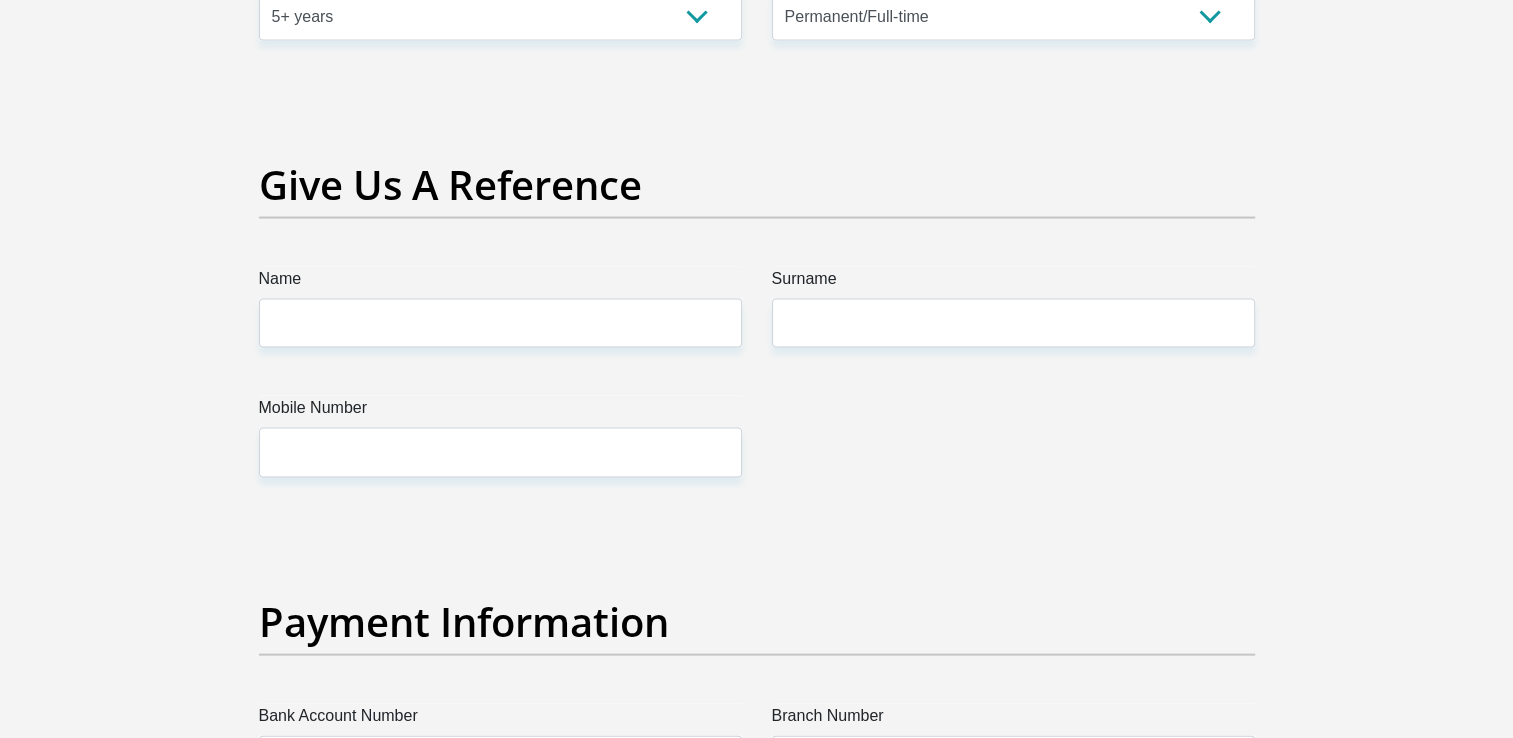 type on "0437621073" 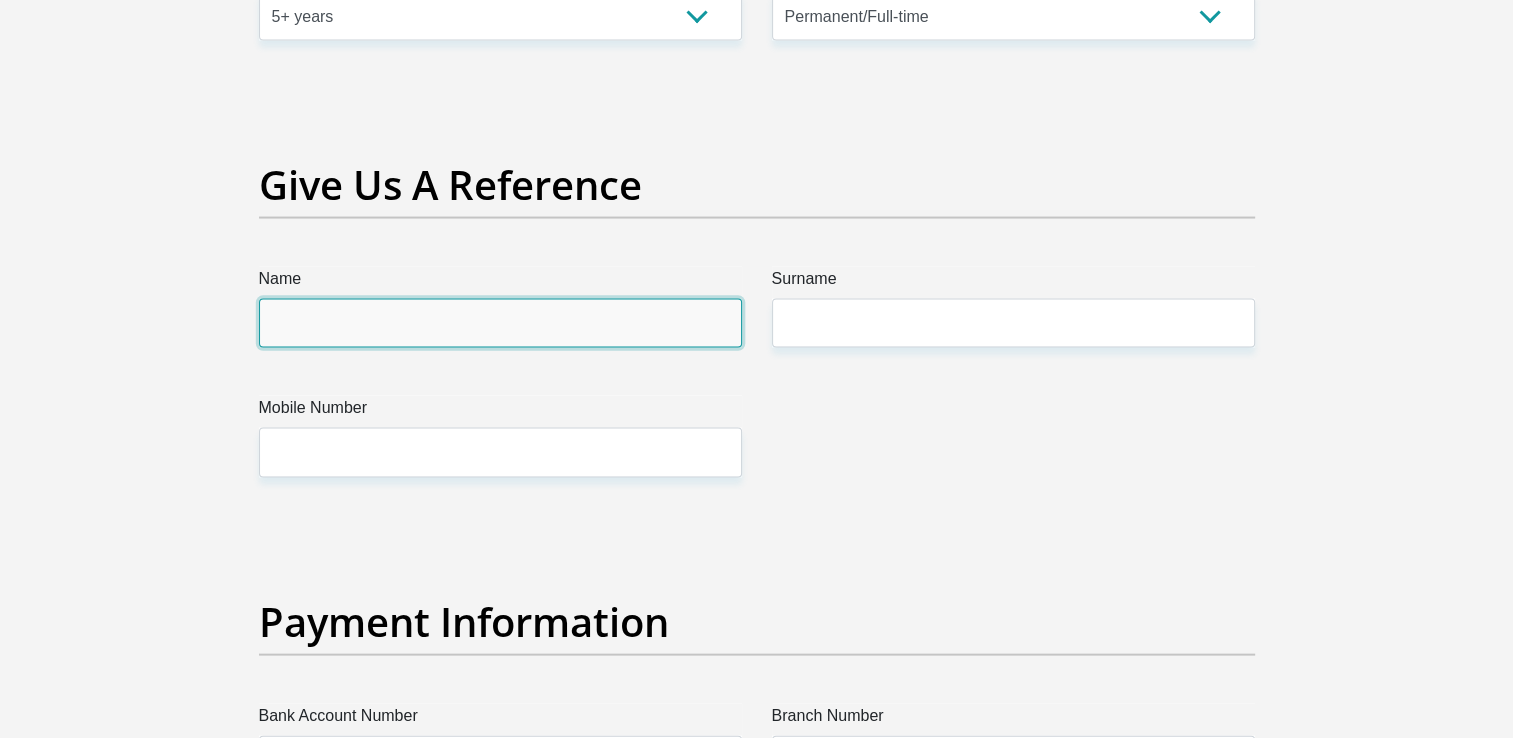 click on "Name" at bounding box center [500, 323] 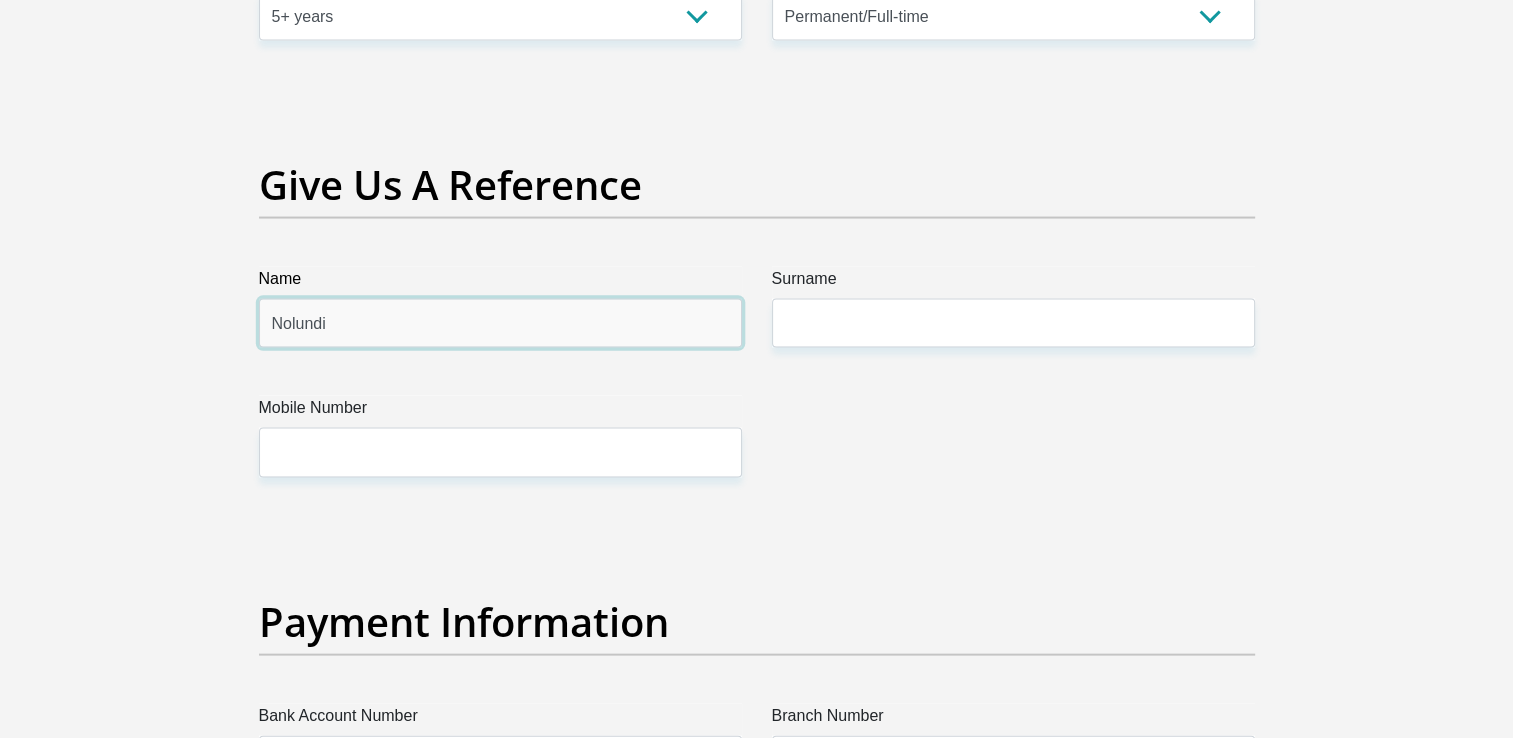 type on "Nolundi" 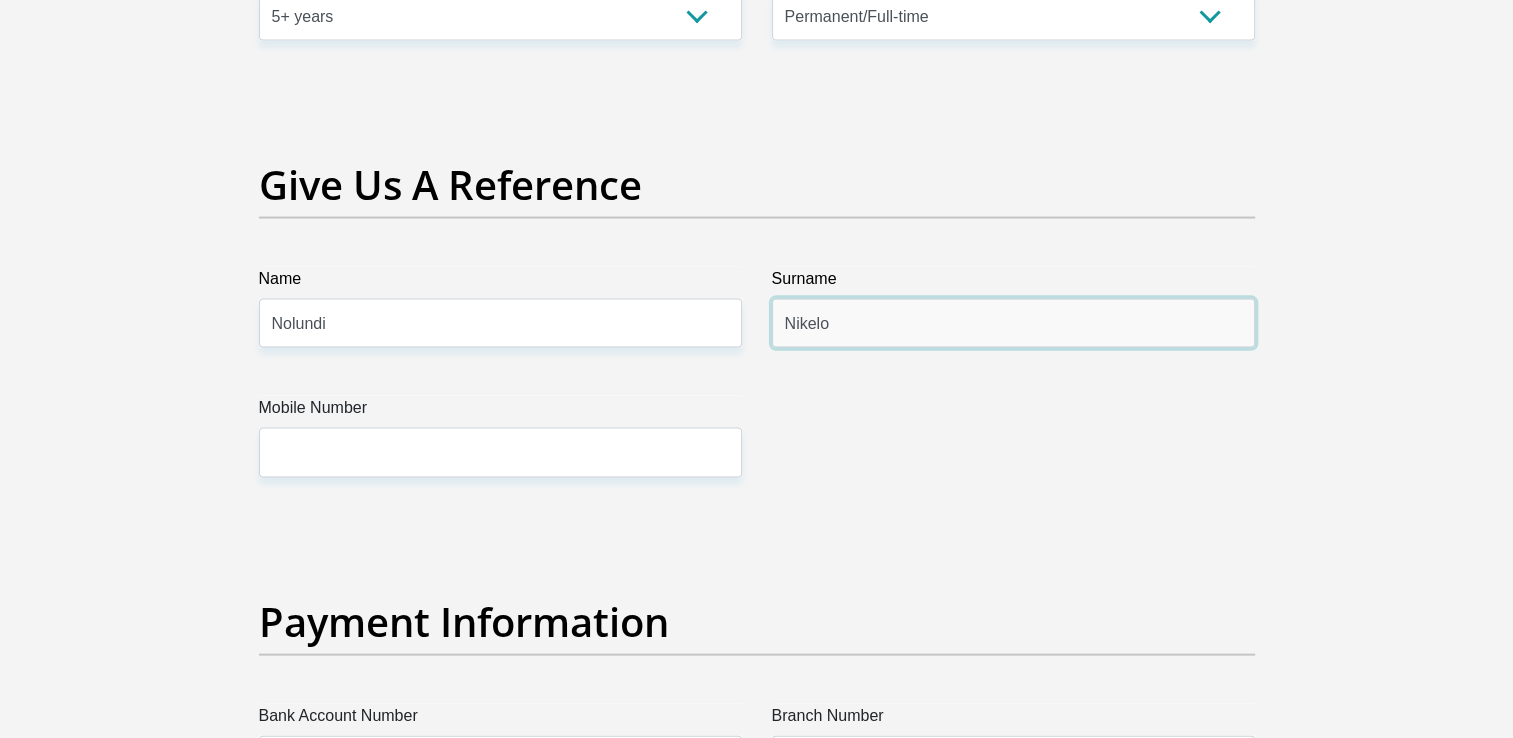 type on "Nikelo" 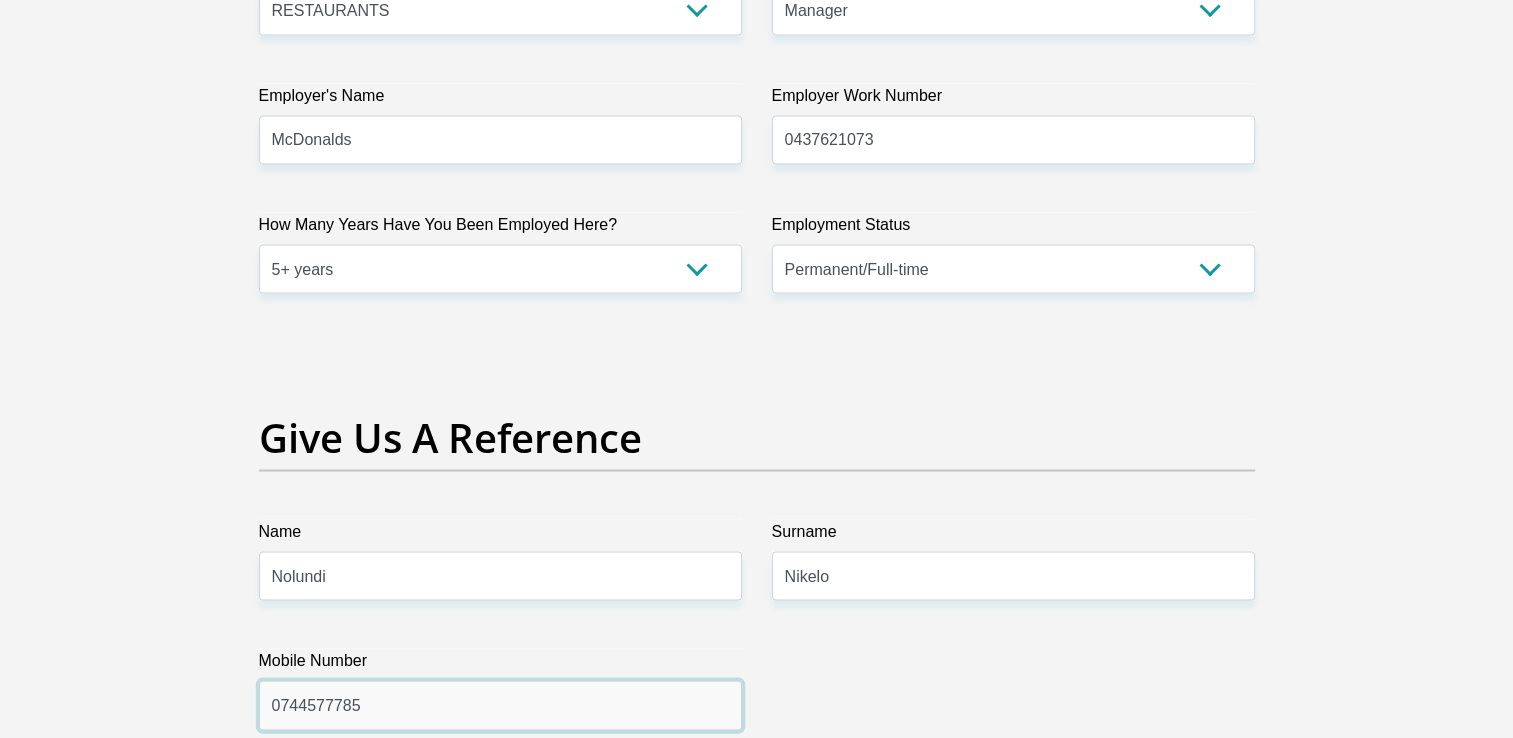 scroll, scrollTop: 3747, scrollLeft: 0, axis: vertical 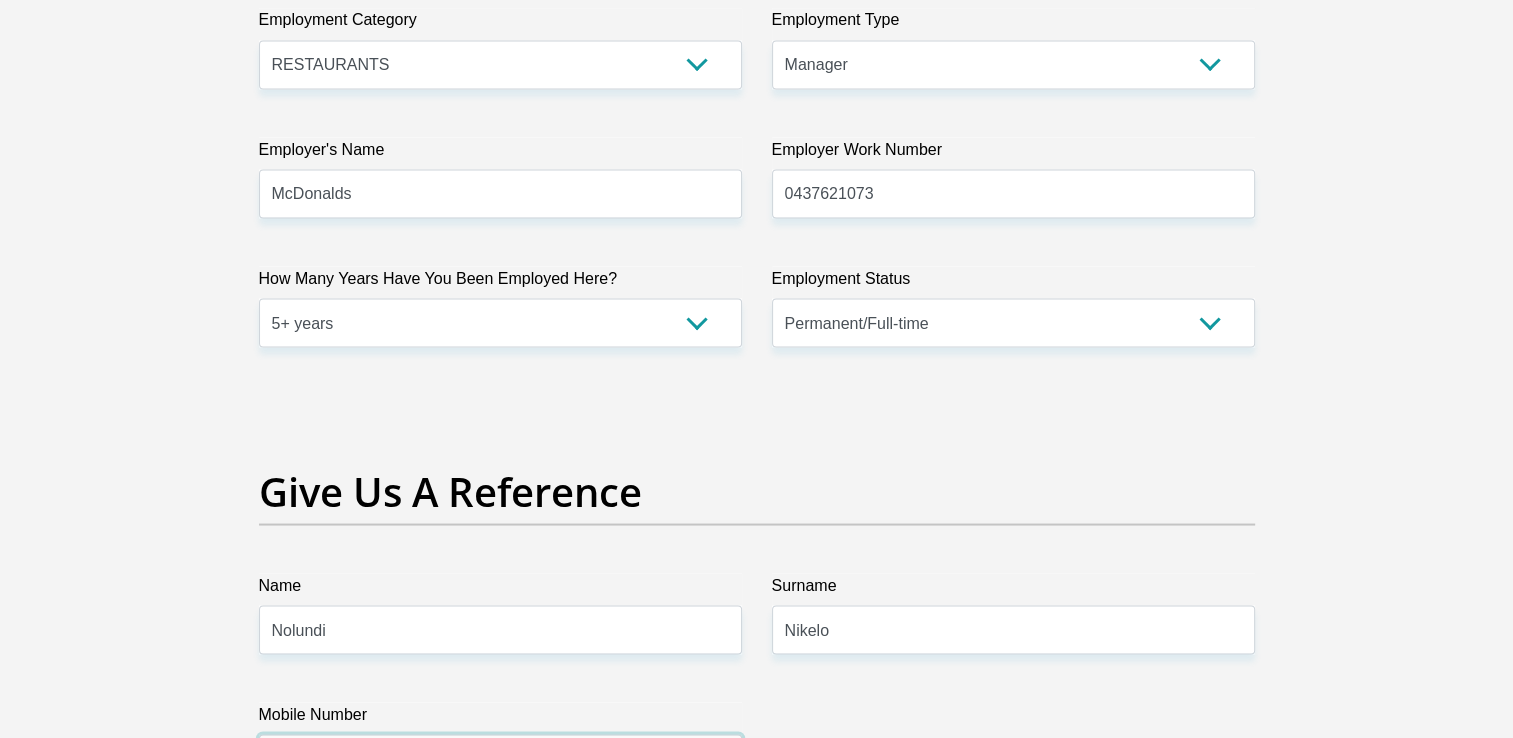 type on "0744577785" 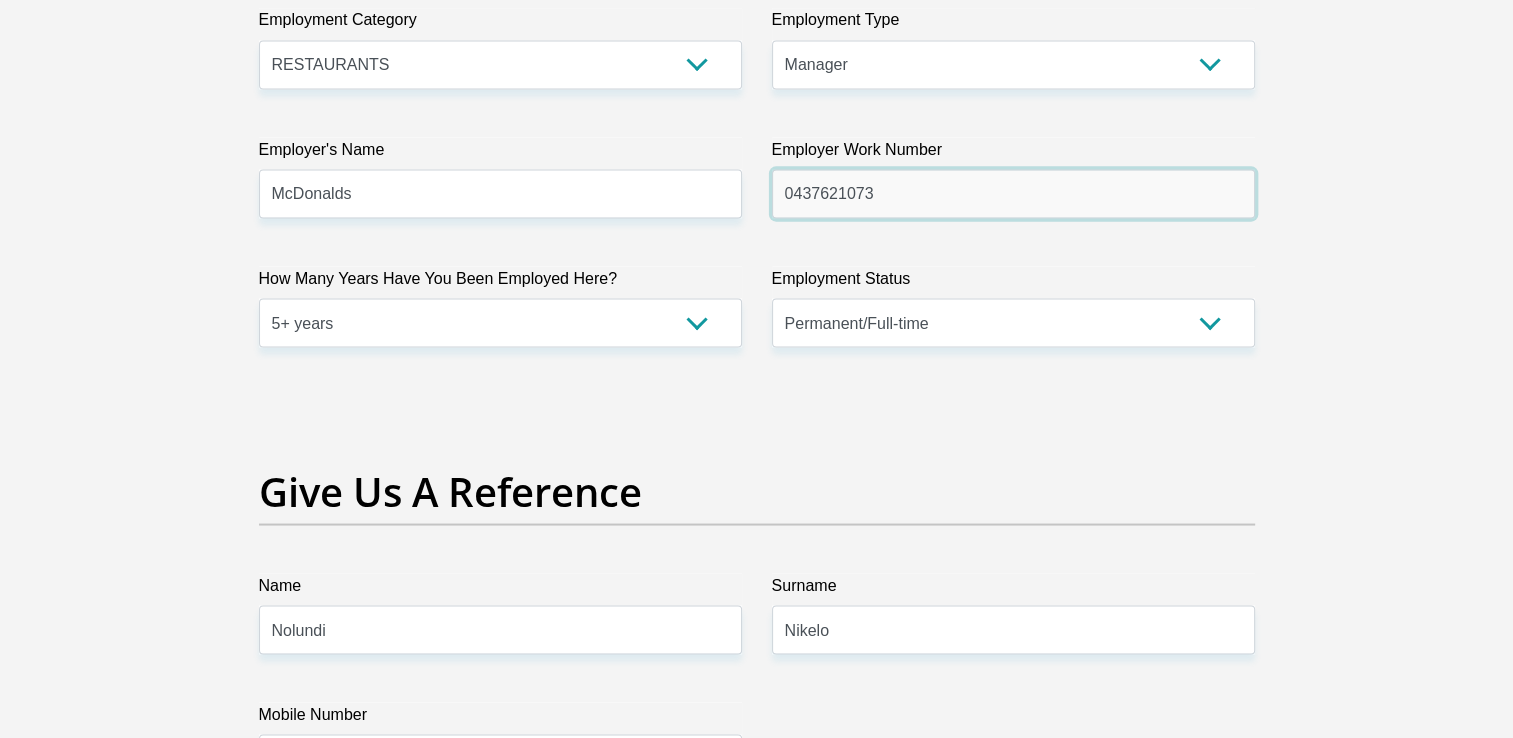 click on "0437621073" at bounding box center (1013, 193) 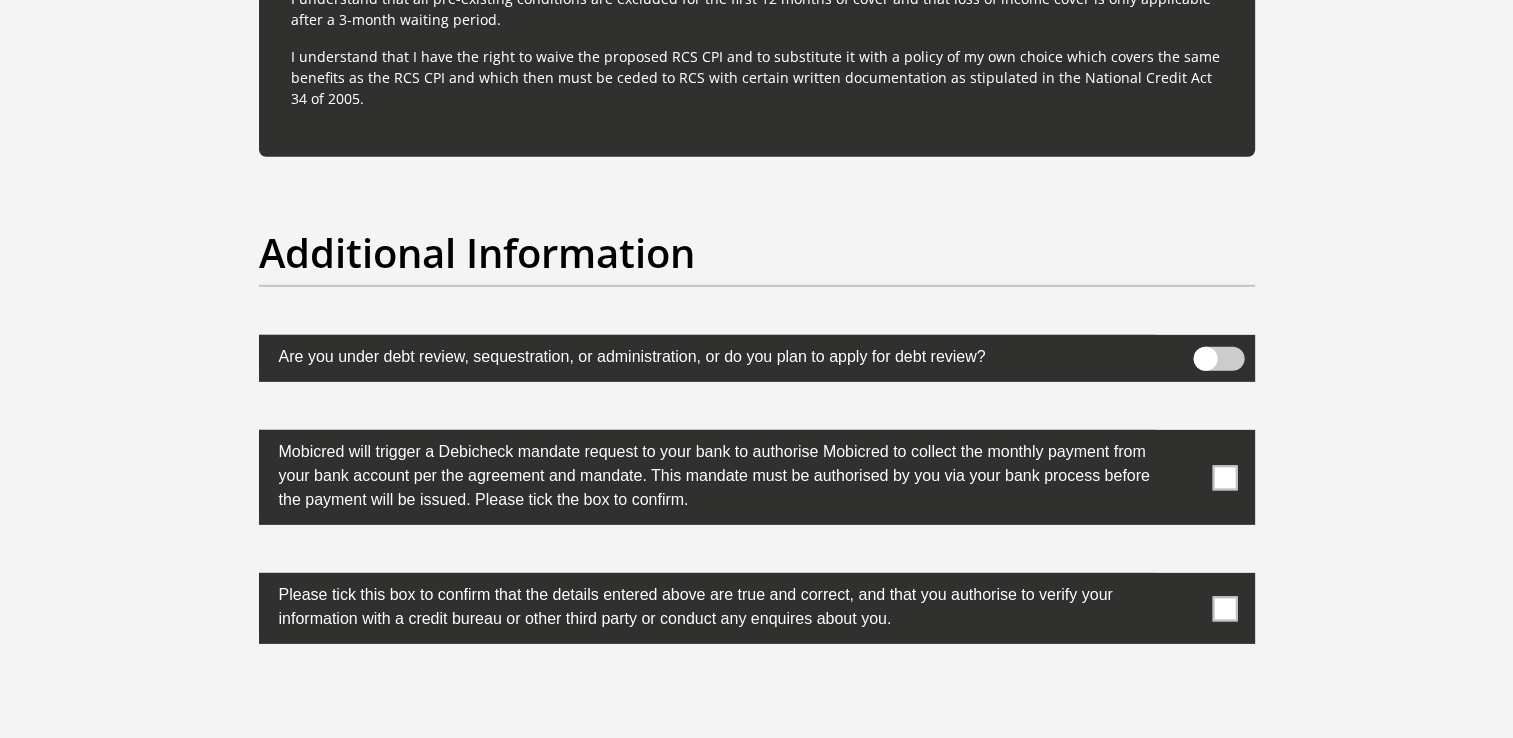 scroll, scrollTop: 6080, scrollLeft: 0, axis: vertical 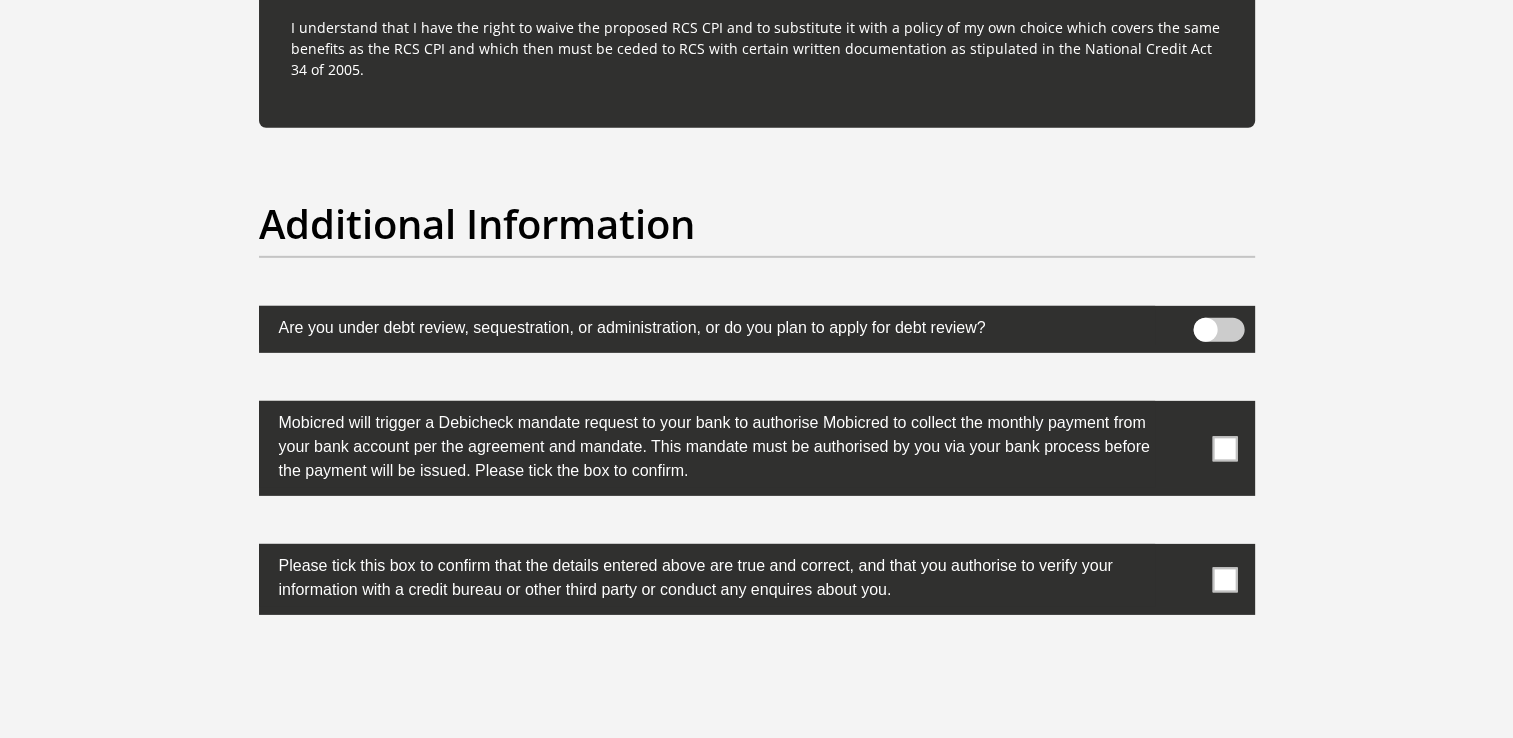 type on "0437270778" 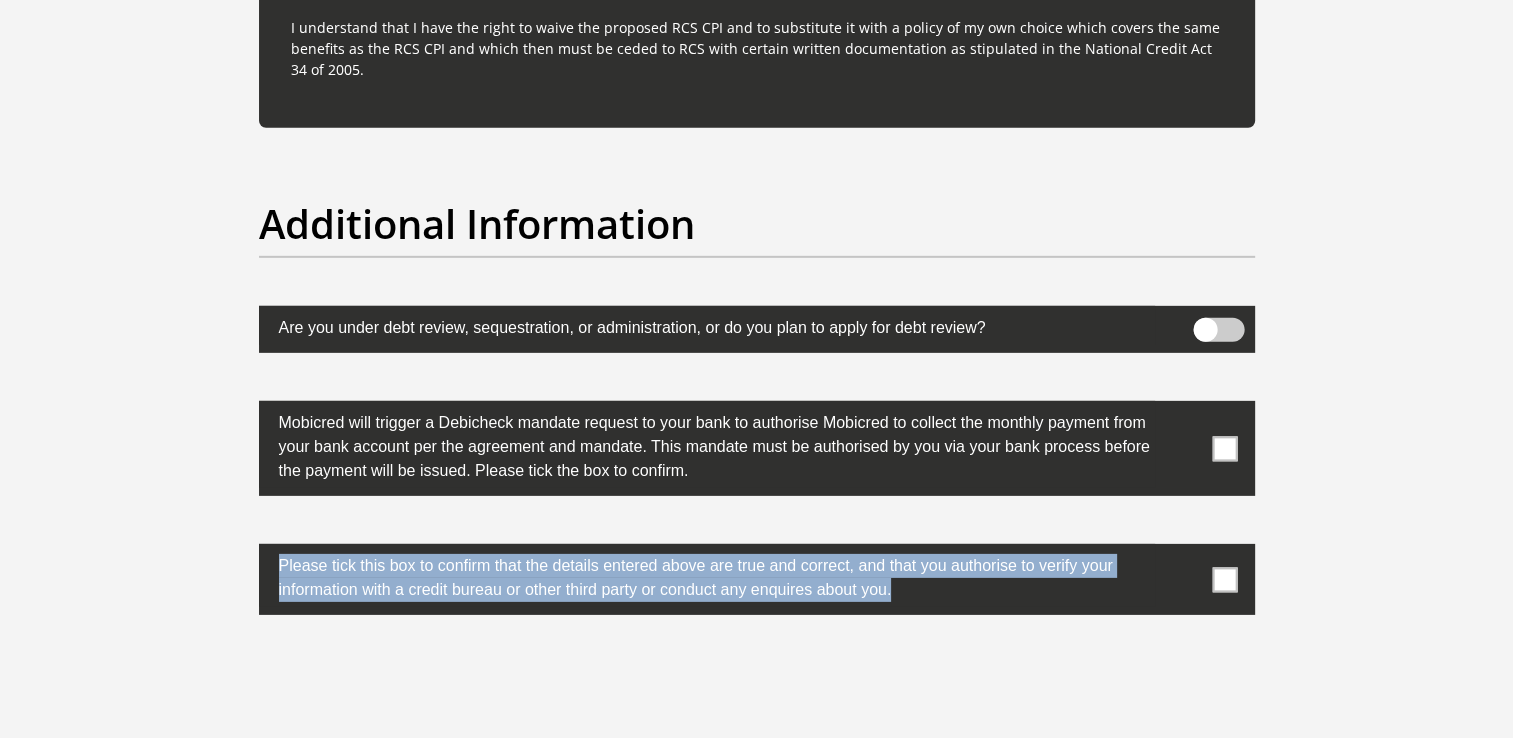 drag, startPoint x: 1218, startPoint y: 570, endPoint x: 1224, endPoint y: 440, distance: 130.13838 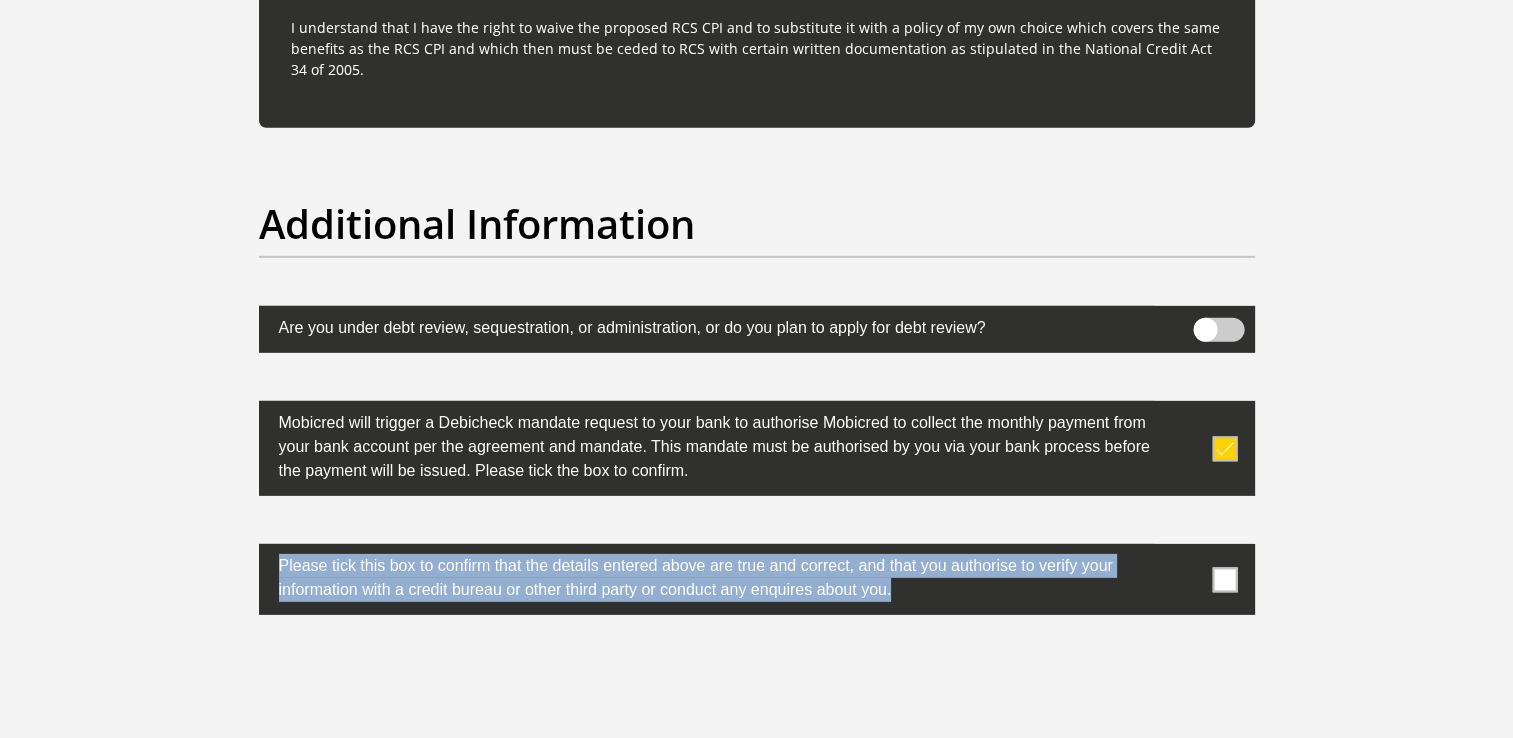 click at bounding box center [1224, 579] 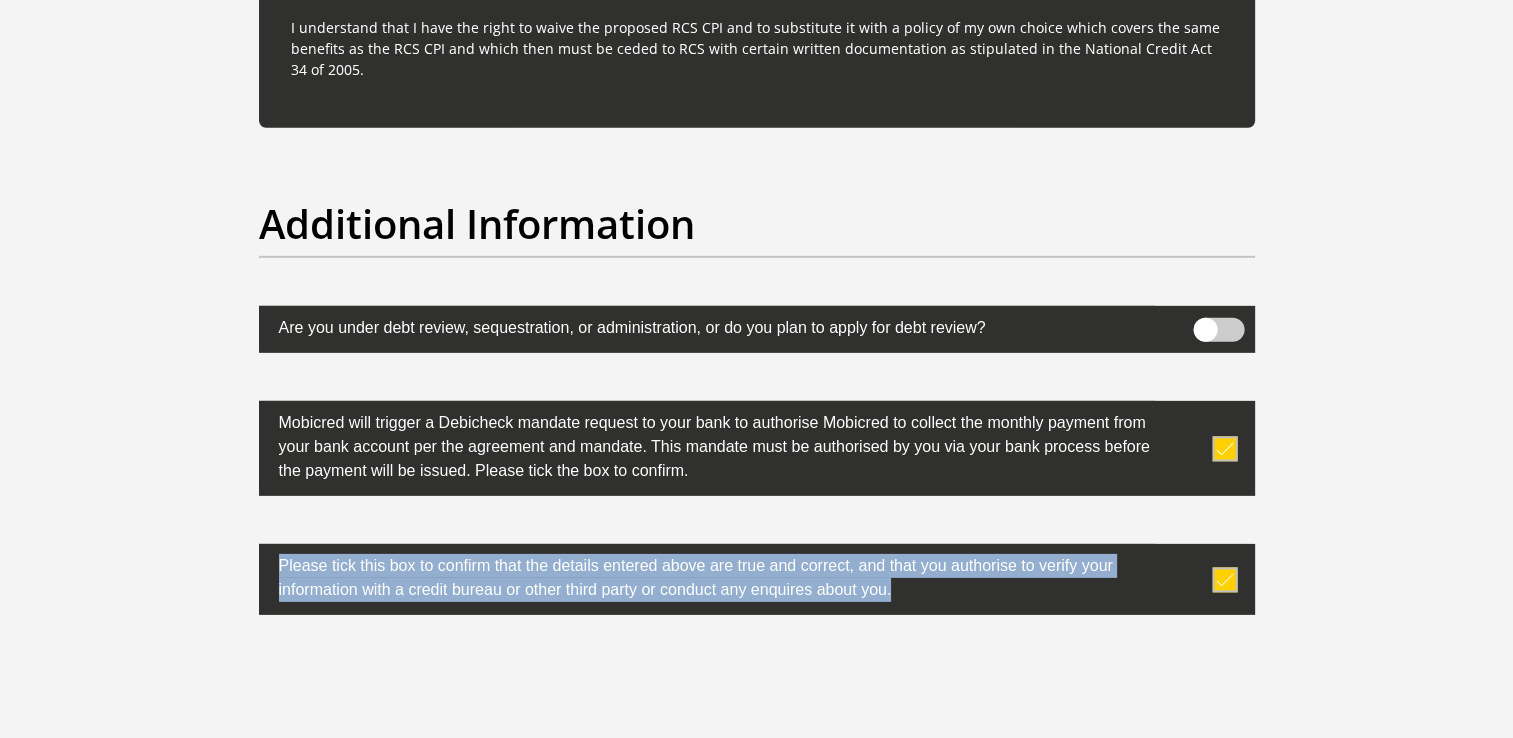 drag, startPoint x: 1228, startPoint y: 586, endPoint x: 1006, endPoint y: 583, distance: 222.02026 